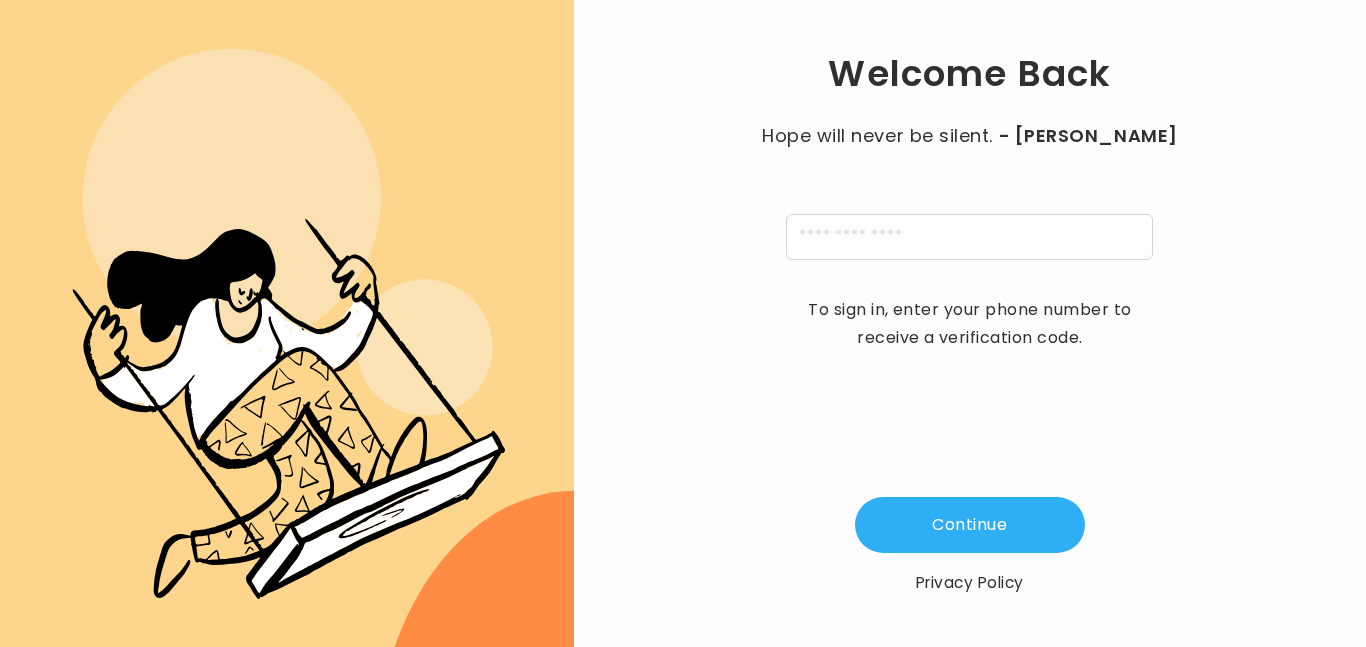 scroll, scrollTop: 0, scrollLeft: 0, axis: both 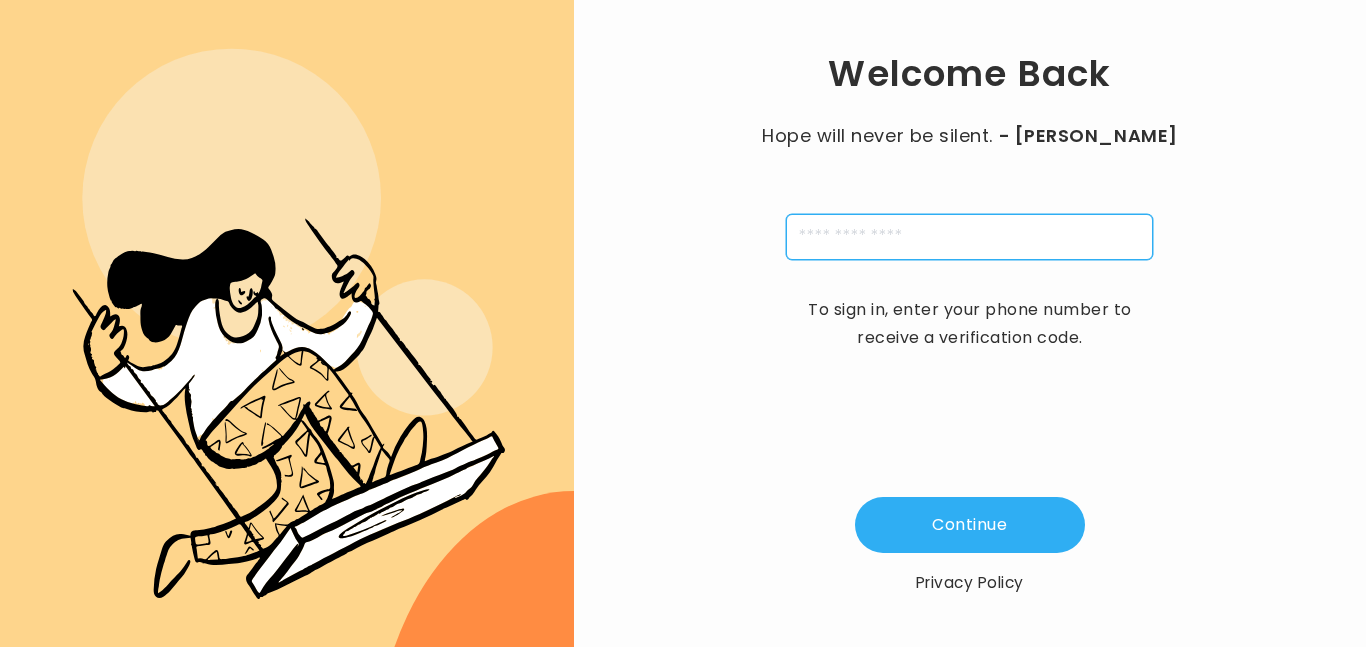 click at bounding box center (969, 237) 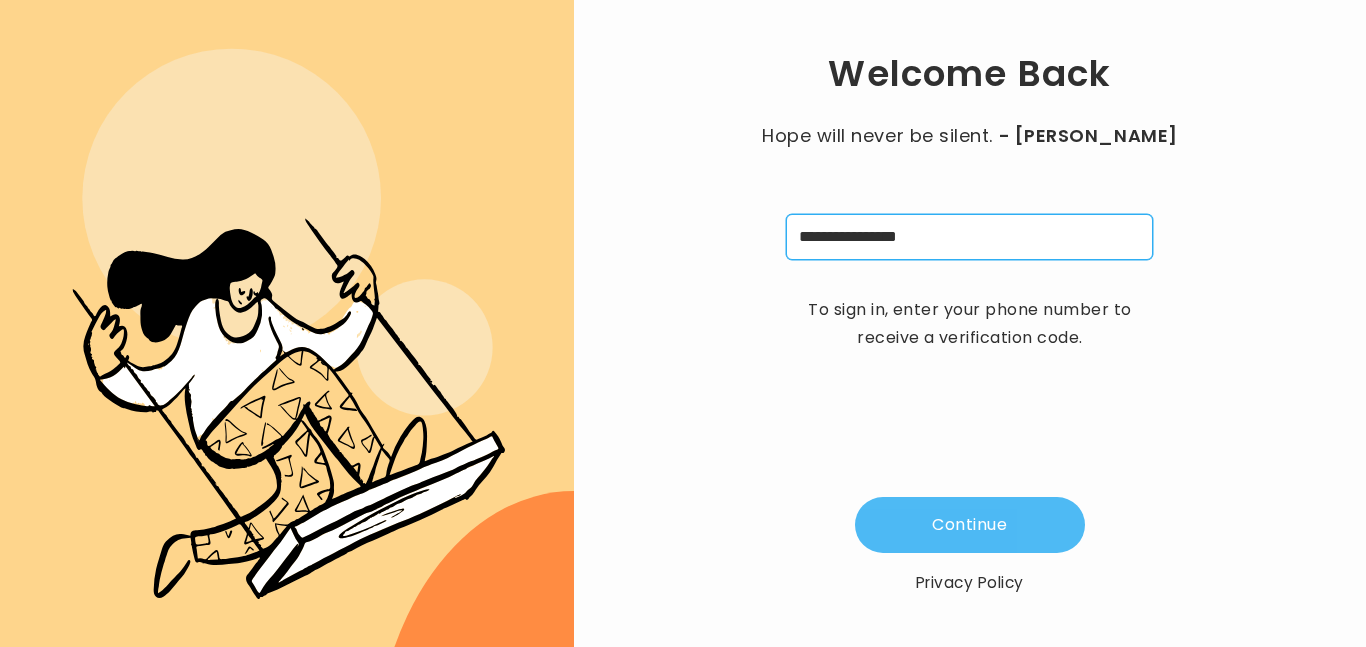 type on "**********" 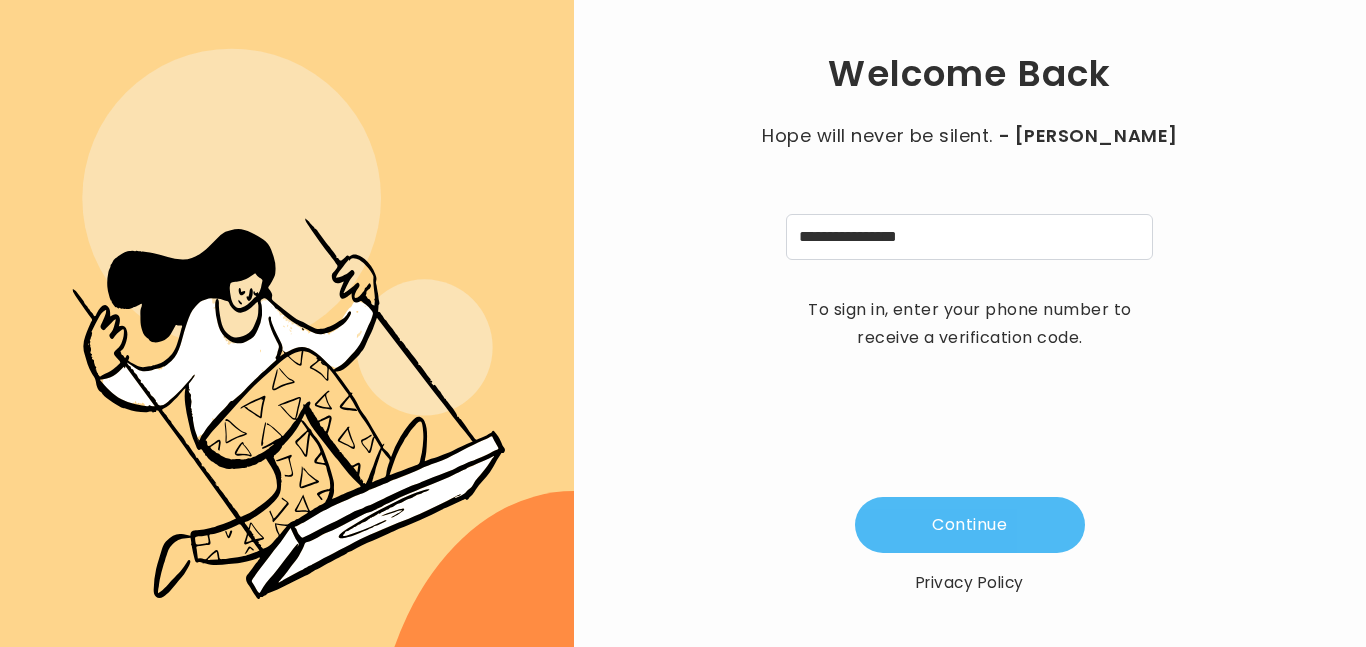 click on "Continue" at bounding box center [970, 525] 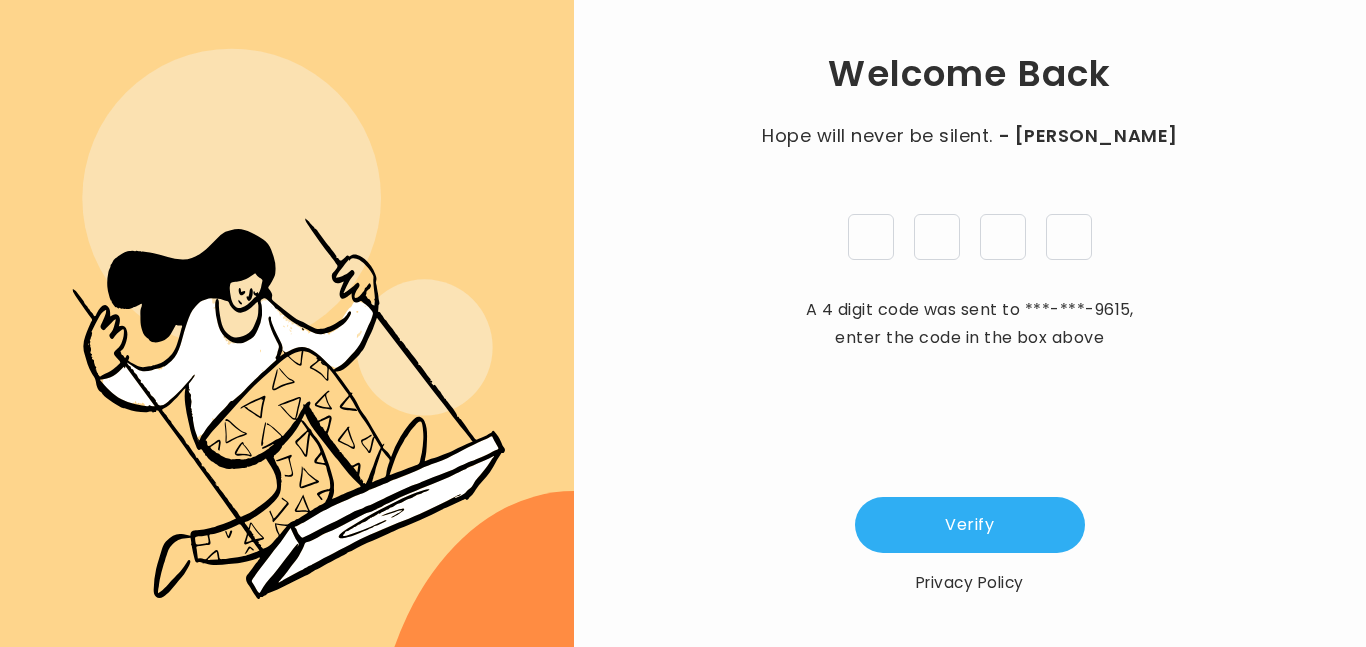 type on "*" 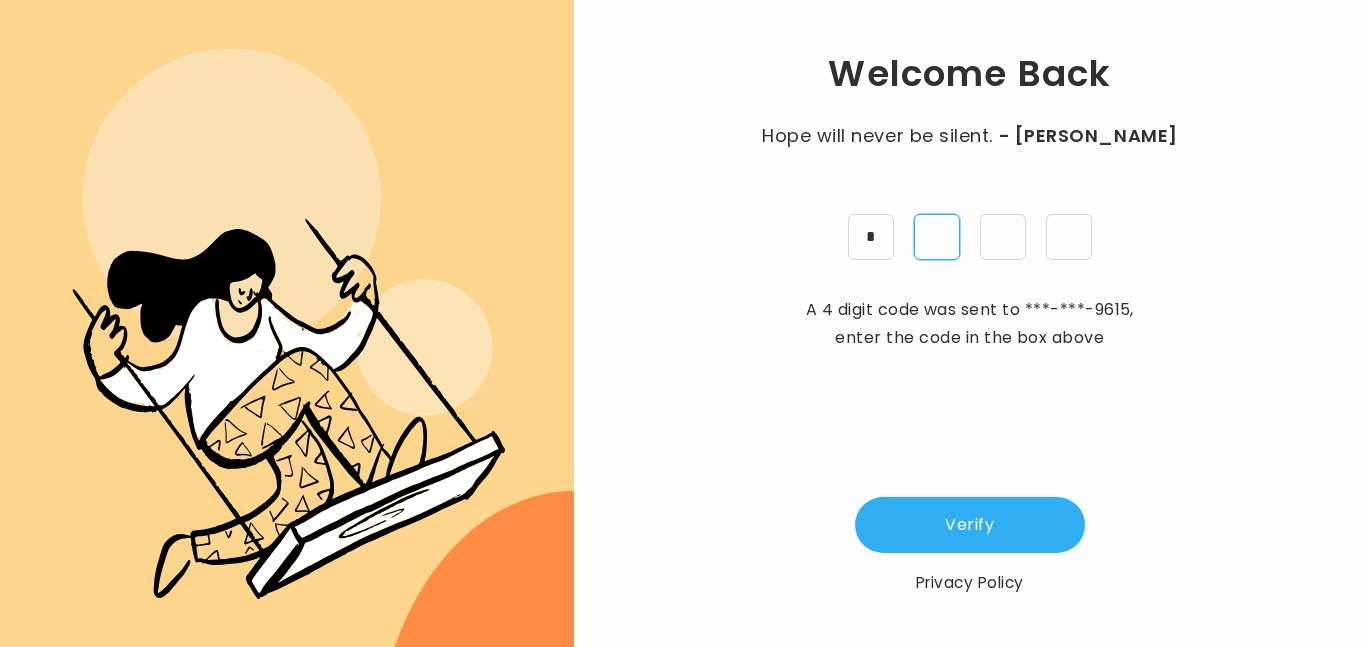 type on "*" 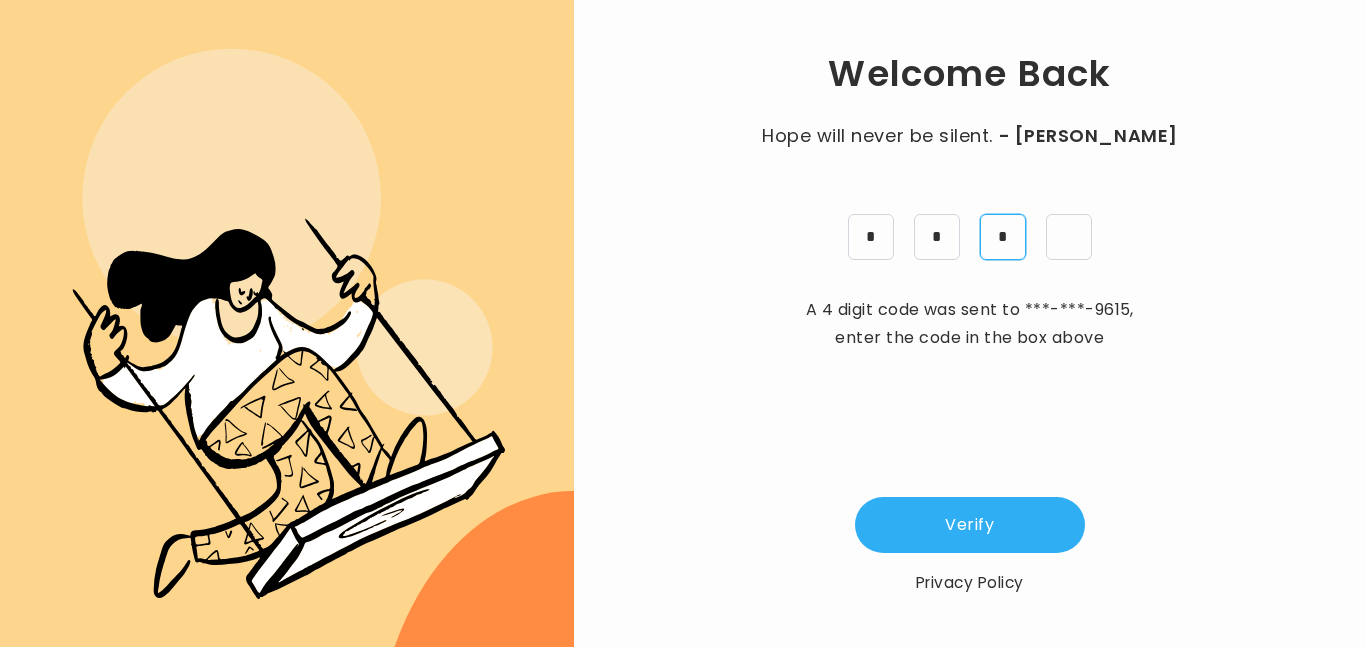 type on "*" 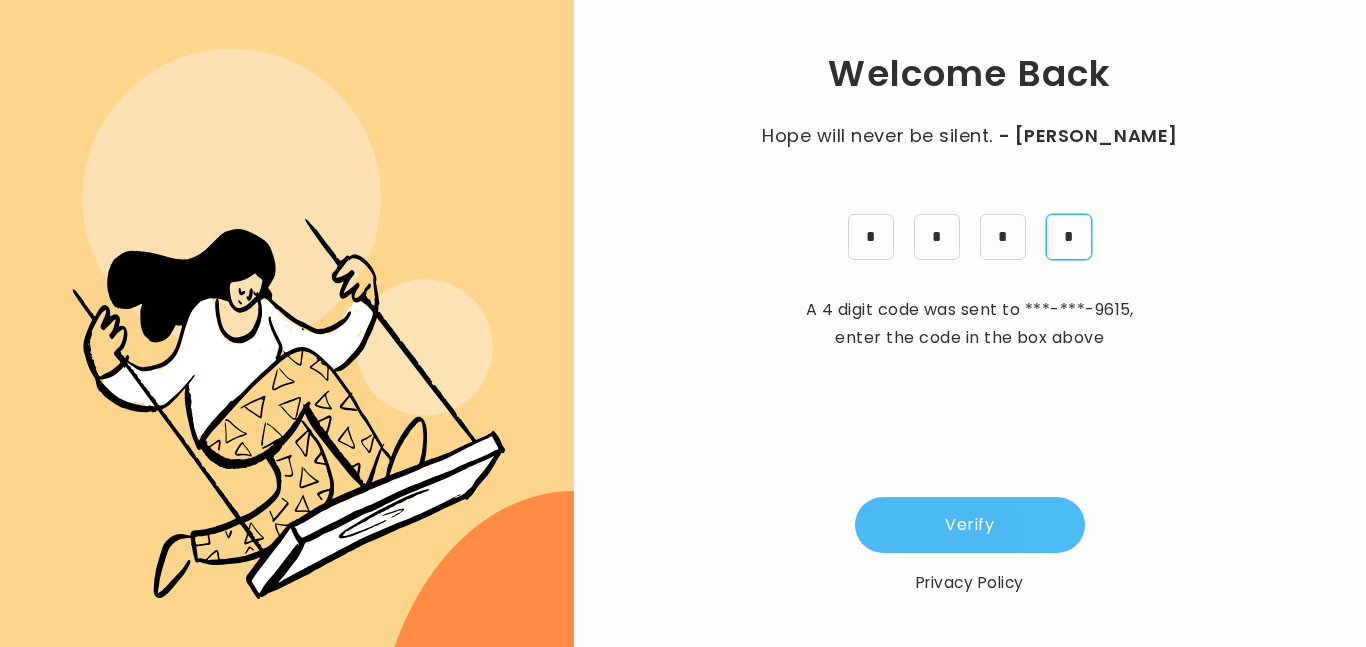 type on "*" 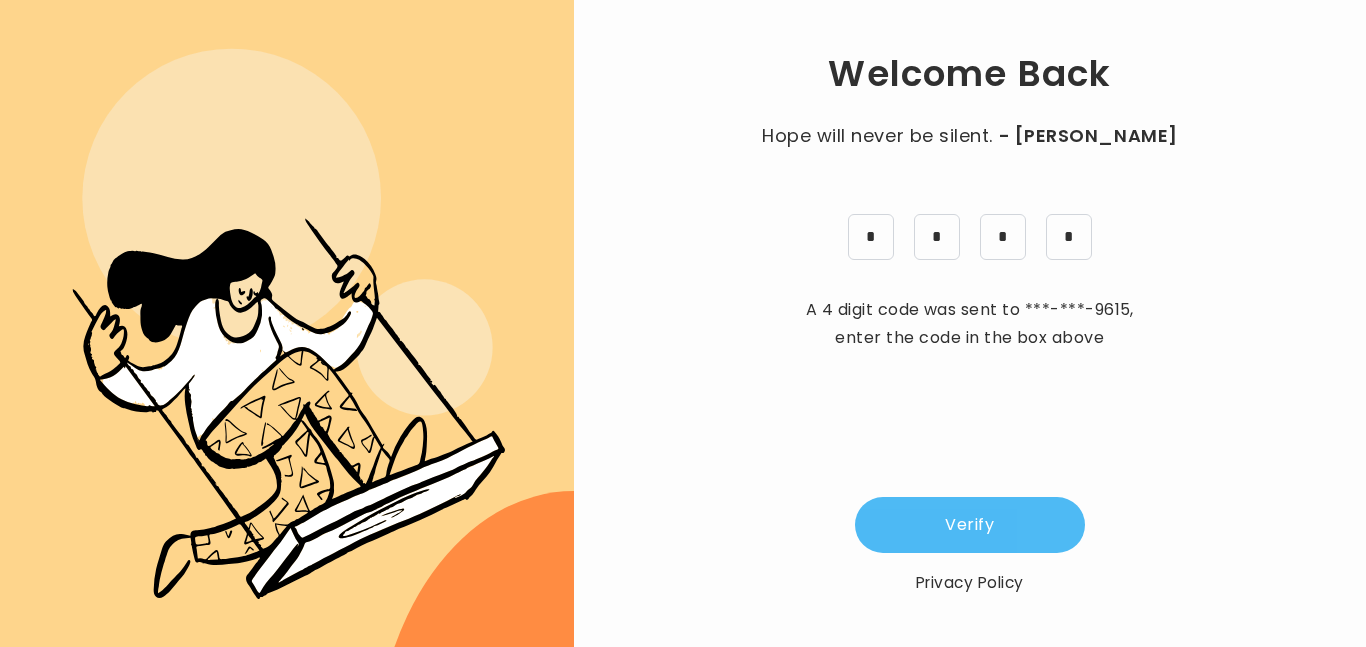 click on "Verify" at bounding box center (970, 525) 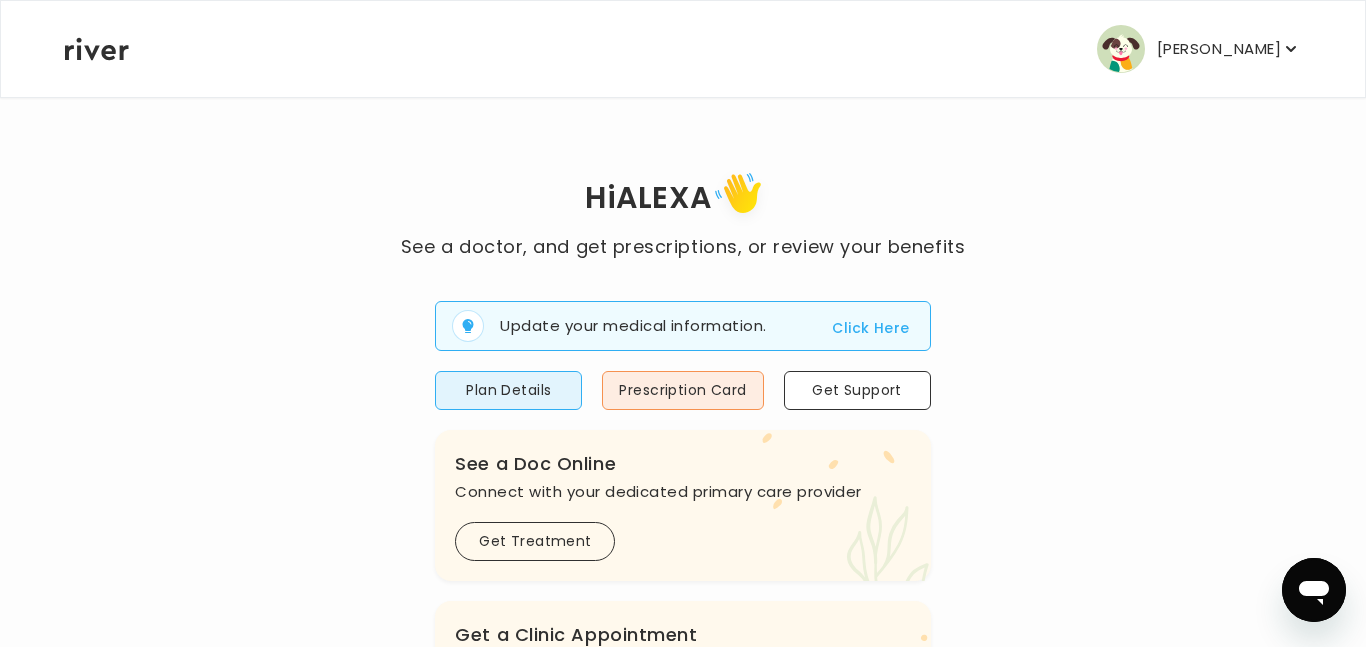 click on "[PERSON_NAME]" at bounding box center (1219, 49) 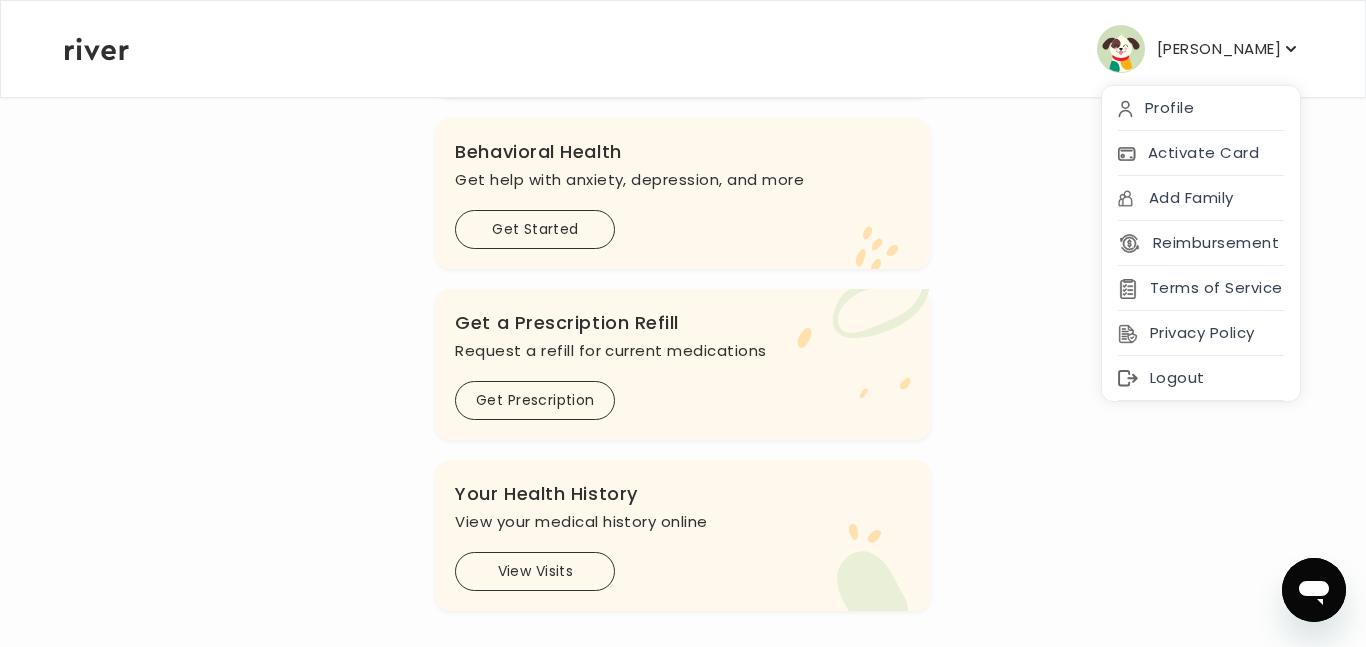scroll, scrollTop: 0, scrollLeft: 0, axis: both 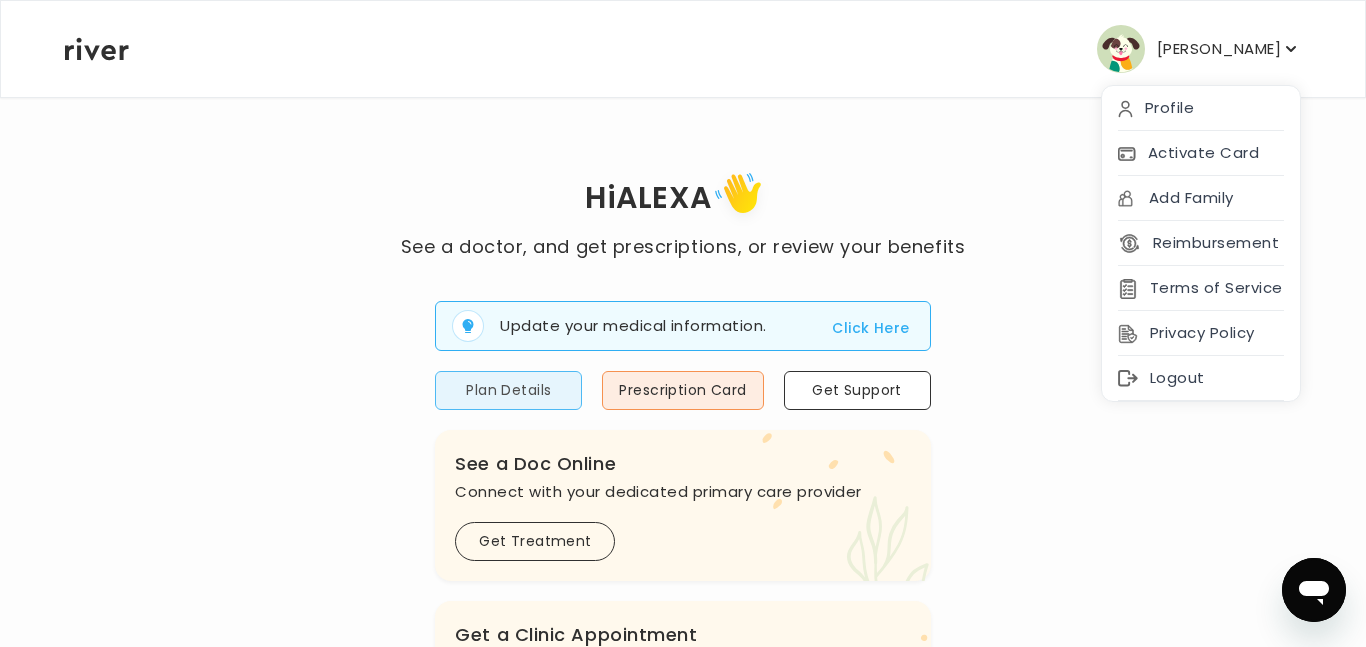 click on "Plan Details" at bounding box center [508, 390] 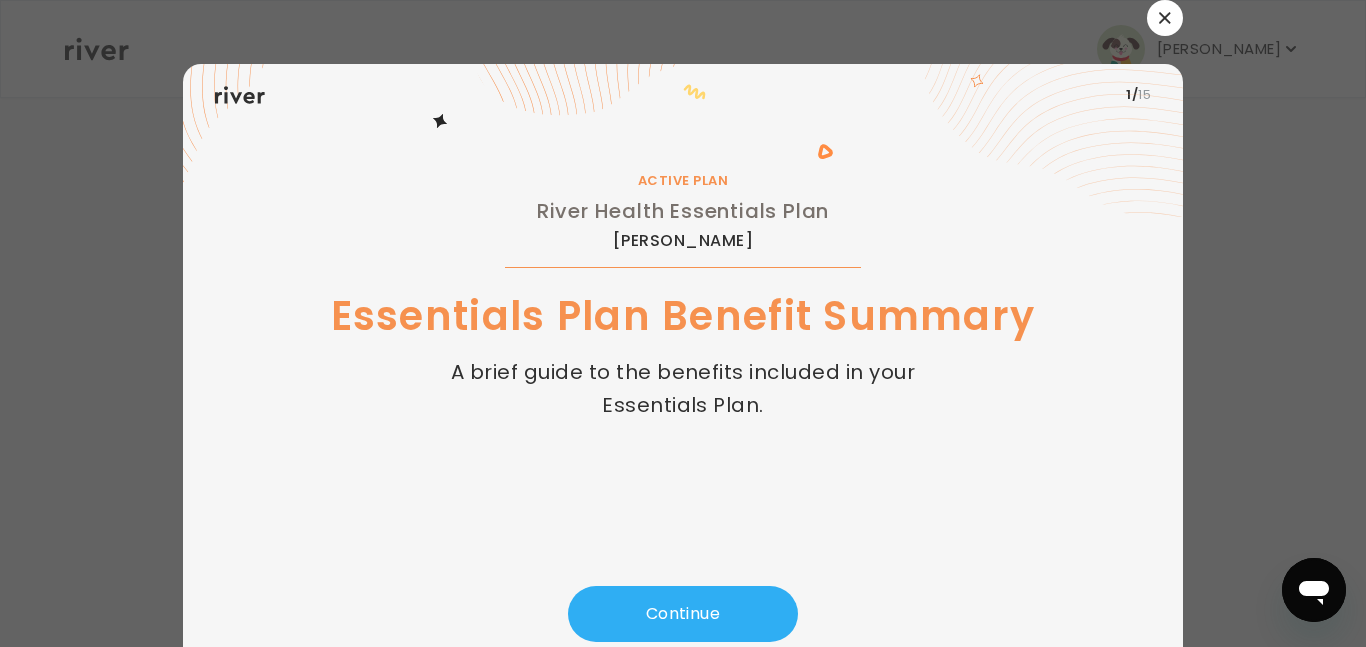 scroll, scrollTop: 67, scrollLeft: 0, axis: vertical 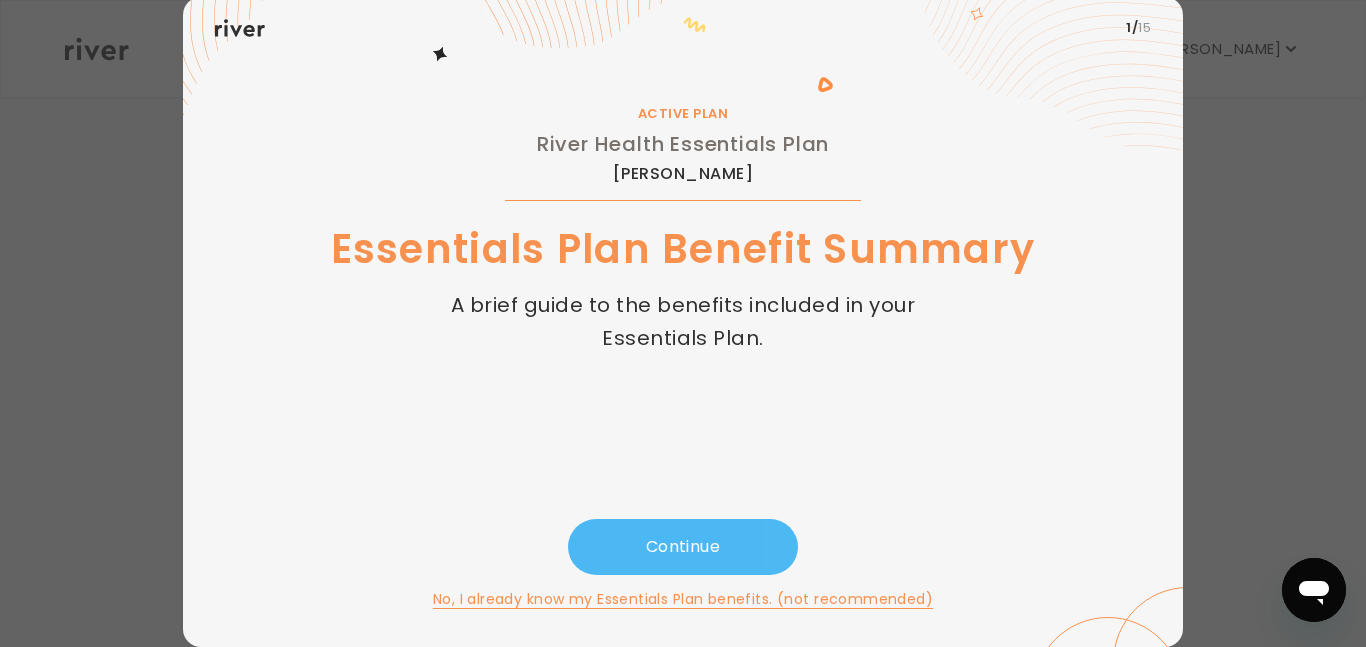 click on "Continue" at bounding box center (683, 547) 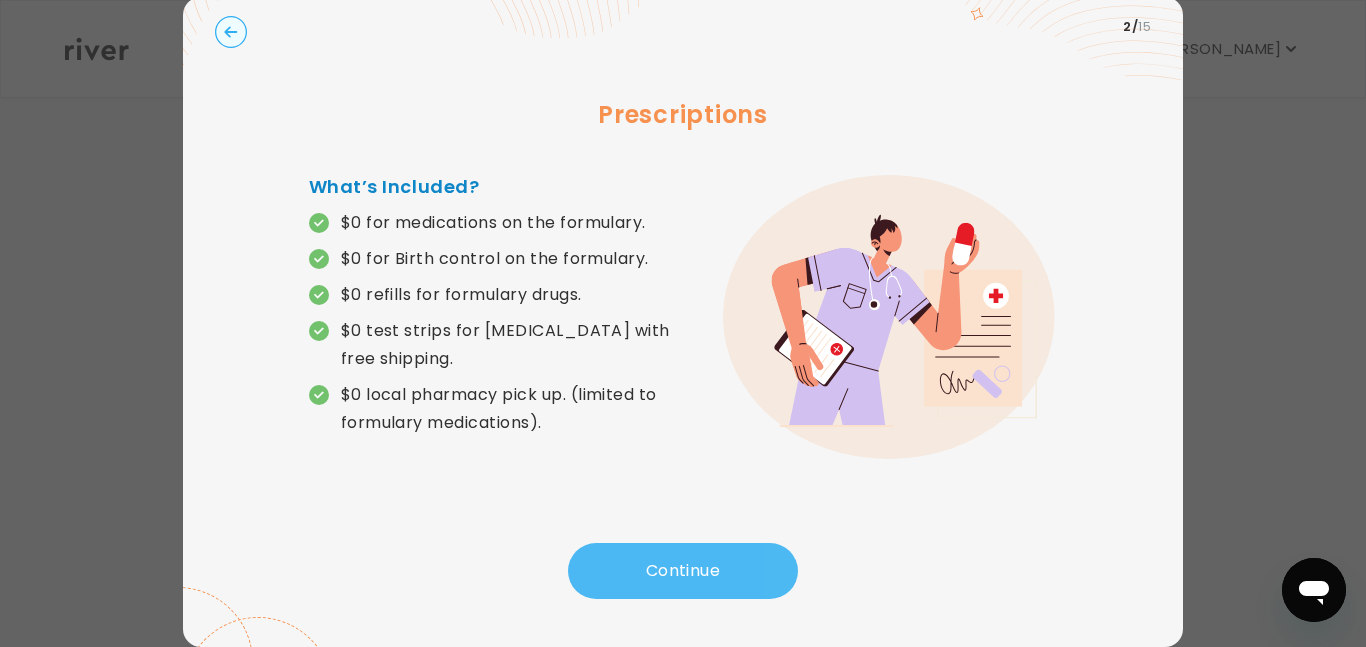 click on "Prescriptions What’s Included? $0 for medications on the formulary.
$0 for Birth control on the formulary.
$0 refills for formulary drugs.
$0 test strips for [MEDICAL_DATA] with free shipping.
$0 local pharmacy pick up. (limited to formulary medications)." at bounding box center [683, 300] 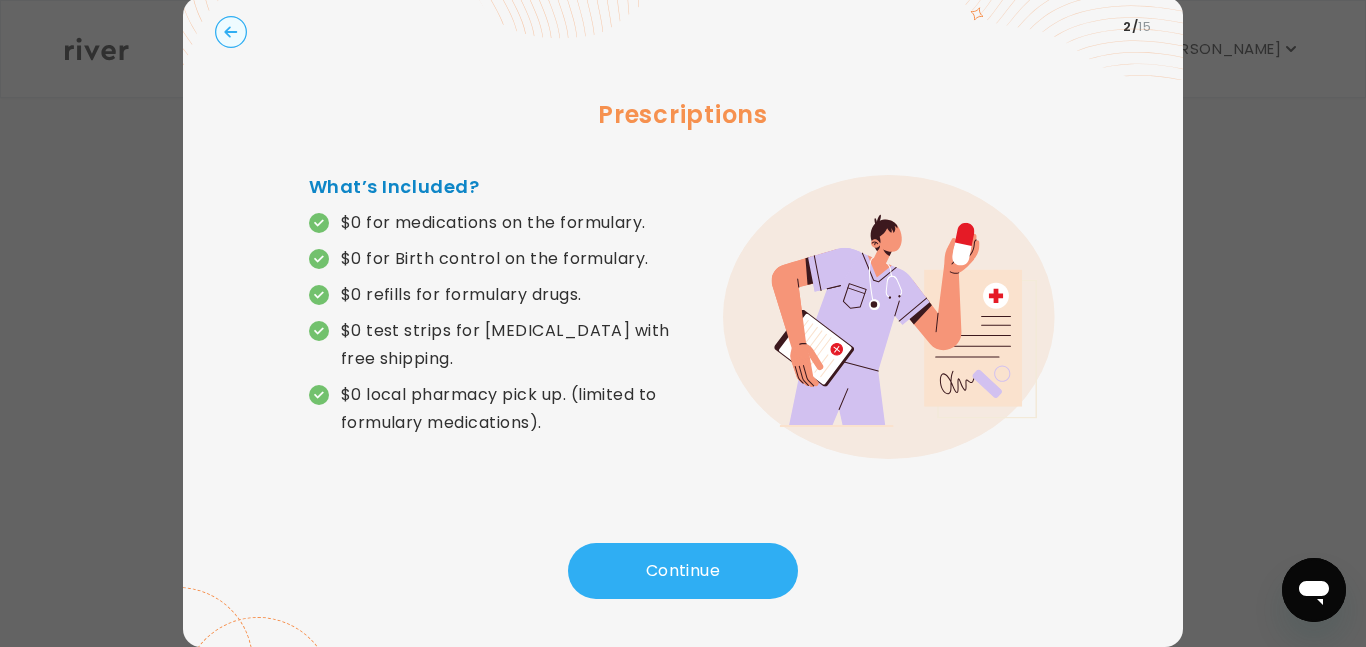 click at bounding box center [683, 323] 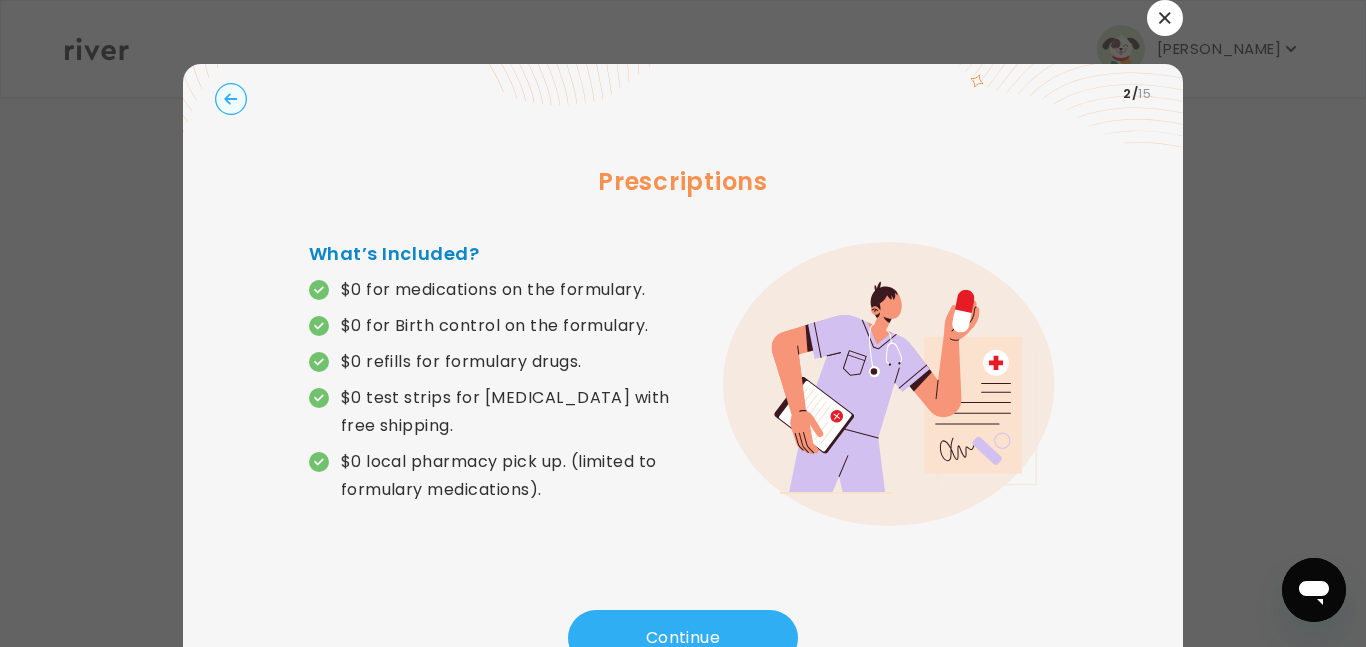 click 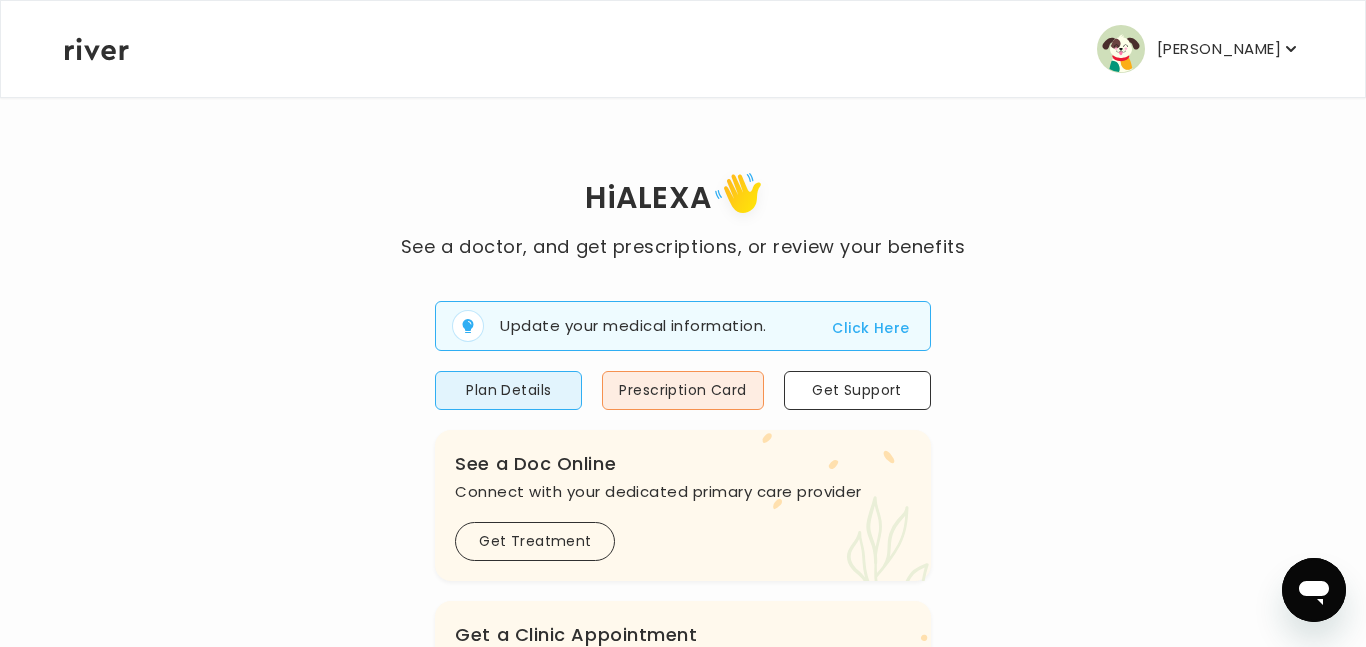 click on "[PERSON_NAME]" at bounding box center [1219, 49] 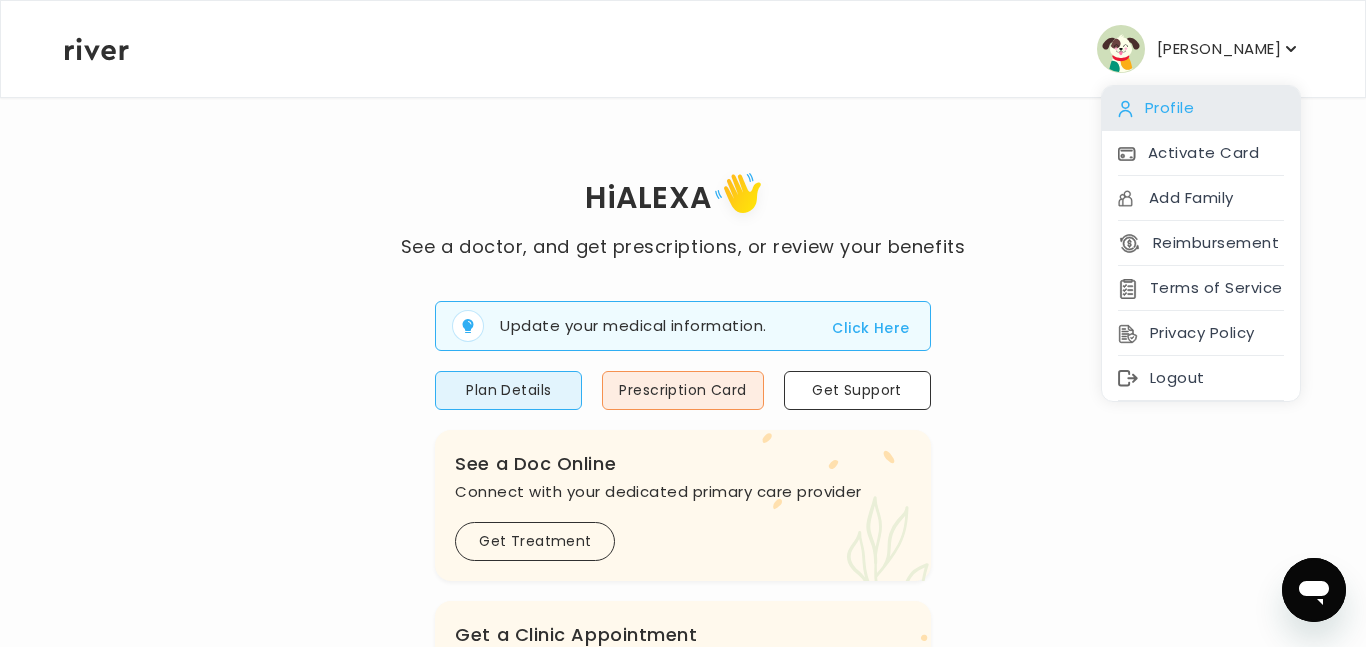 click on "Profile" at bounding box center [1201, 108] 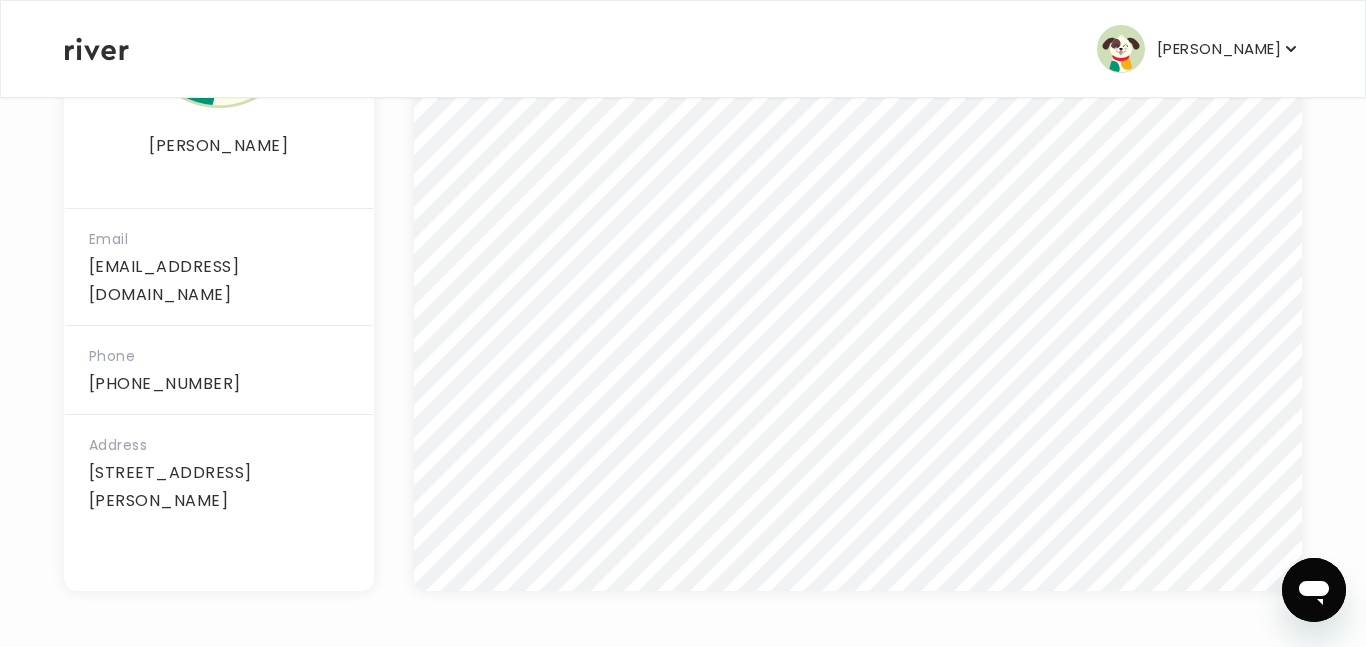 scroll, scrollTop: 498, scrollLeft: 0, axis: vertical 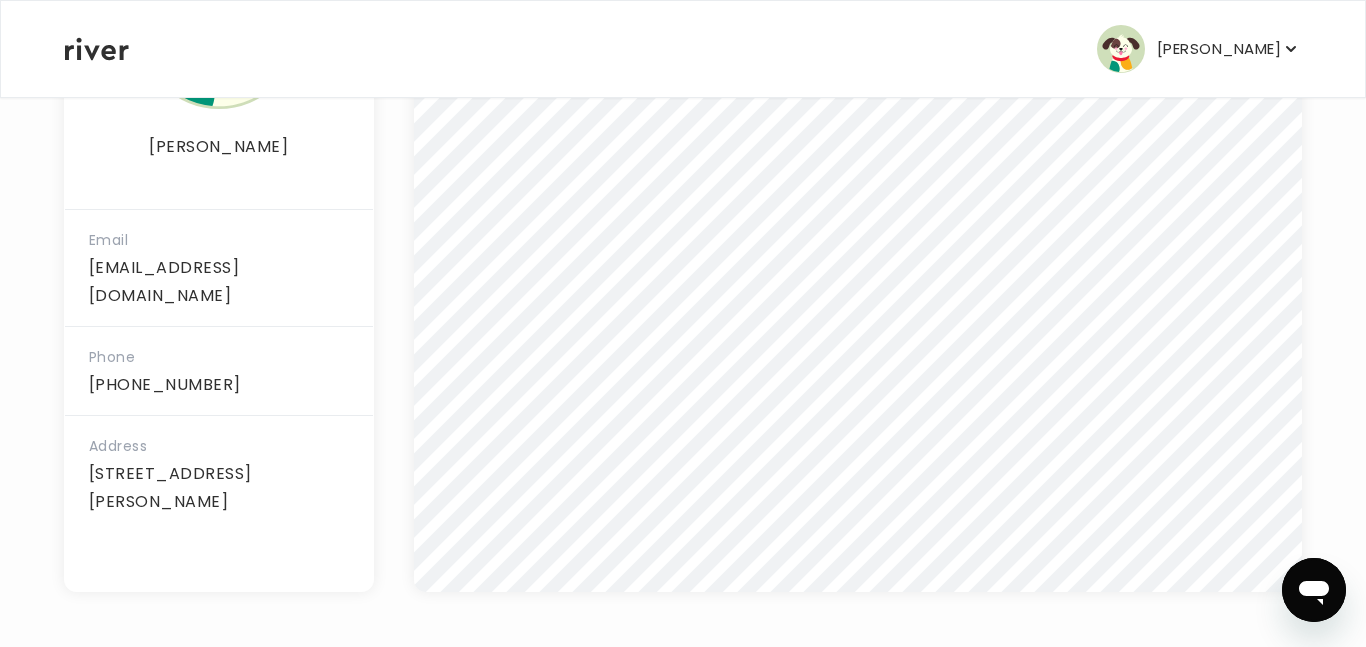 click on "[PERSON_NAME]" at bounding box center [1219, 49] 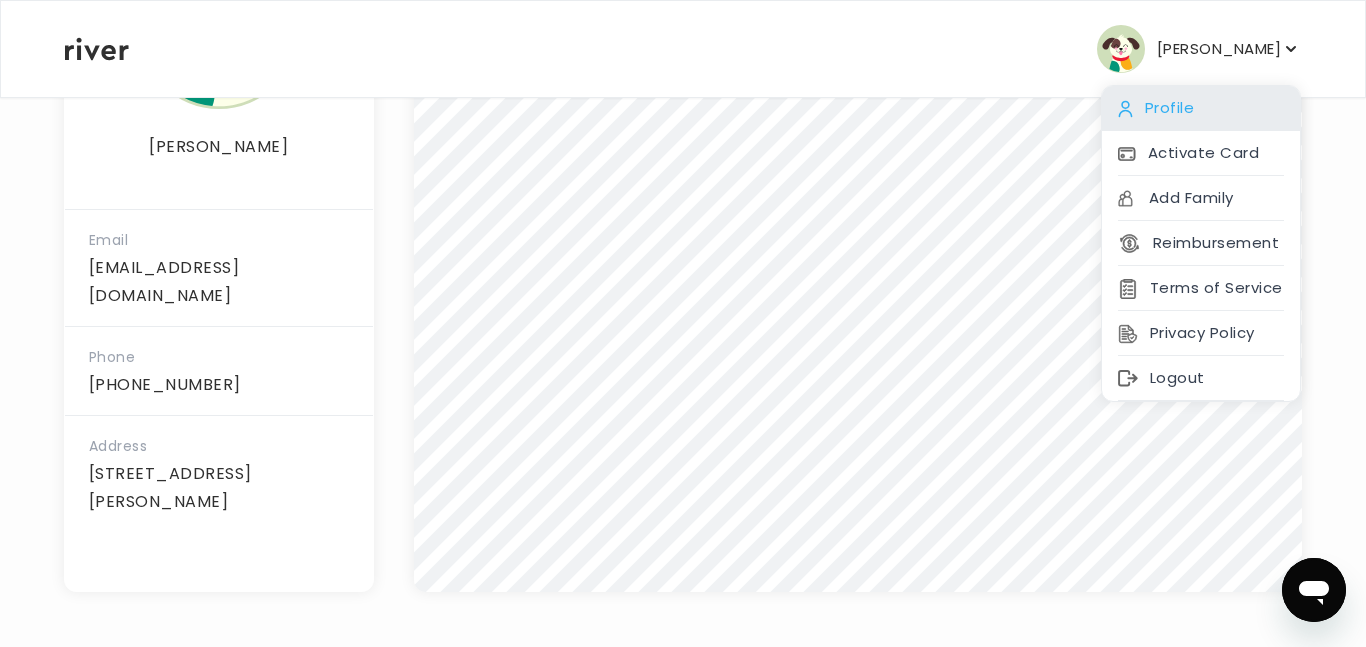 click on "Profile" at bounding box center [1201, 108] 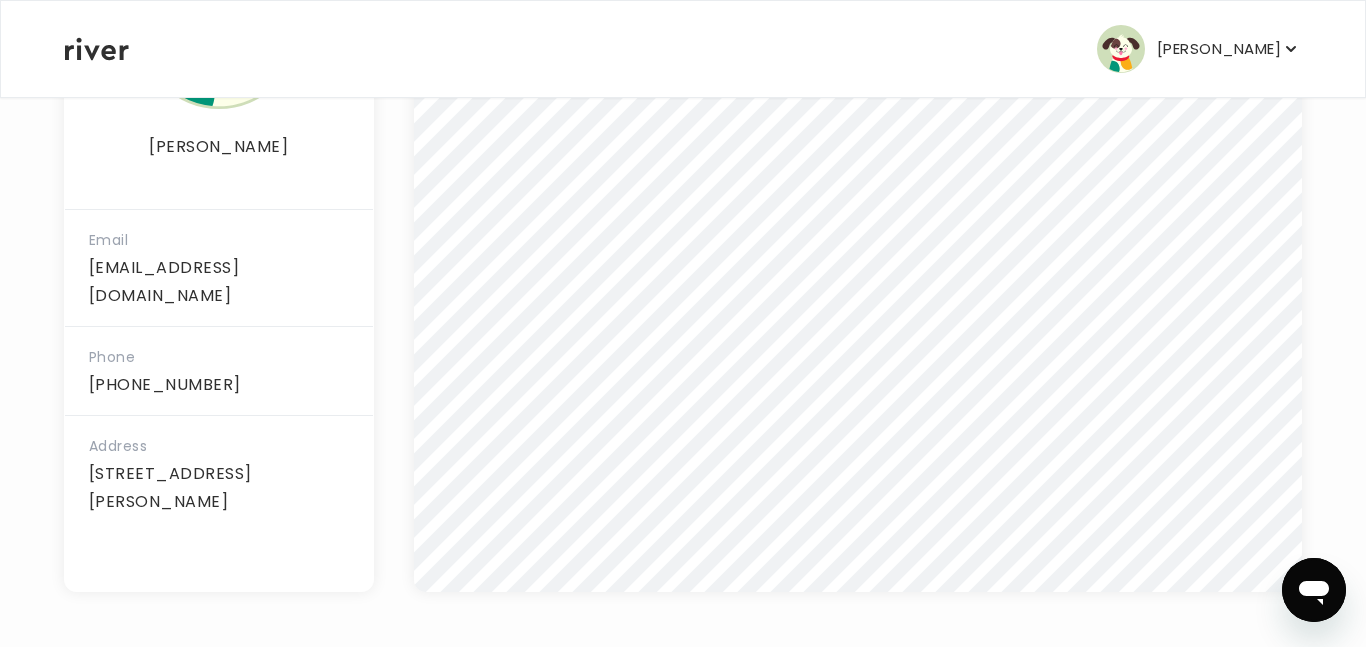 scroll, scrollTop: 0, scrollLeft: 0, axis: both 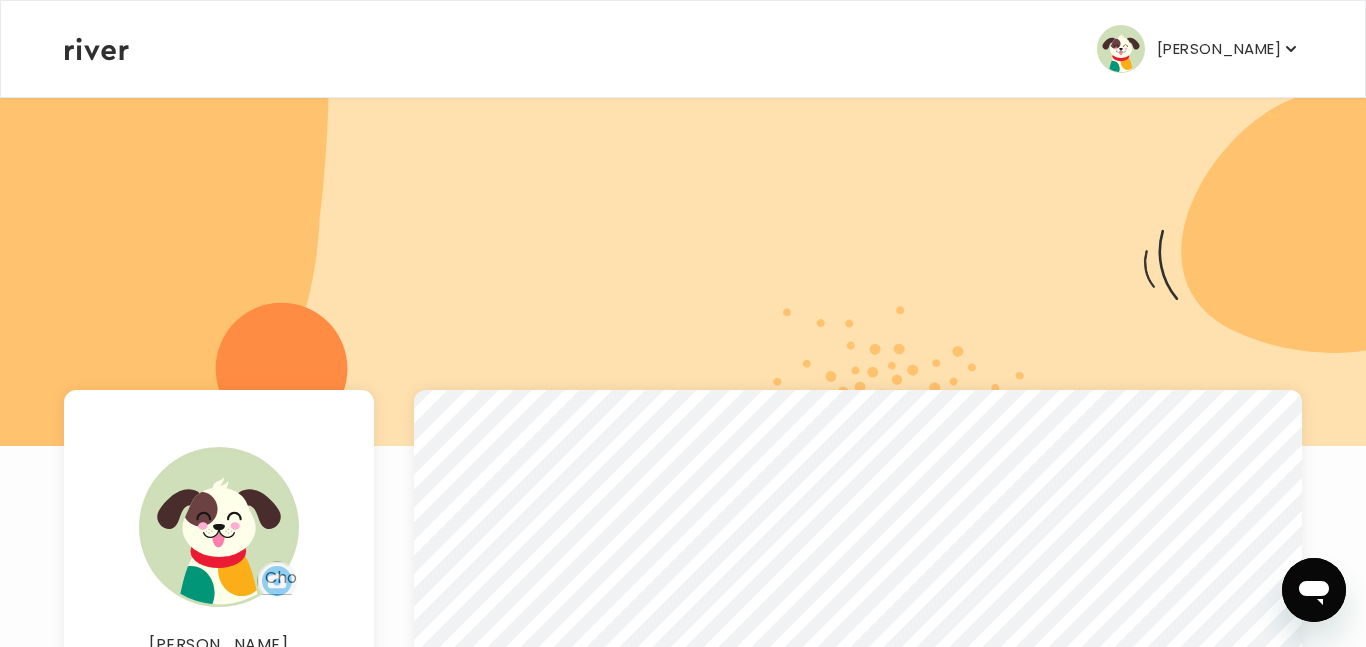 click on "ALEXA CROSS Profile Activate Card Add Family Reimbursement Terms of Service Privacy Policy Logout" at bounding box center [683, 49] 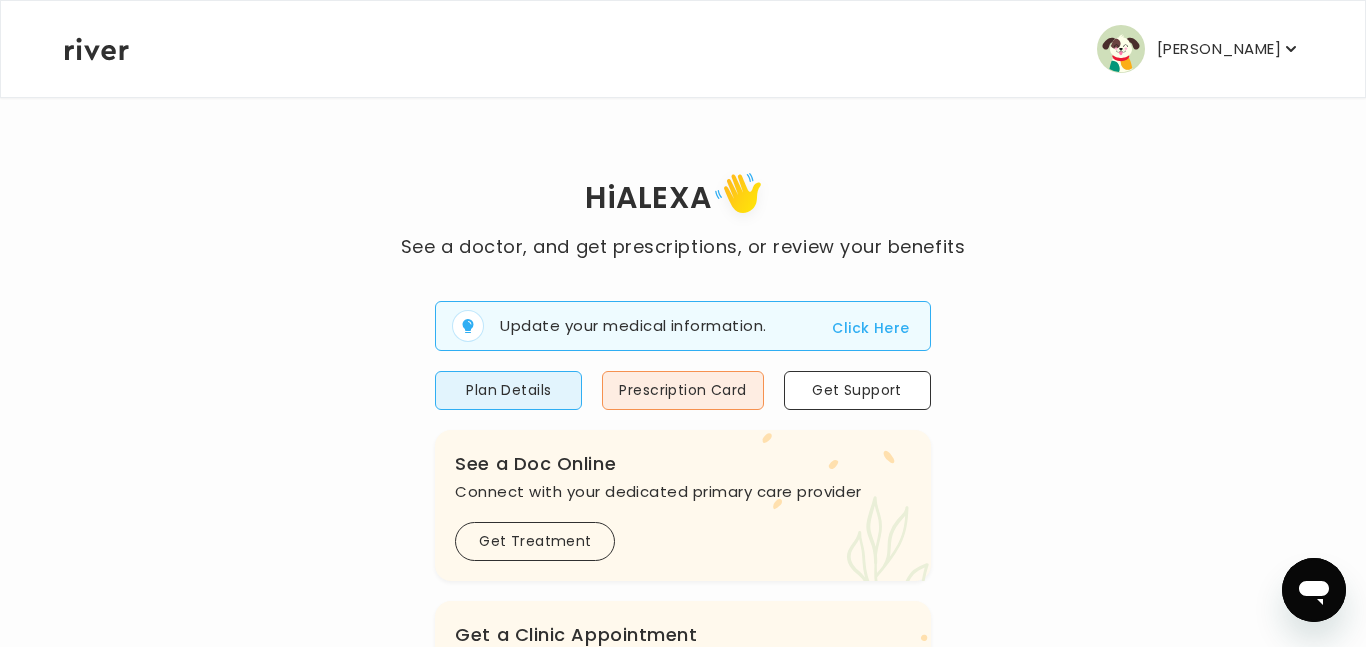 scroll, scrollTop: 42, scrollLeft: 0, axis: vertical 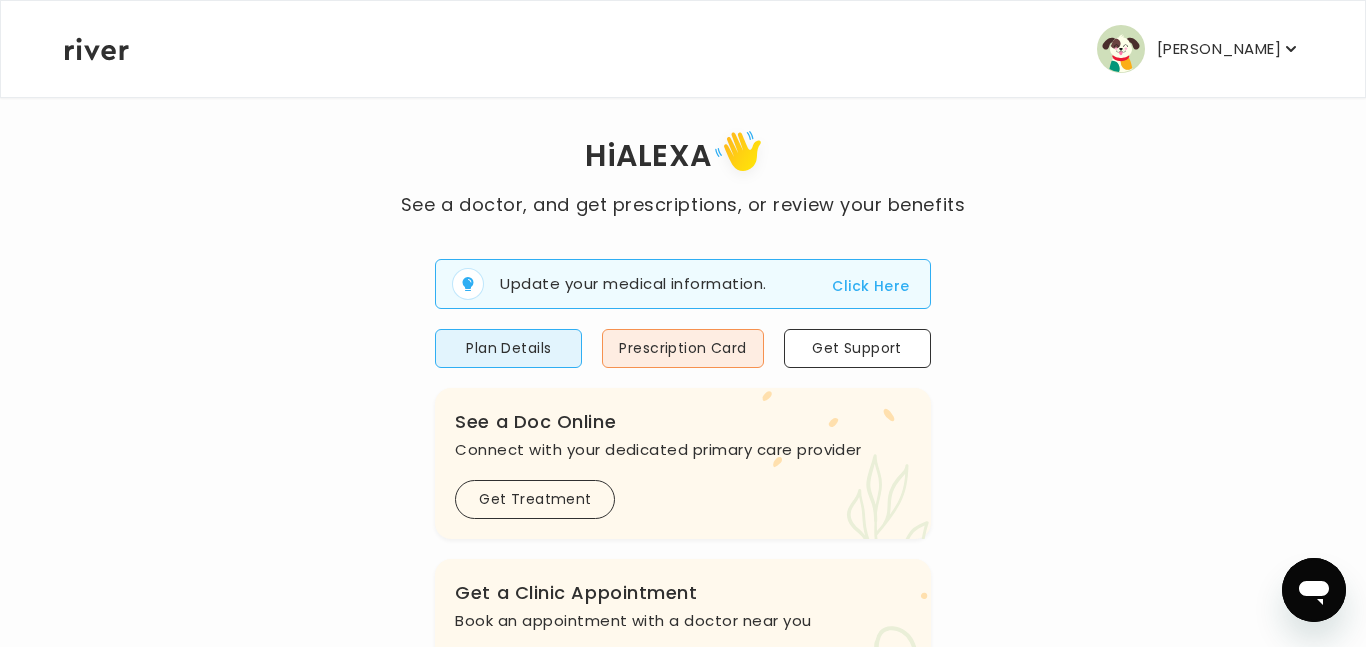 click on "Click Here" at bounding box center [870, 286] 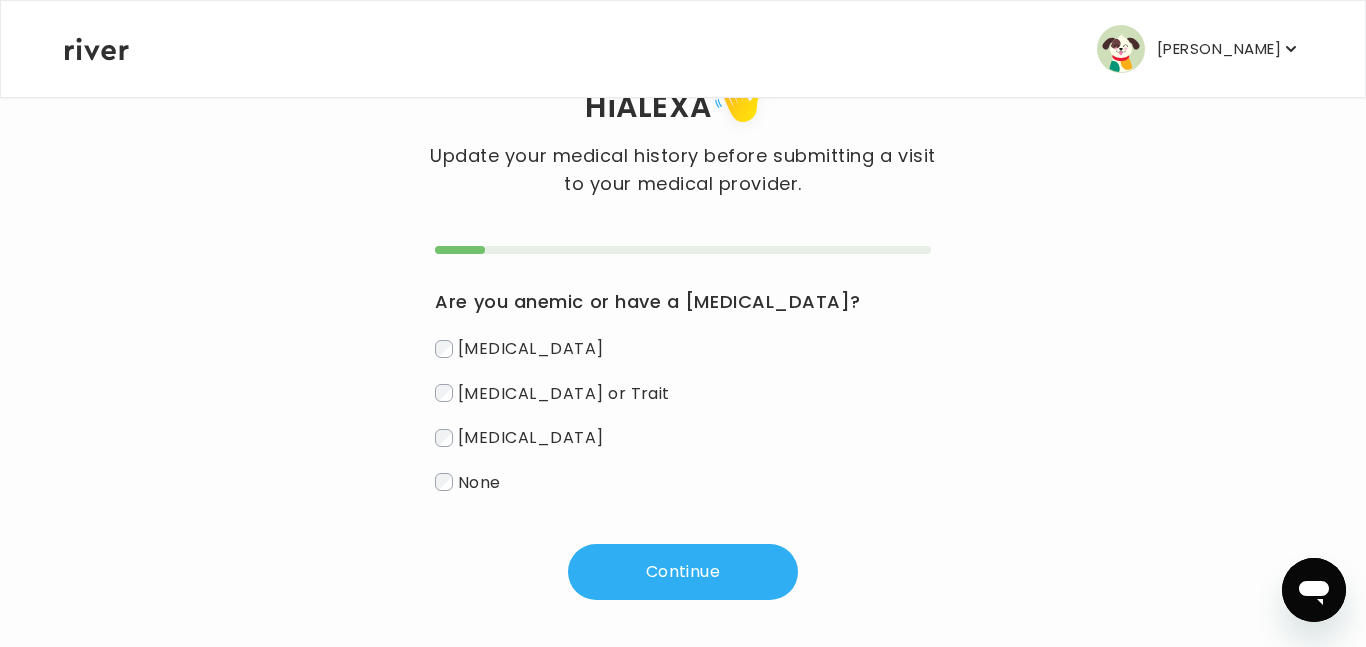 scroll, scrollTop: 70, scrollLeft: 0, axis: vertical 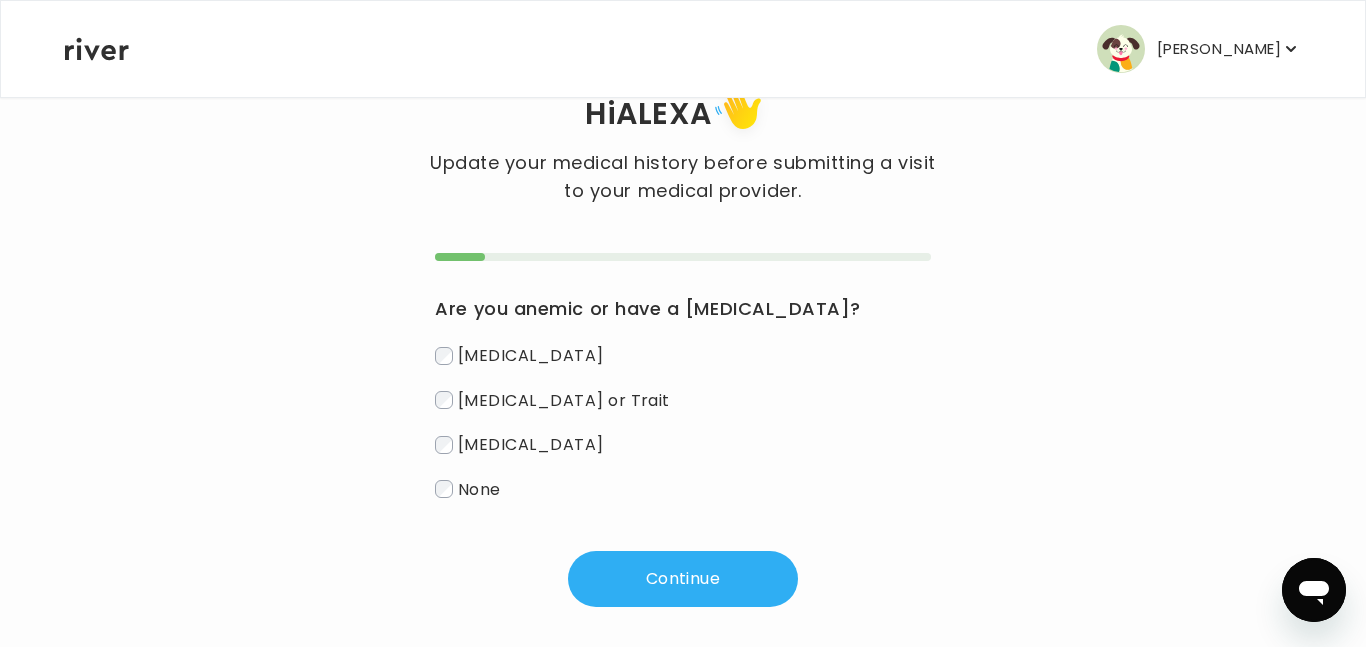 click on "None" at bounding box center [479, 488] 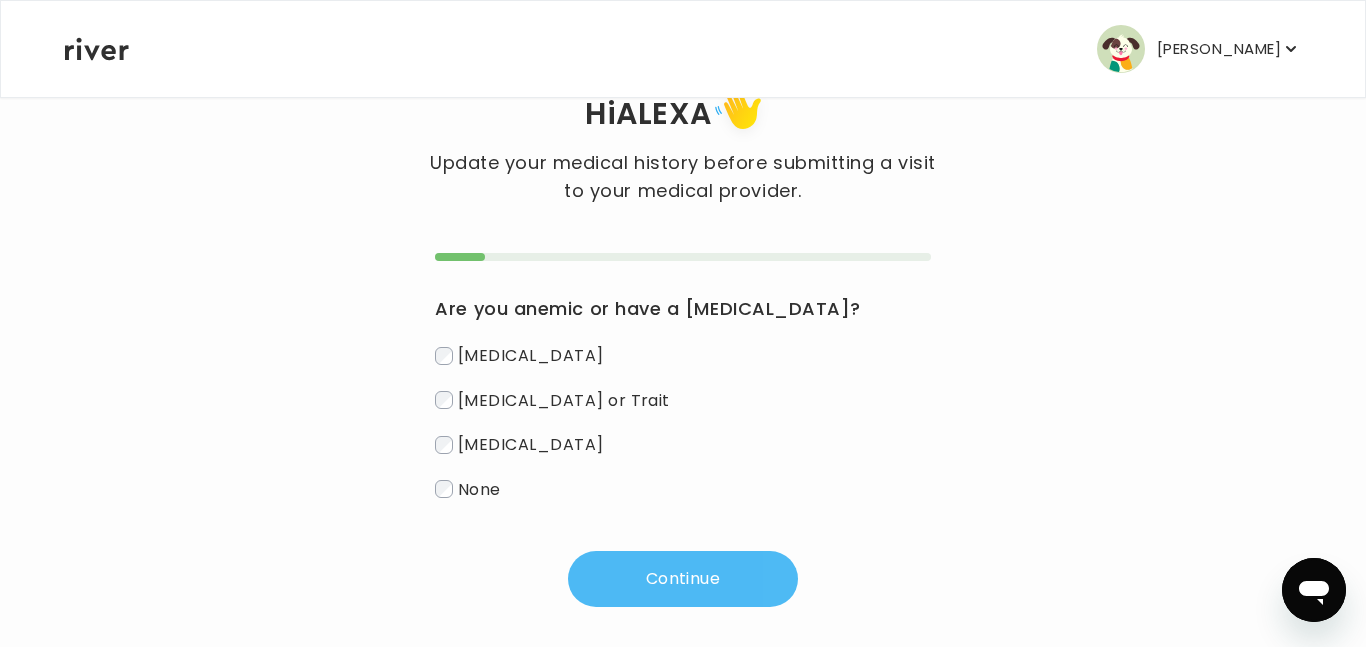 click on "Continue" at bounding box center (683, 579) 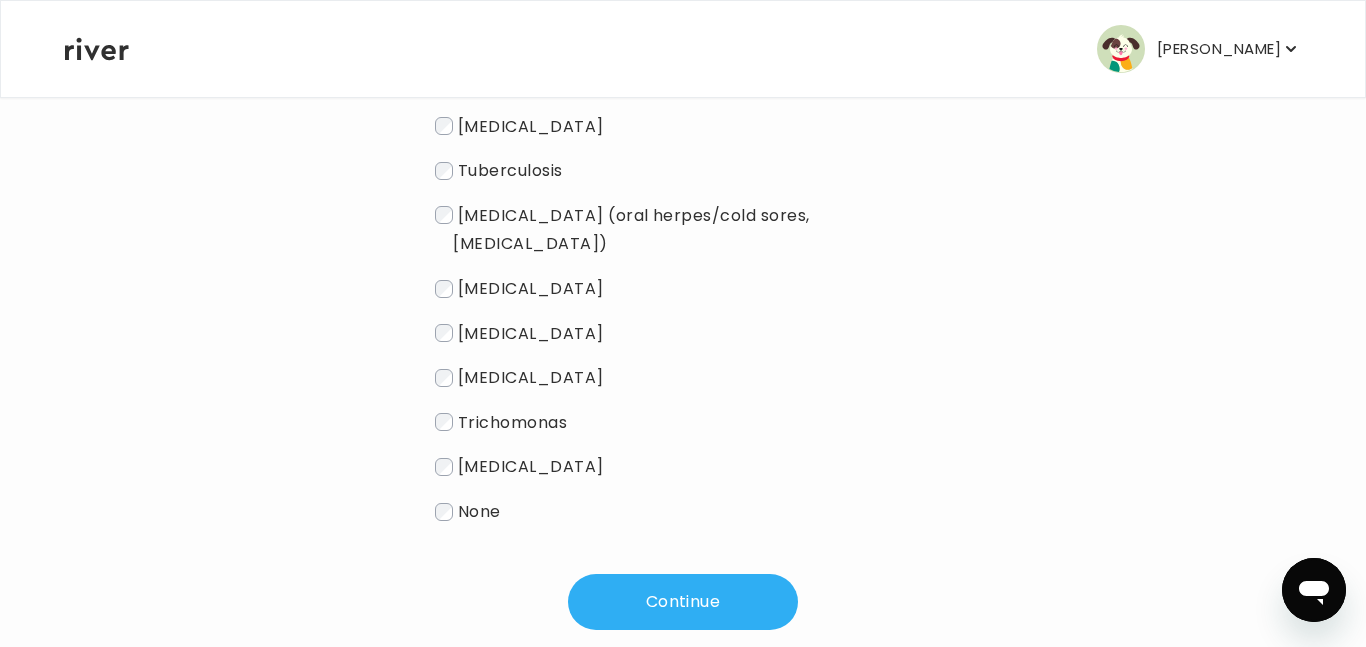 scroll, scrollTop: 386, scrollLeft: 0, axis: vertical 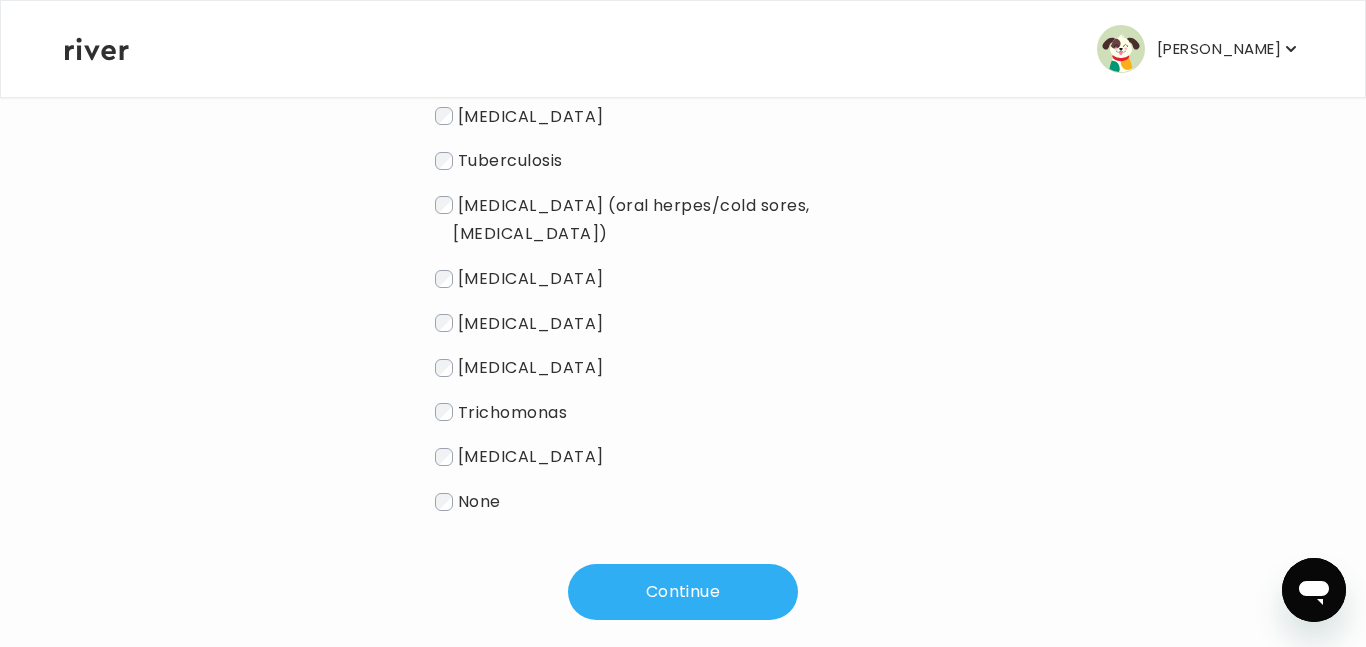 click on "None" at bounding box center [479, 501] 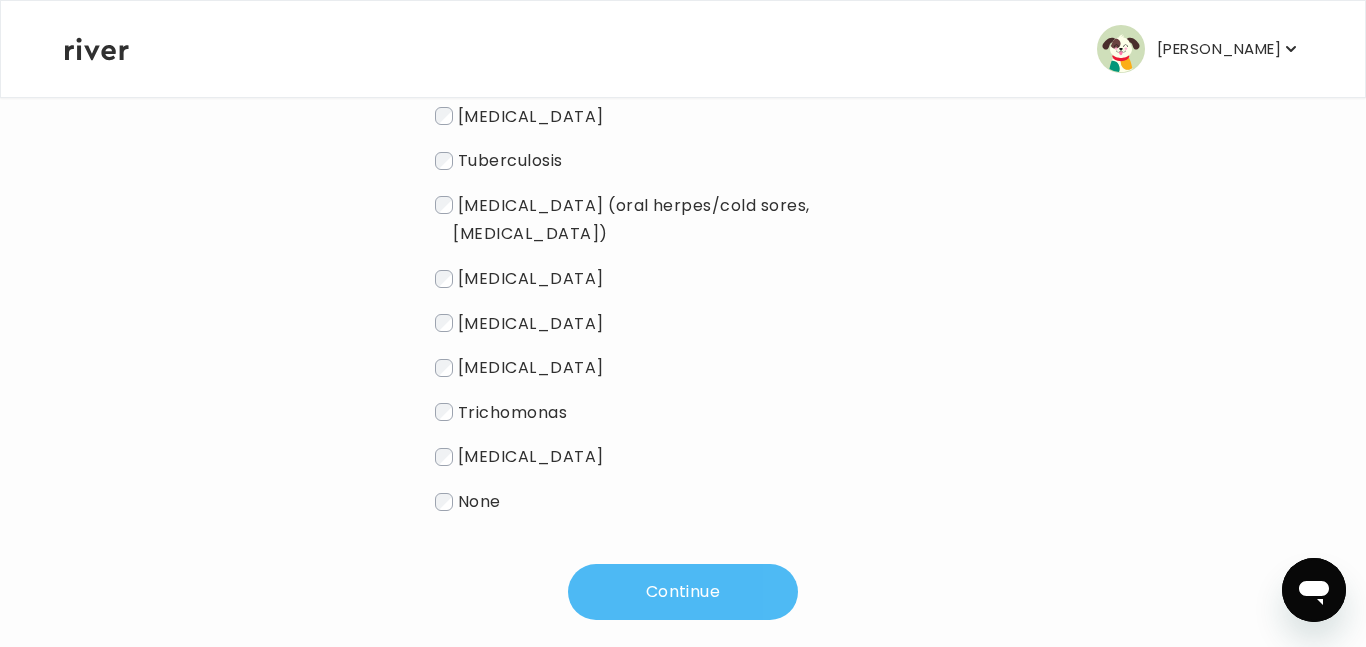 click on "Continue" at bounding box center (683, 592) 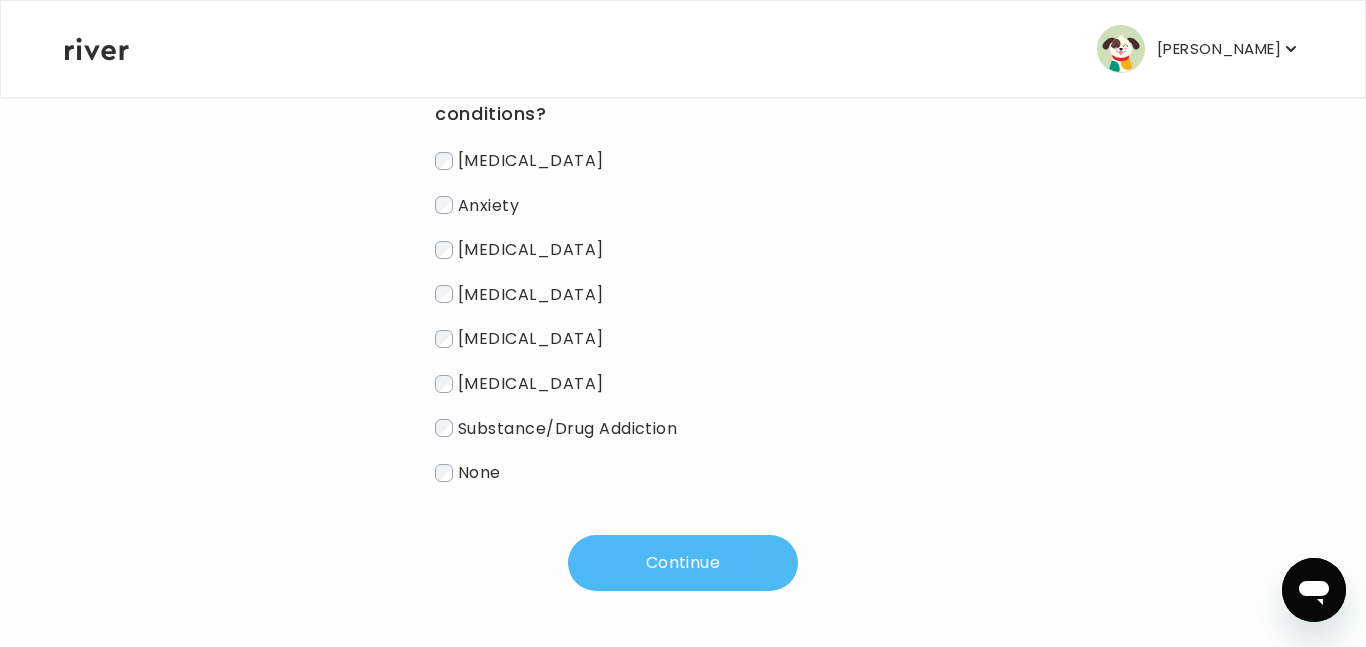 scroll, scrollTop: 297, scrollLeft: 0, axis: vertical 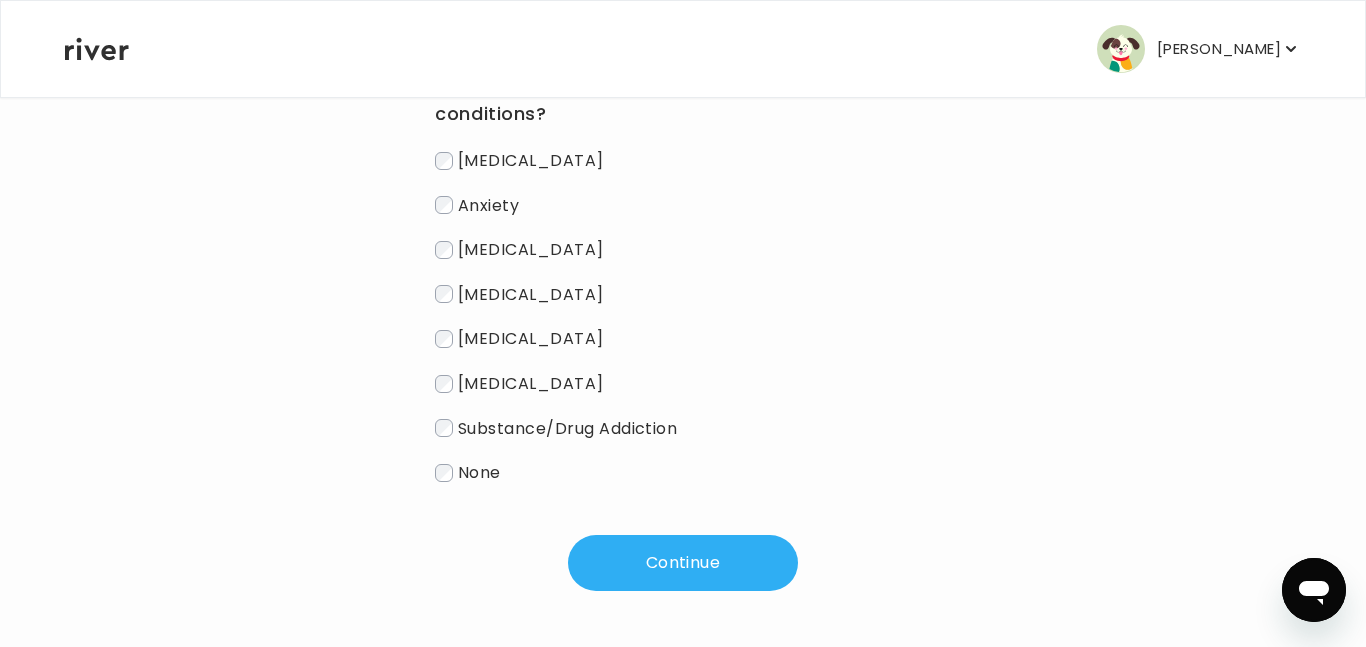 click on "None" at bounding box center (479, 472) 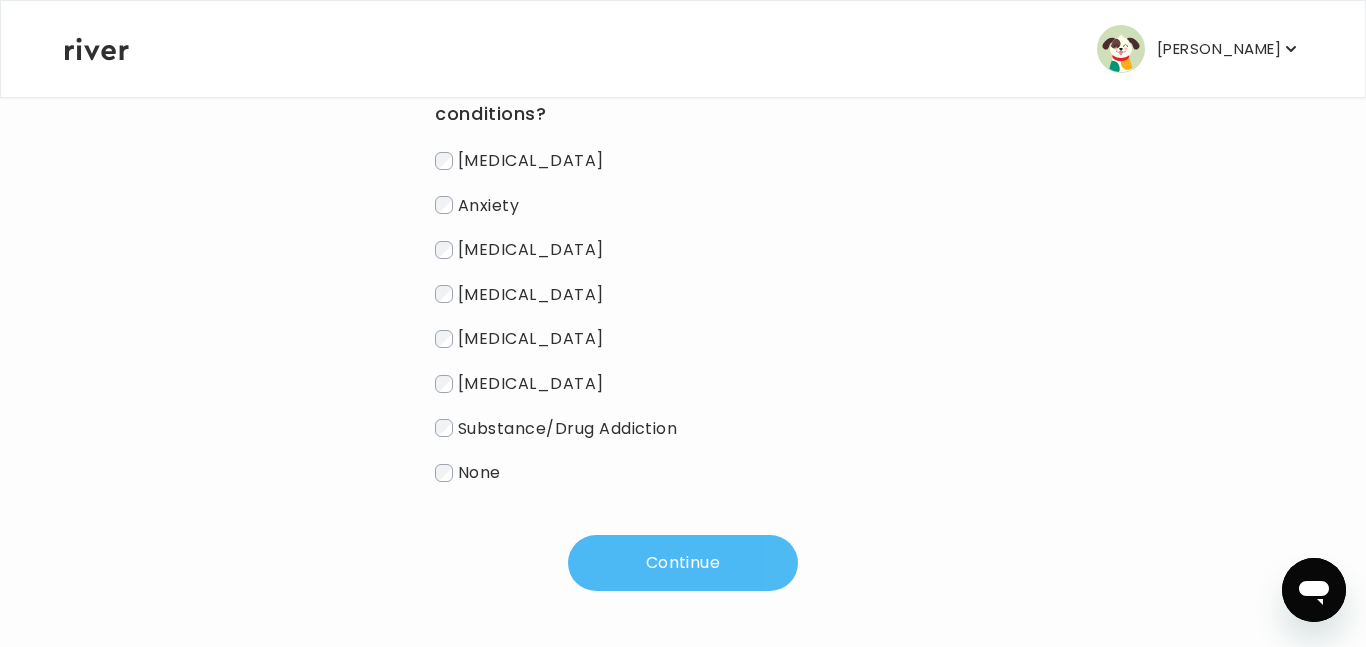 click on "Continue" at bounding box center [683, 563] 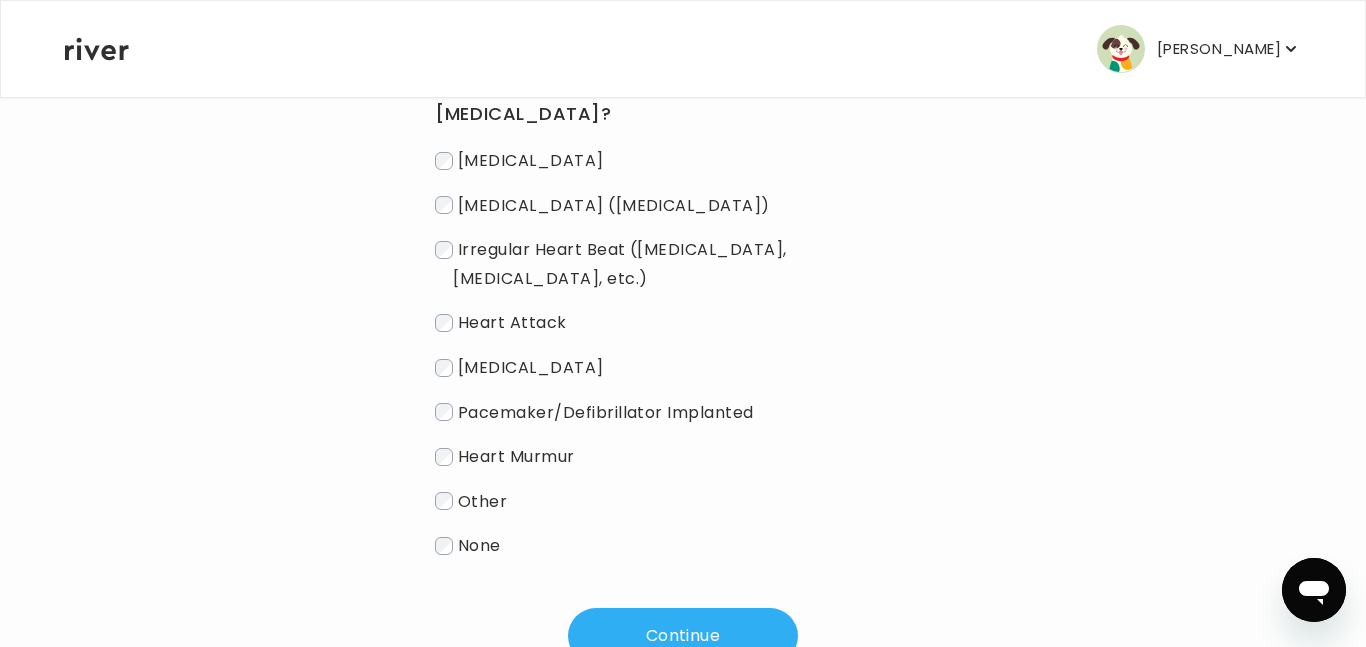click on "None" at bounding box center [479, 545] 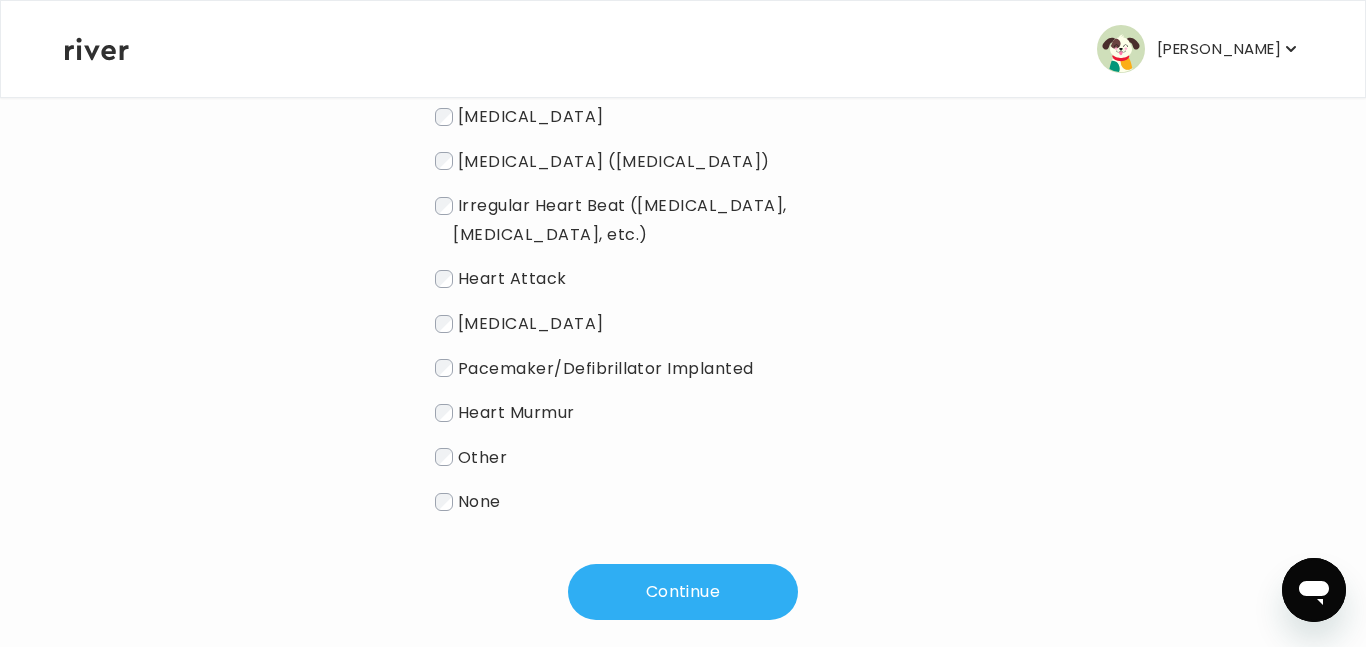 scroll, scrollTop: 339, scrollLeft: 0, axis: vertical 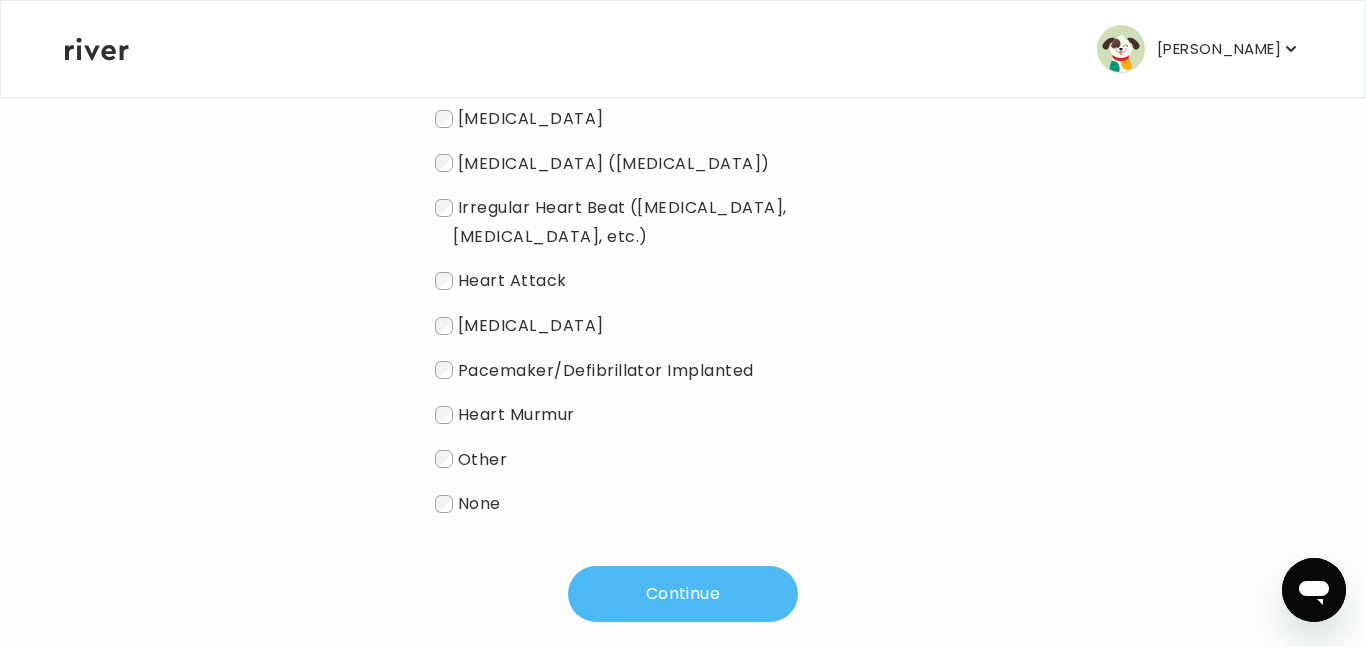 click on "Continue" at bounding box center [683, 594] 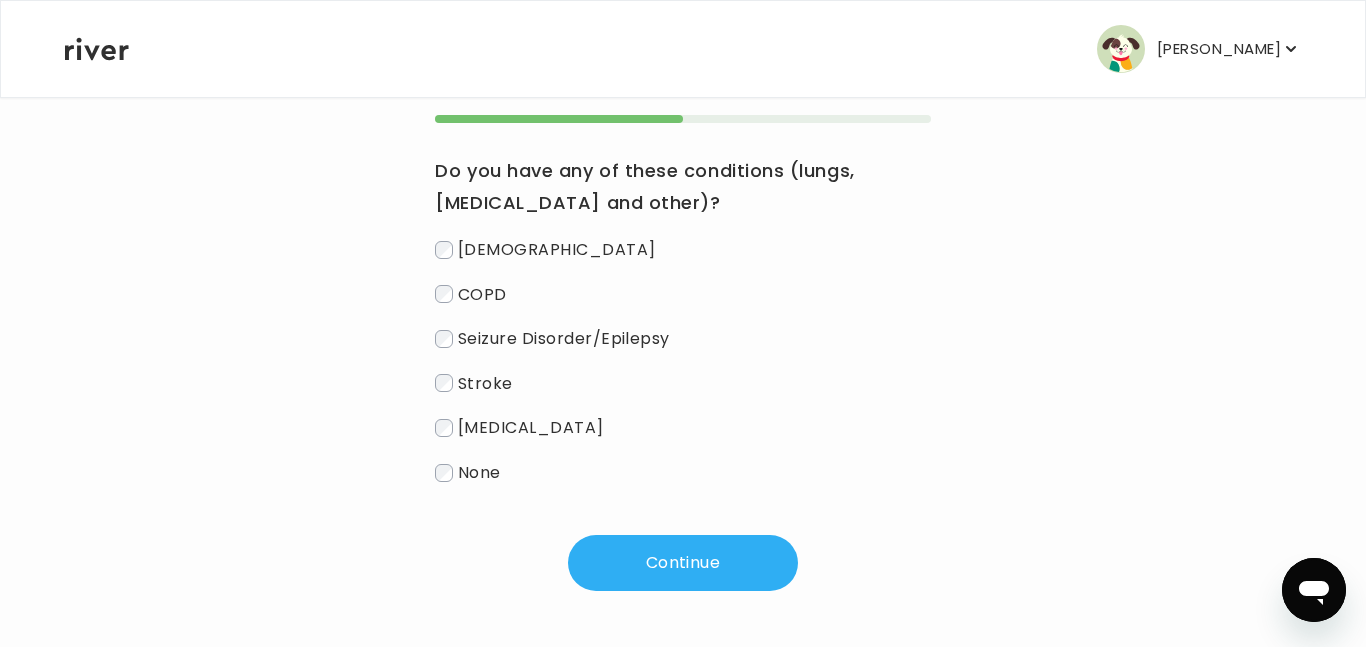 click on "None" at bounding box center (479, 472) 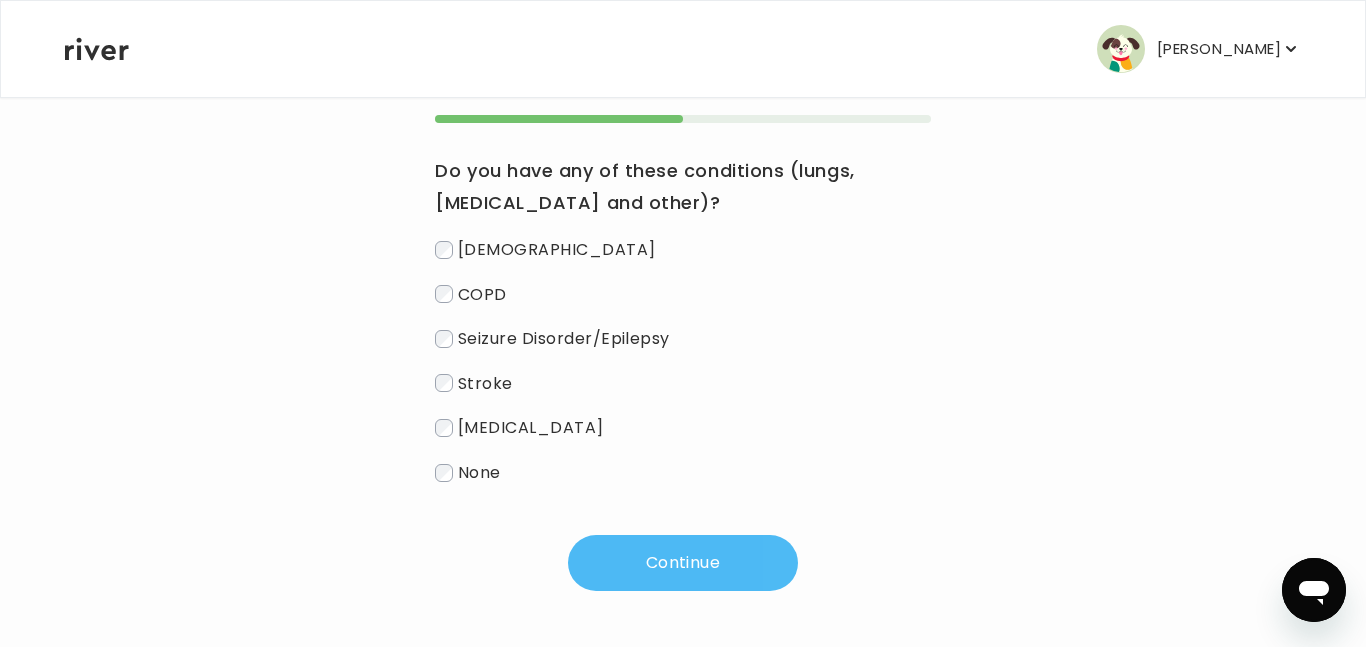 click on "Continue" at bounding box center (683, 563) 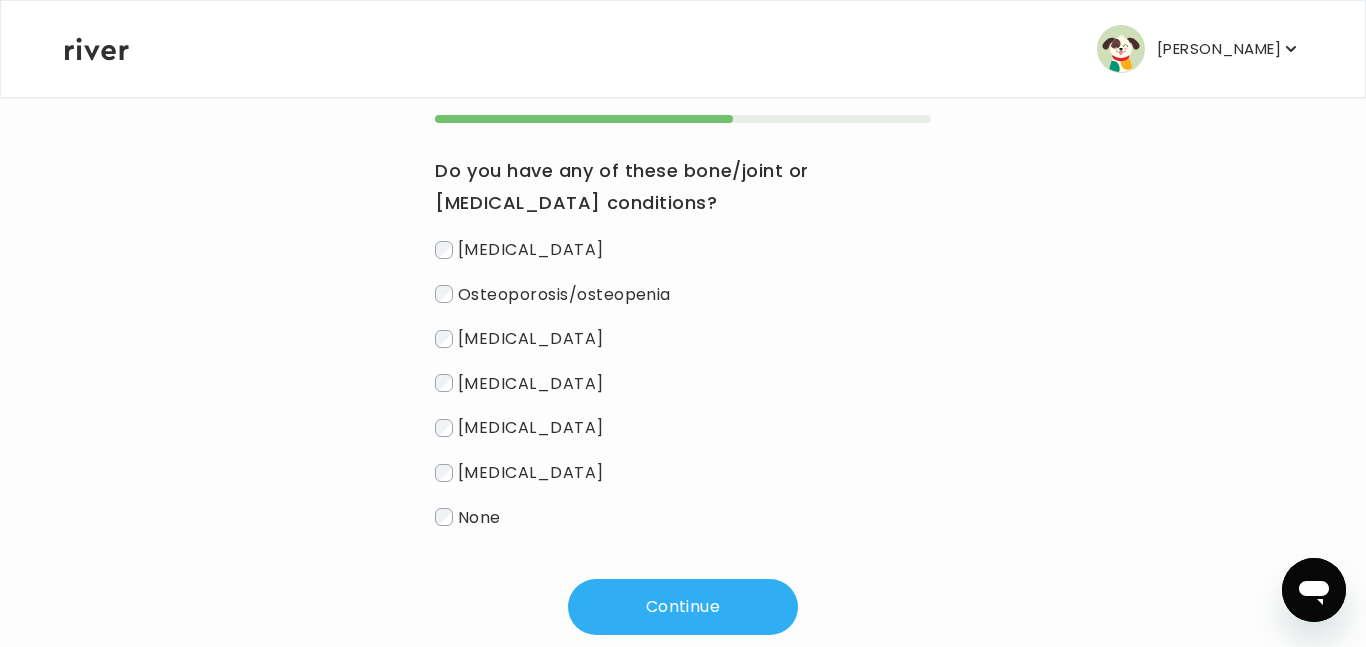 click on "None" at bounding box center (479, 516) 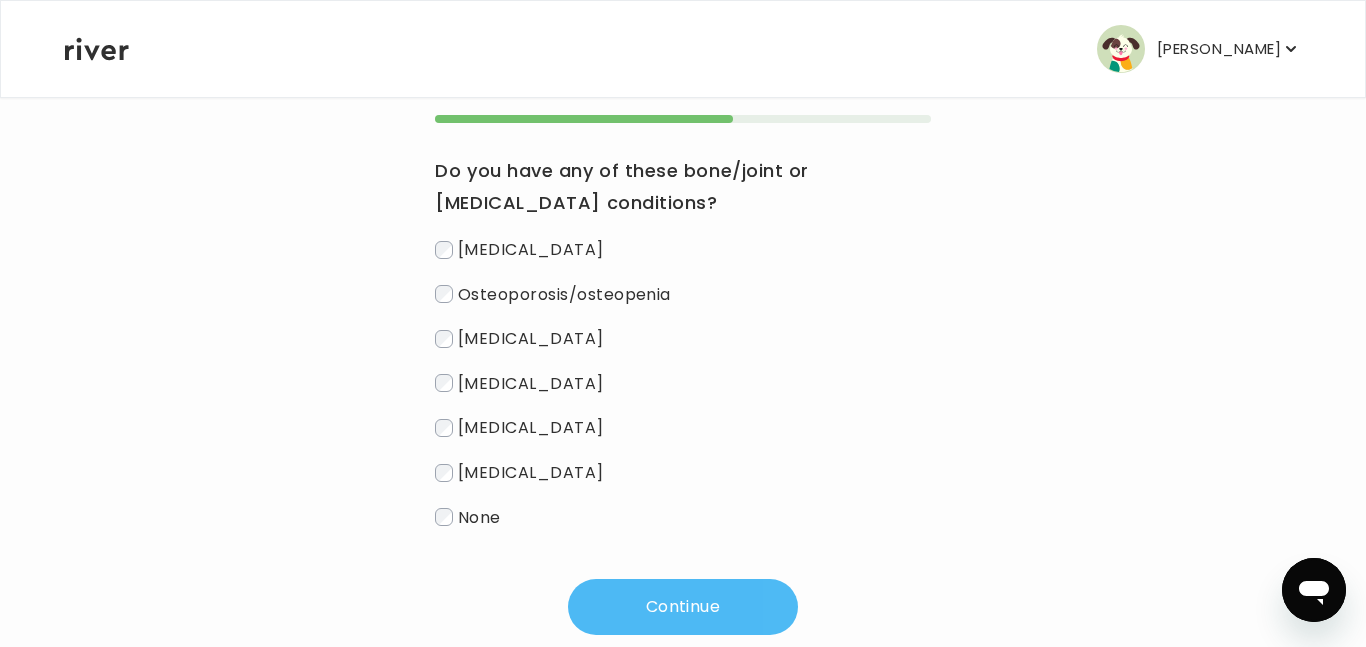 click on "Continue" at bounding box center [683, 607] 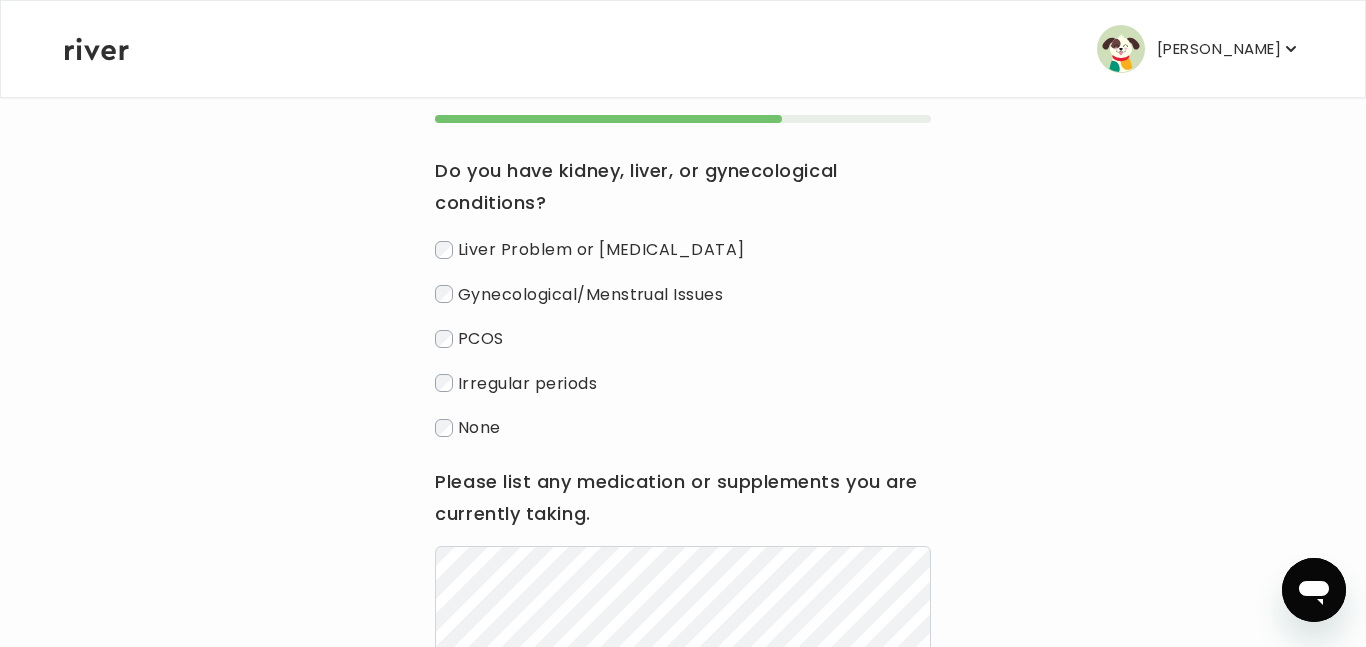 click on "Liver Problem or [MEDICAL_DATA]   Gynecological/Menstrual Issues   PCOS   Irregular periods   None" at bounding box center (682, 338) 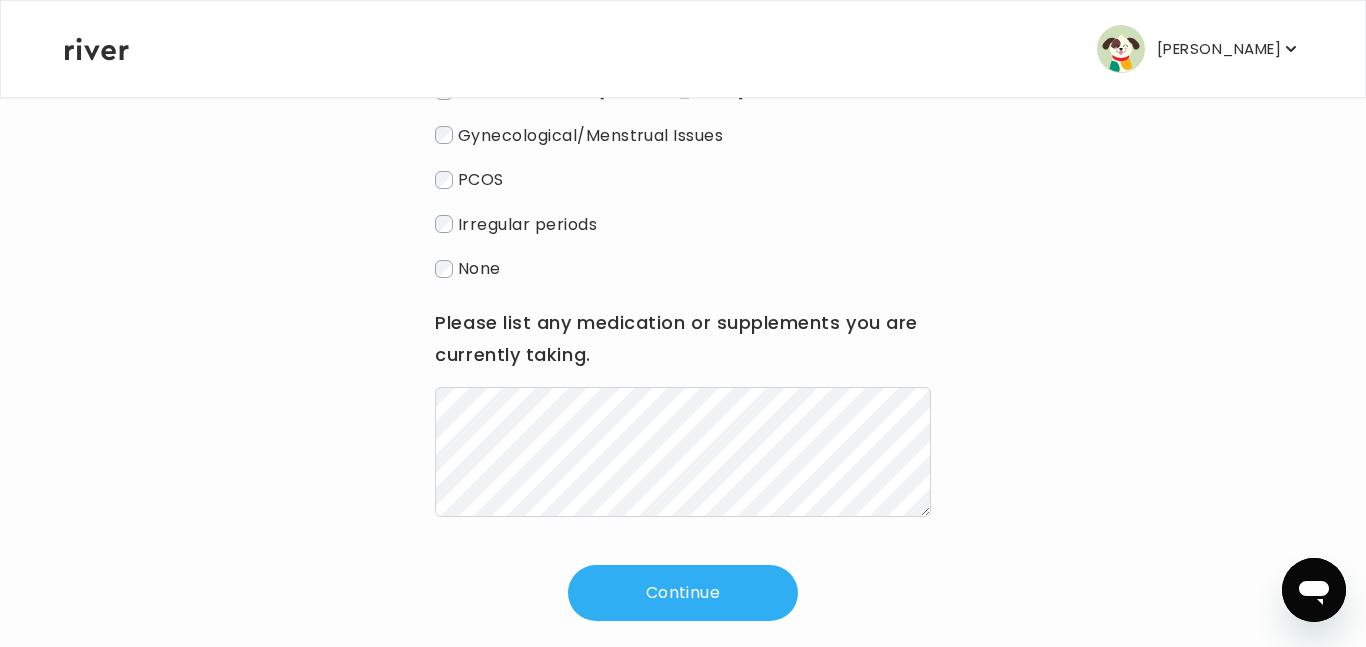 scroll, scrollTop: 397, scrollLeft: 0, axis: vertical 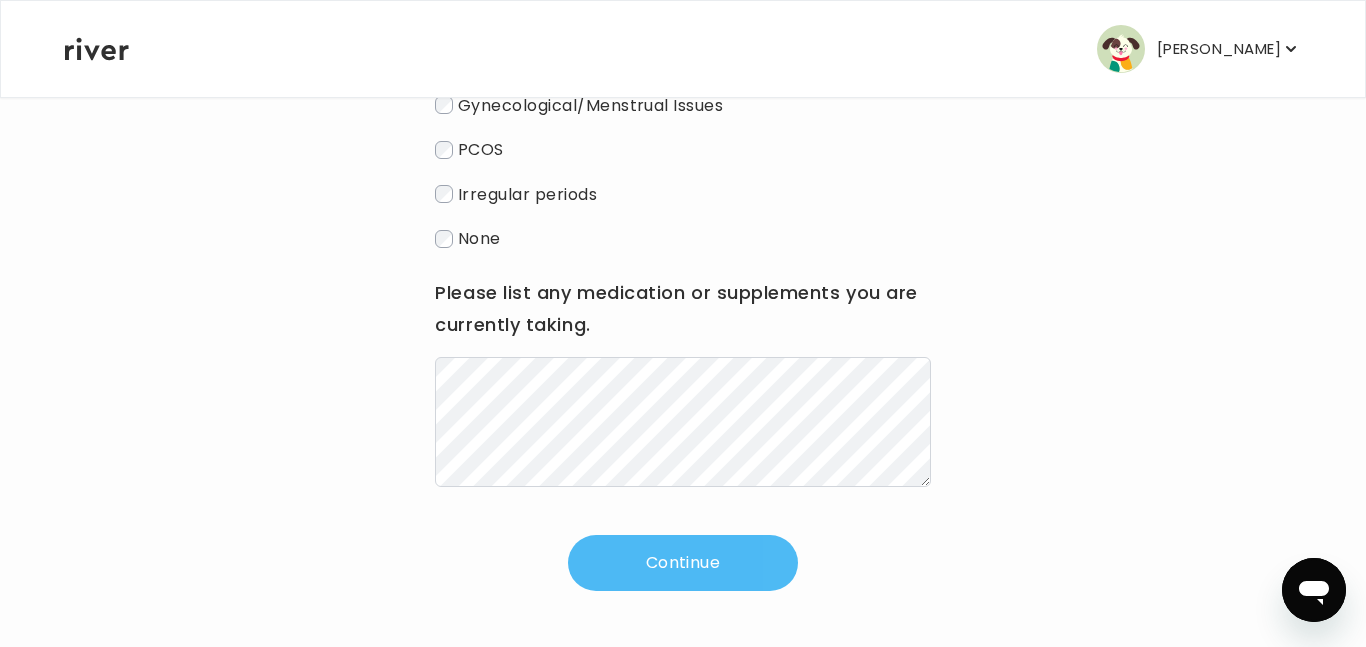 click on "Continue" at bounding box center (683, 563) 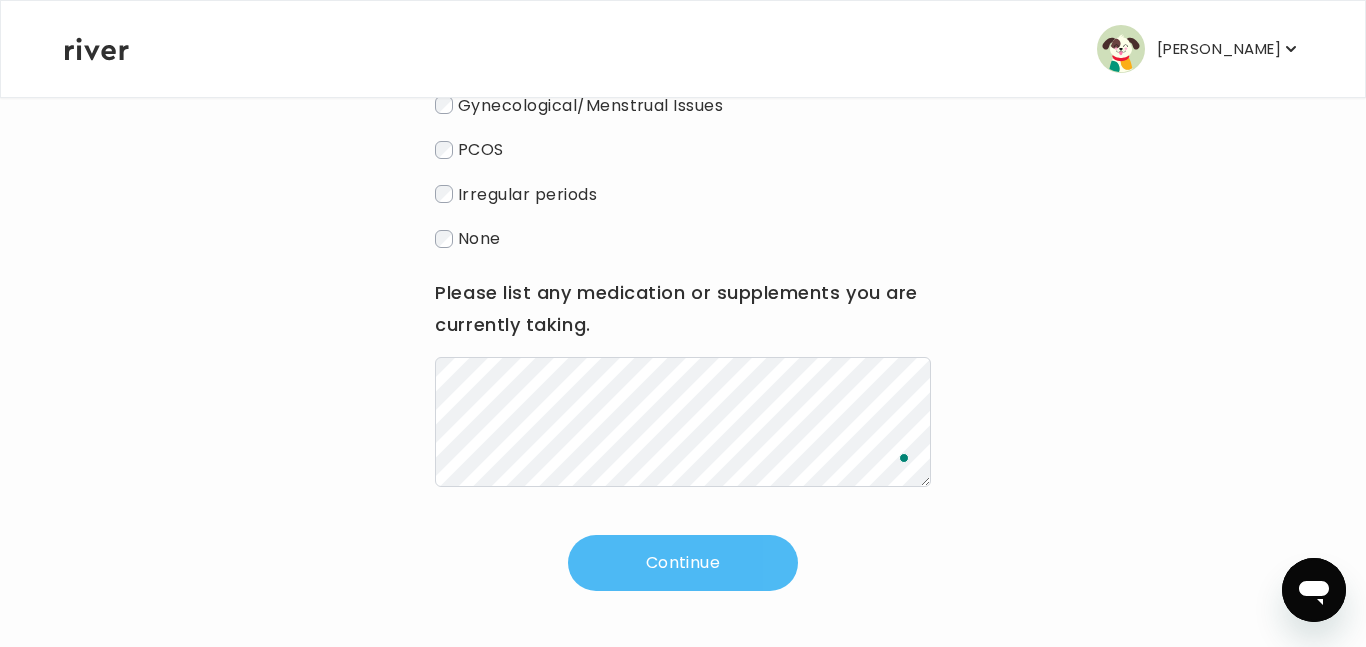 click on "Continue" at bounding box center [683, 563] 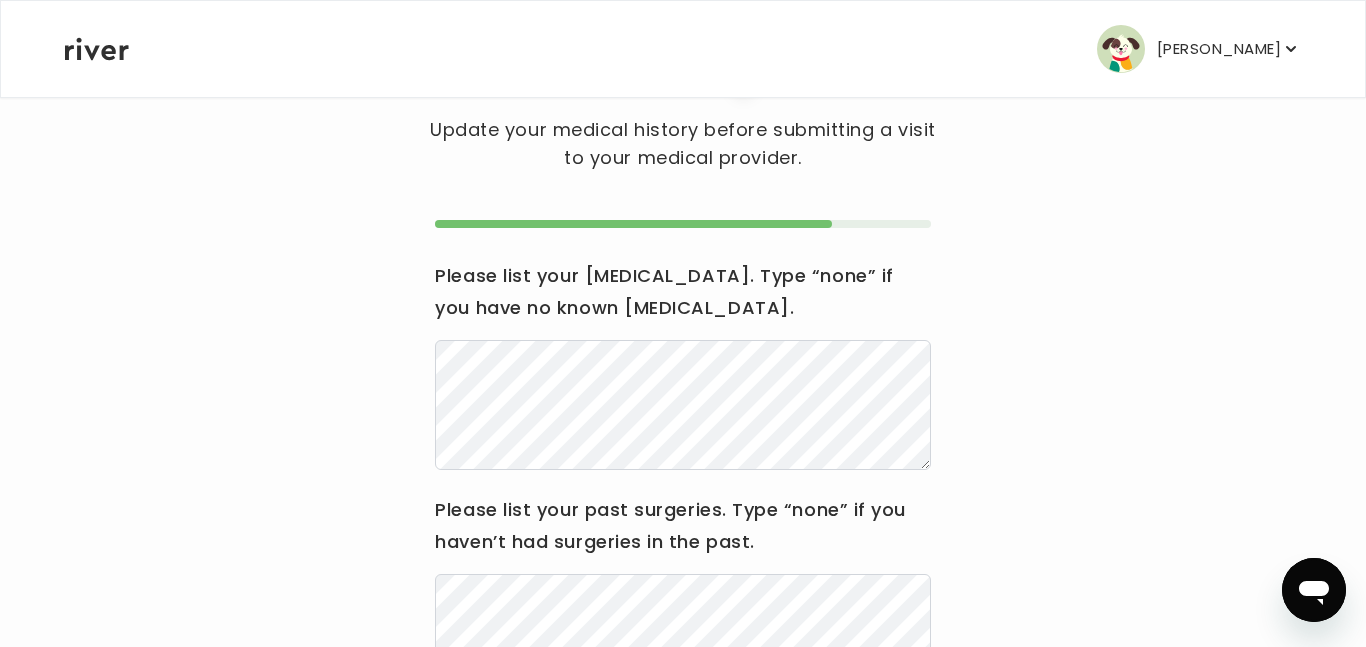 scroll, scrollTop: 100, scrollLeft: 0, axis: vertical 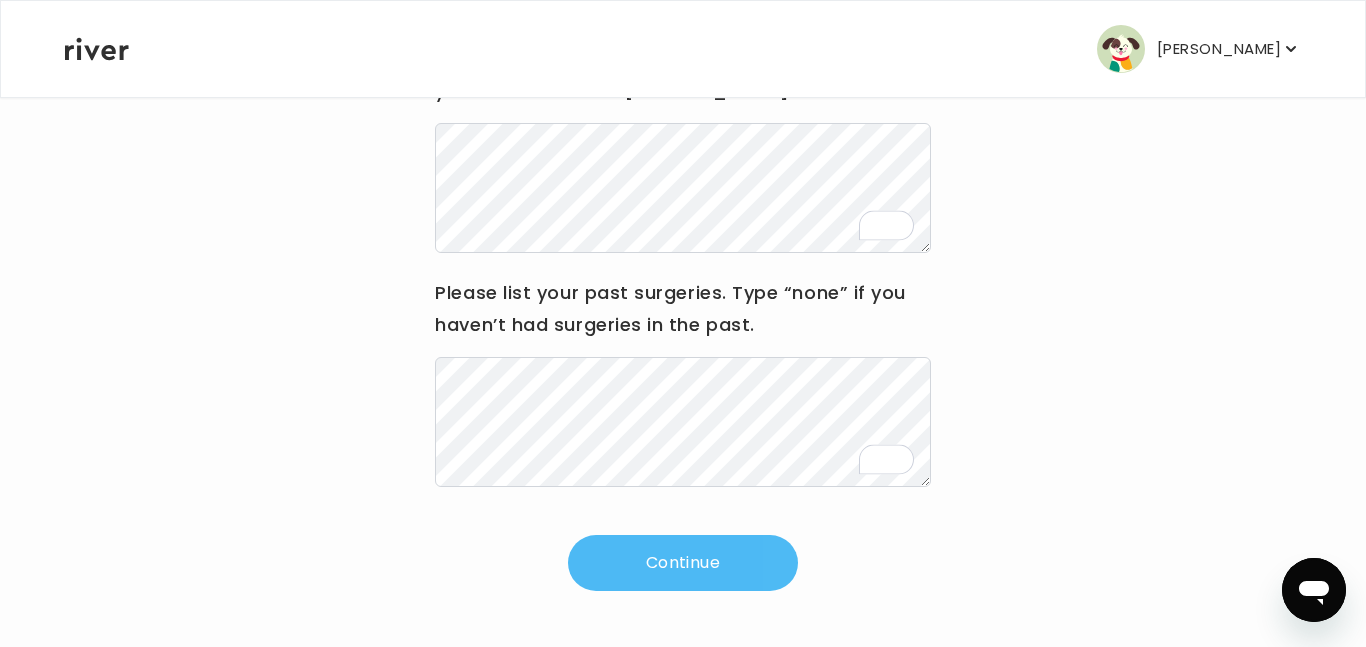 click on "Continue" at bounding box center (683, 563) 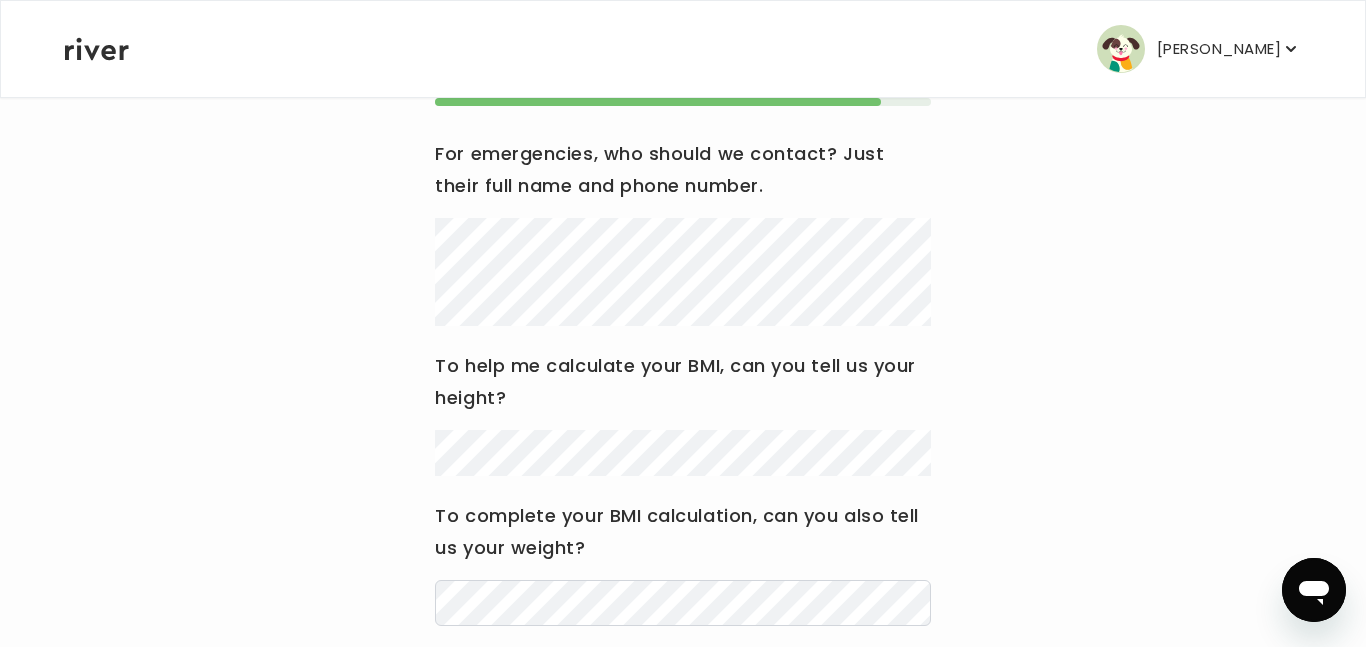 scroll, scrollTop: 231, scrollLeft: 0, axis: vertical 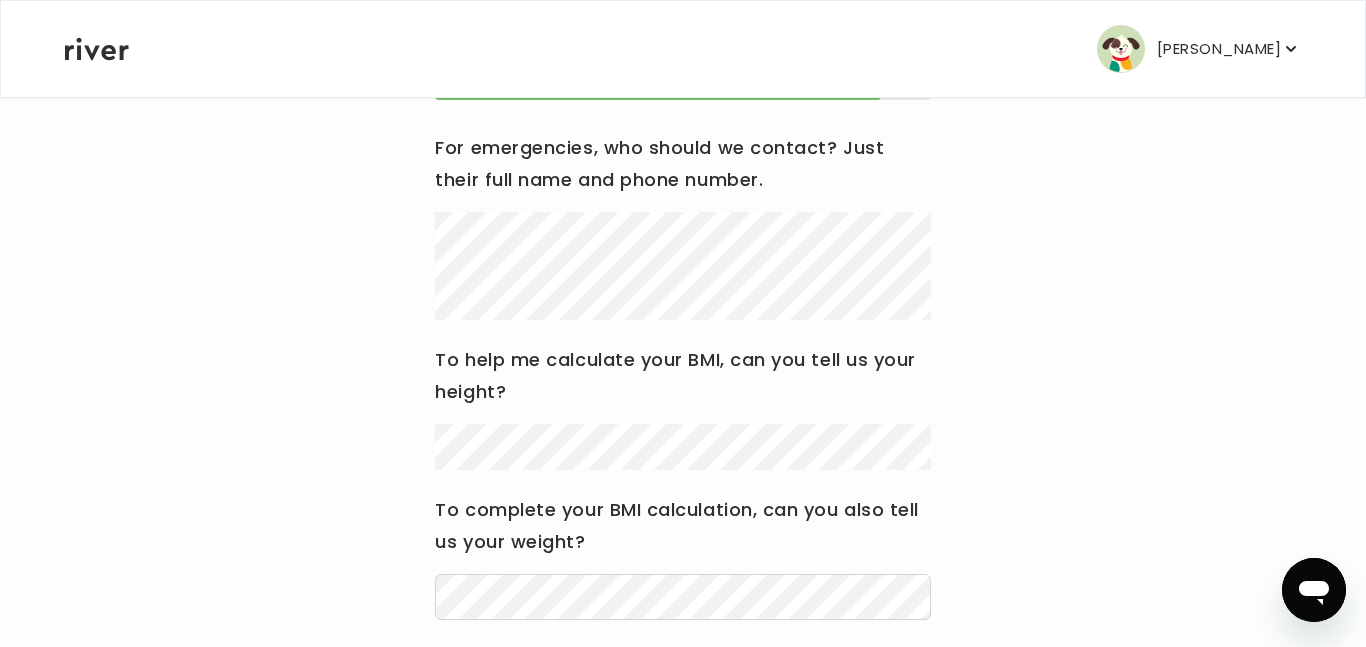 click on "Hi  [PERSON_NAME] Update your medical history before submitting a visit to your medical provider. For emergencies, who should we contact? Just their full name and phone number. To help me calculate your BMI, can you tell us your height? To complete your BMI calculation, can you also tell us your weight? Continue" at bounding box center (683, 322) 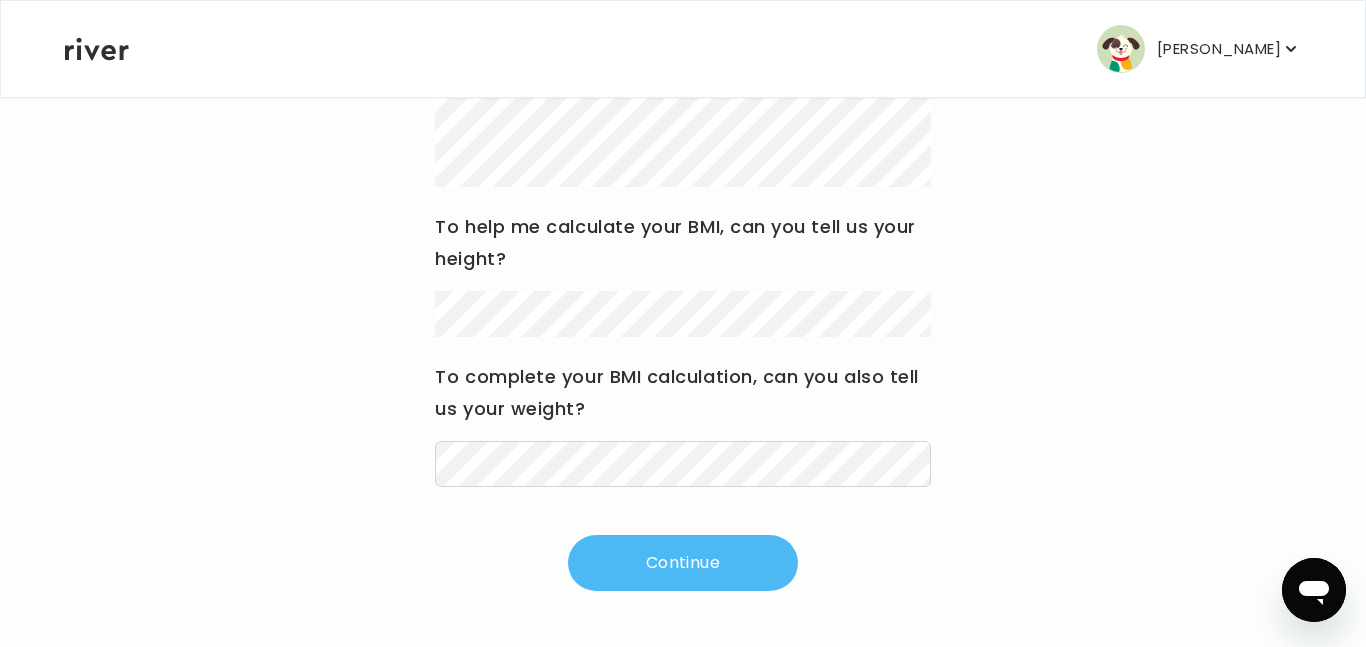 click on "Continue" at bounding box center (683, 563) 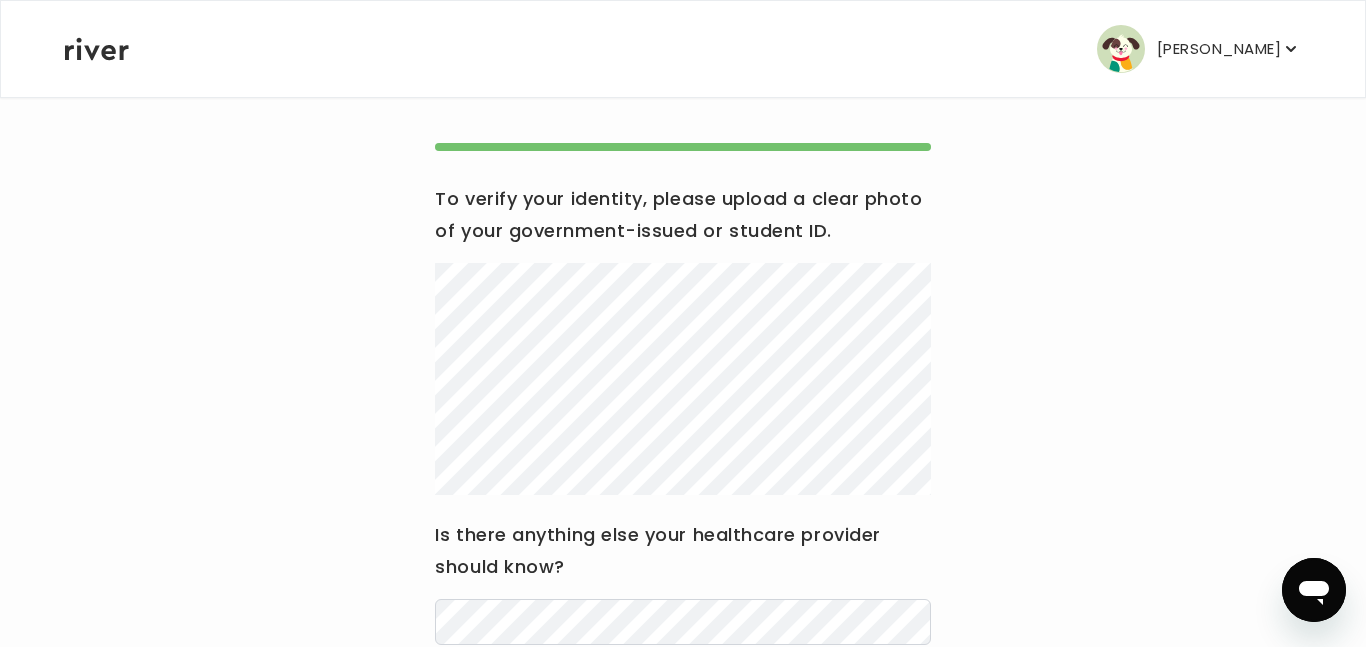 scroll, scrollTop: 338, scrollLeft: 0, axis: vertical 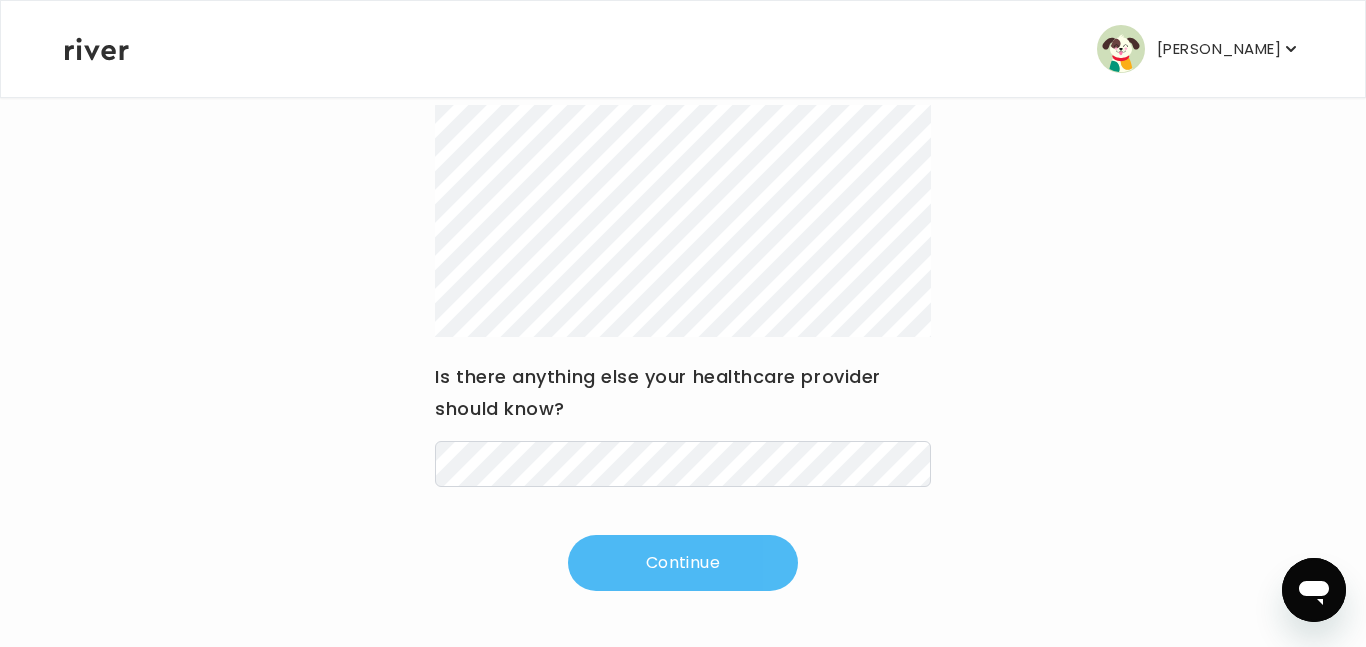 click on "Continue" at bounding box center (683, 563) 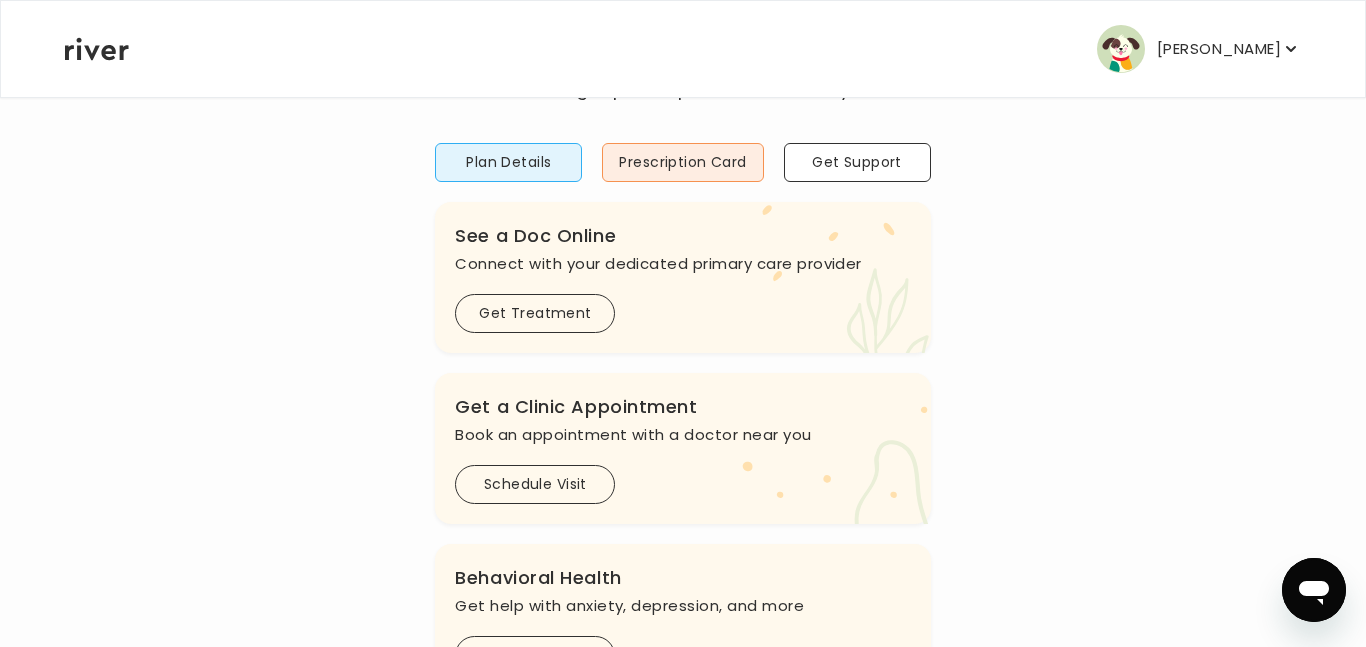 scroll, scrollTop: 0, scrollLeft: 0, axis: both 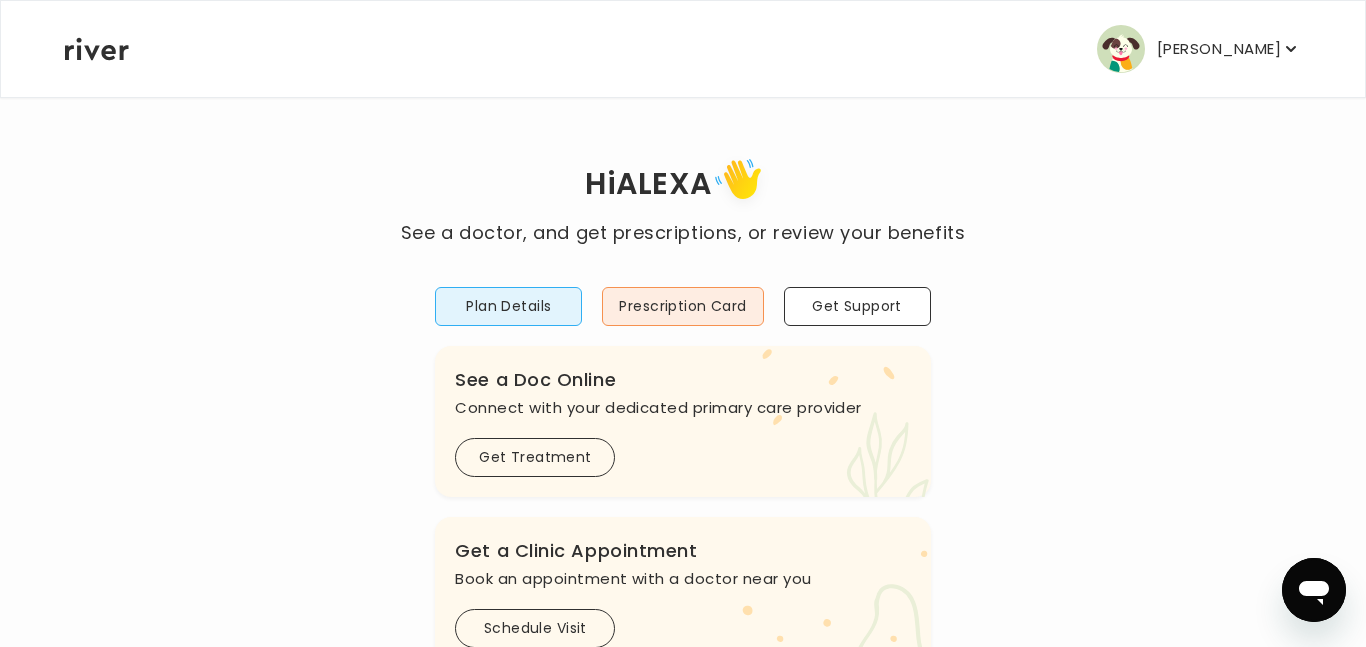 click on "[PERSON_NAME]" at bounding box center [1219, 49] 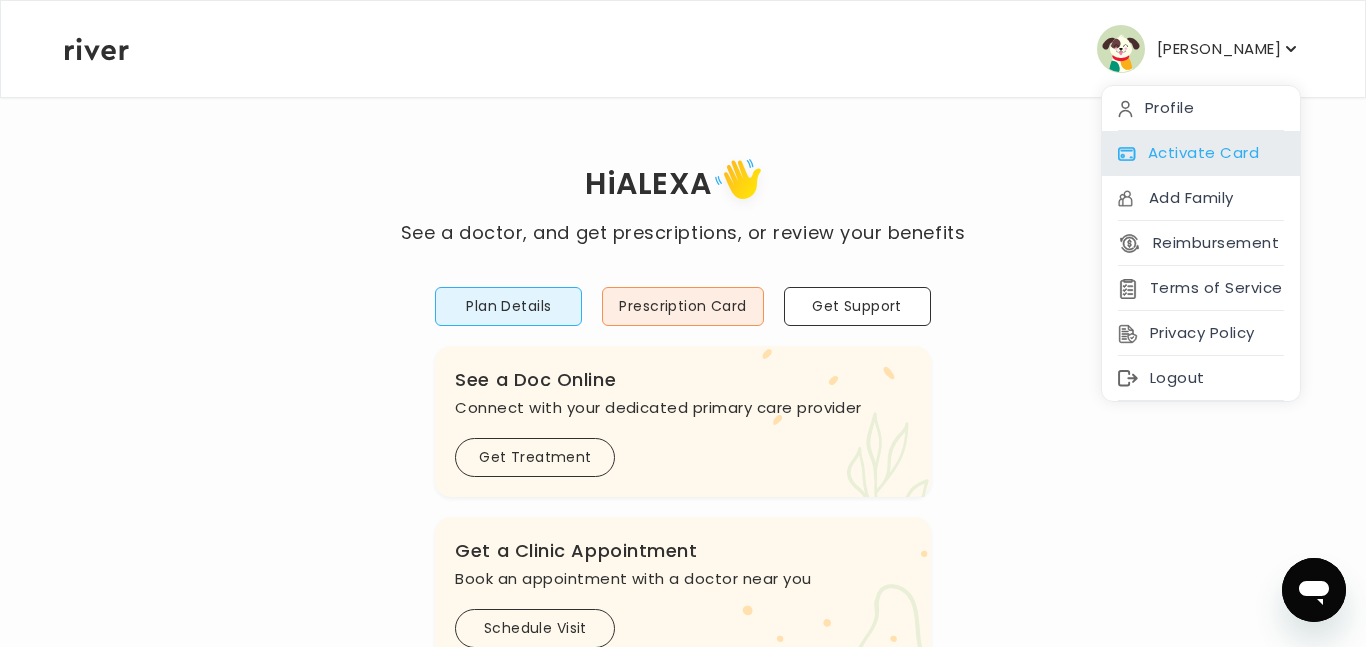 click on "Activate Card" at bounding box center (1201, 153) 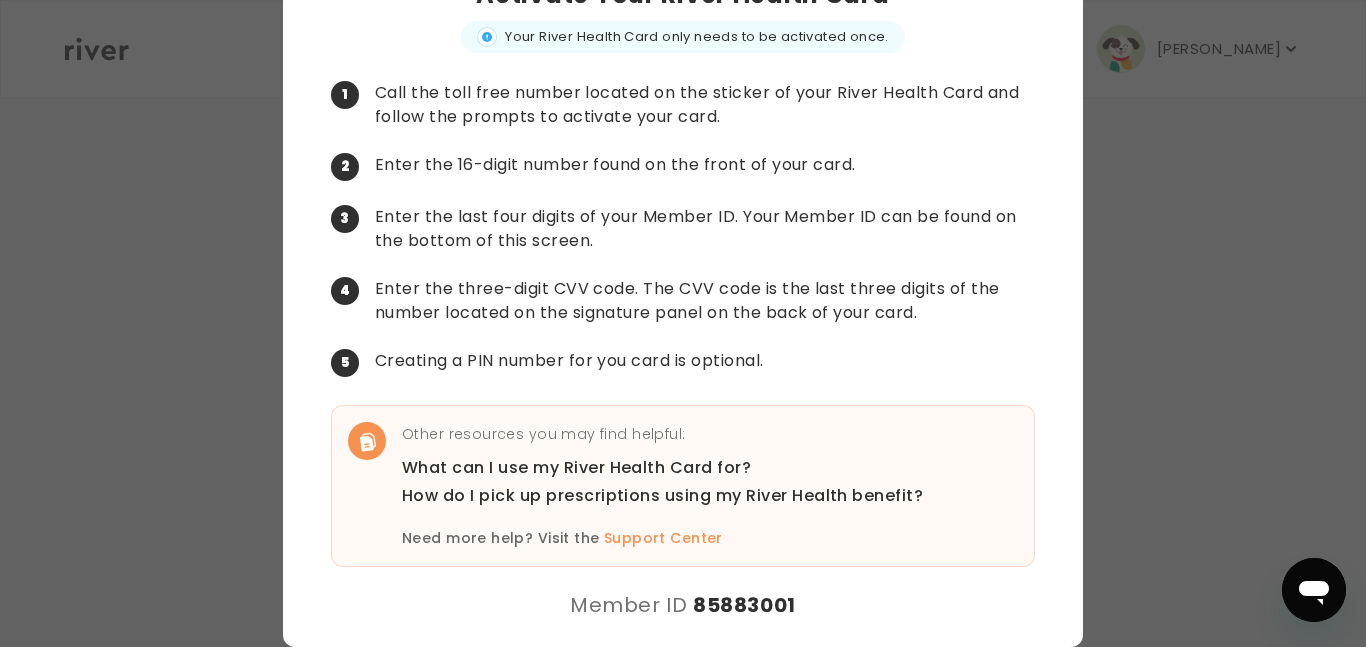 scroll, scrollTop: 114, scrollLeft: 0, axis: vertical 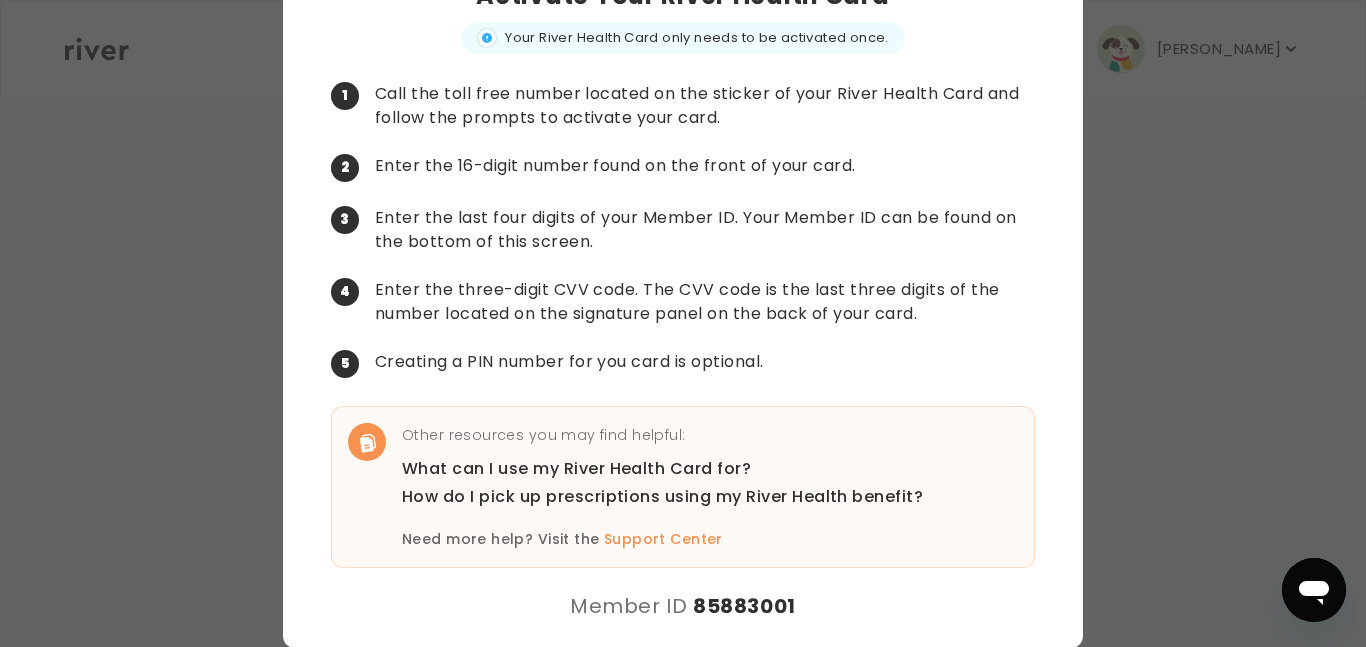 click on "85883001" at bounding box center [744, 606] 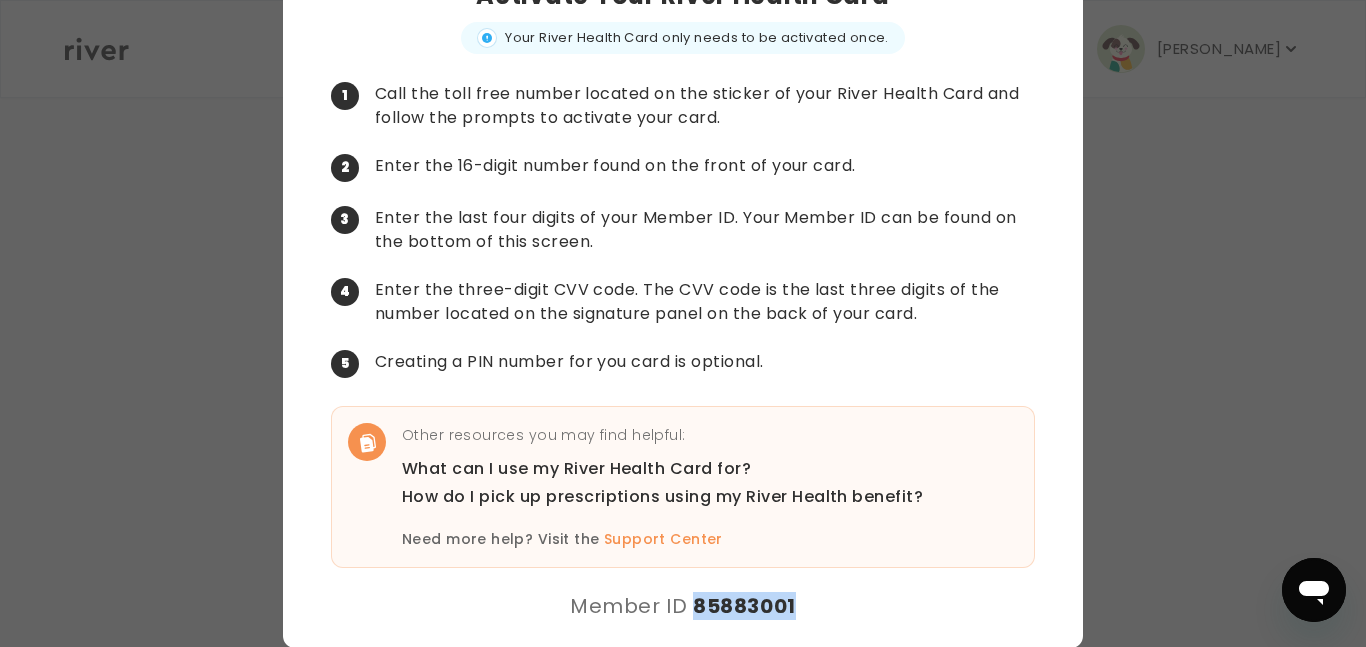 drag, startPoint x: 697, startPoint y: 608, endPoint x: 798, endPoint y: 606, distance: 101.0198 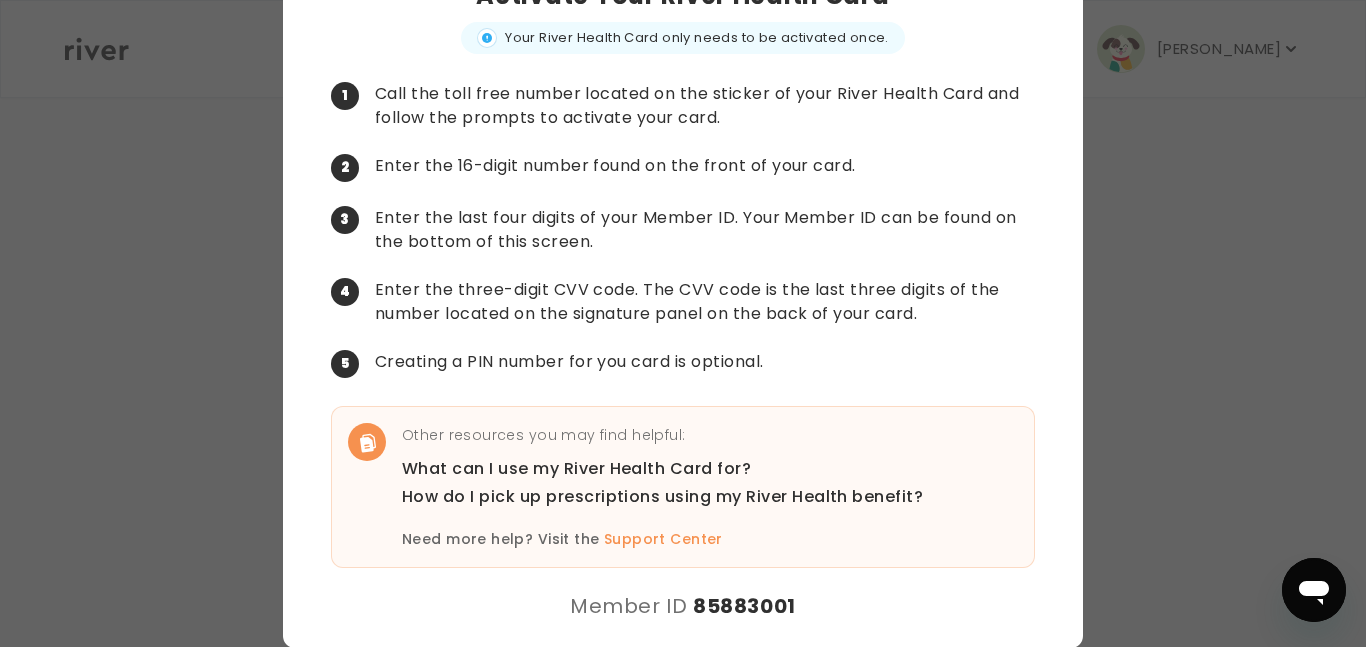 click at bounding box center [683, 323] 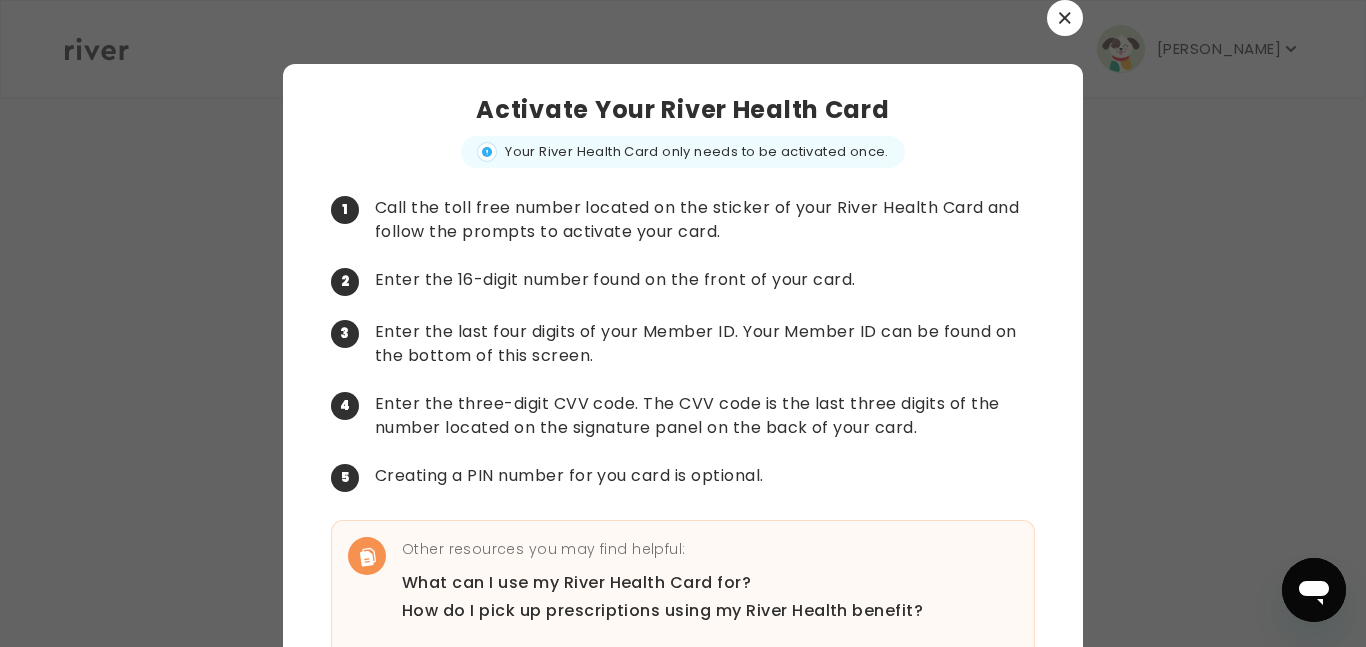 click at bounding box center [1065, 18] 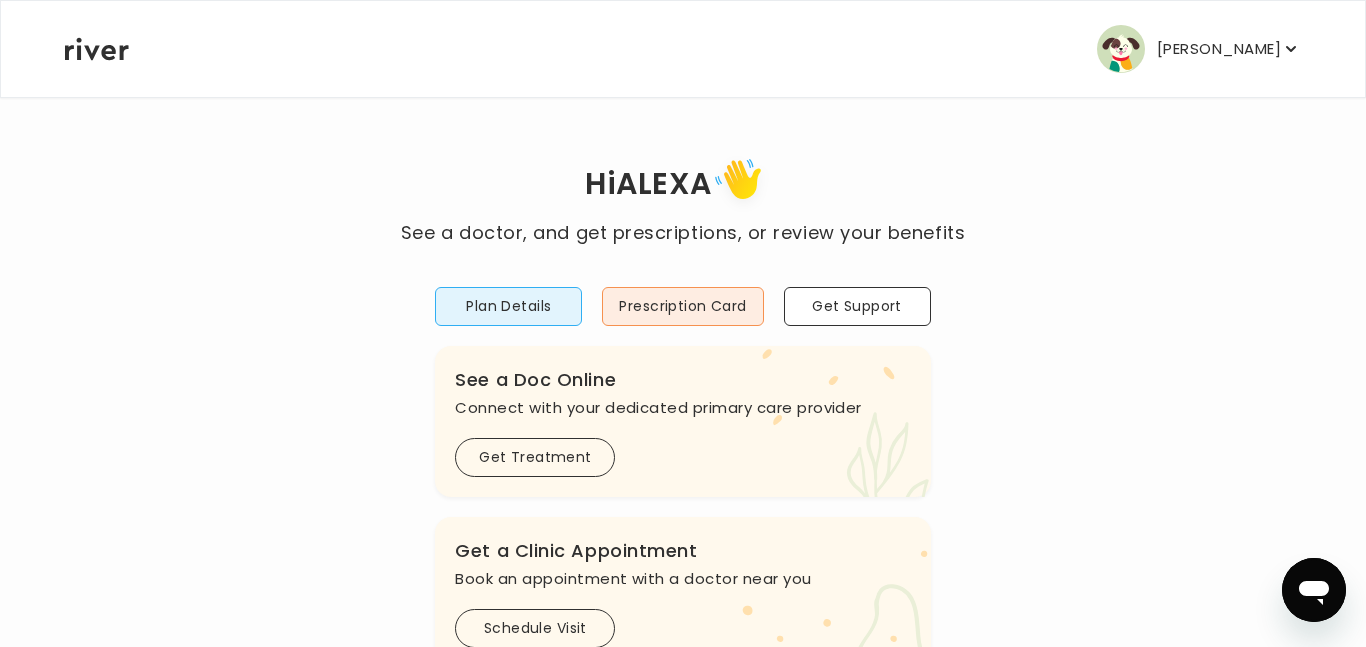 click on "[PERSON_NAME]" at bounding box center [1199, 49] 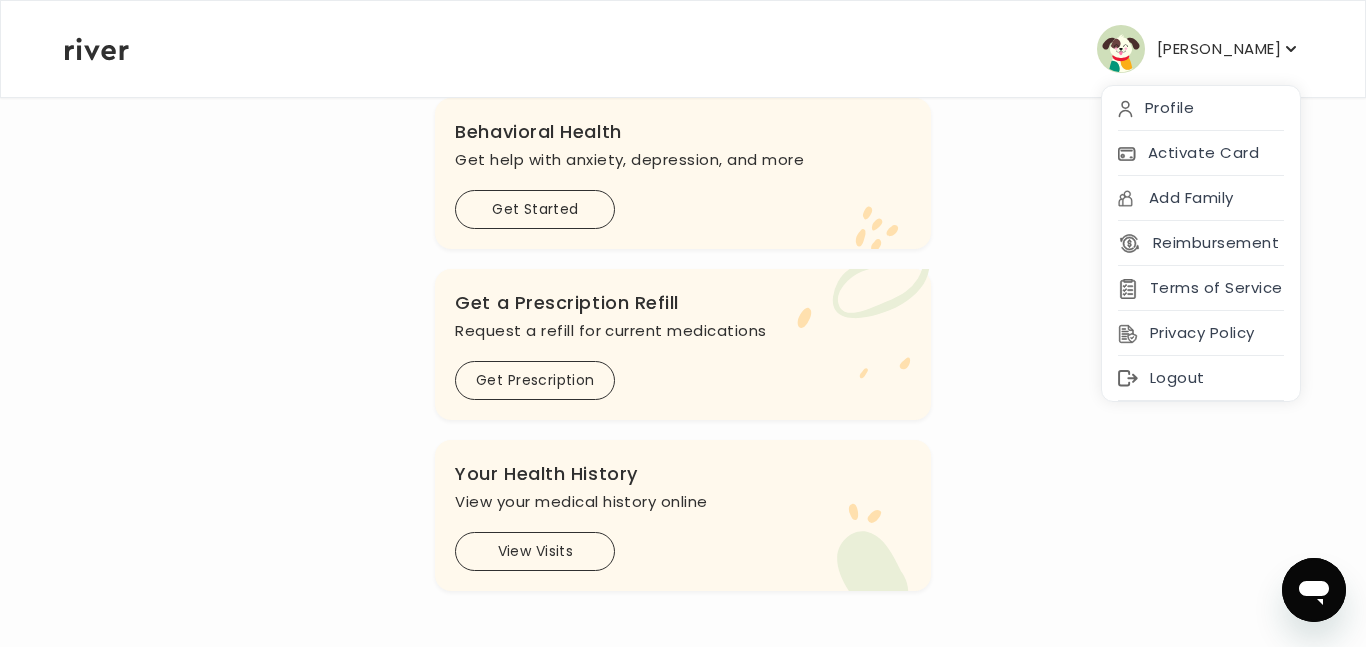 scroll, scrollTop: 0, scrollLeft: 0, axis: both 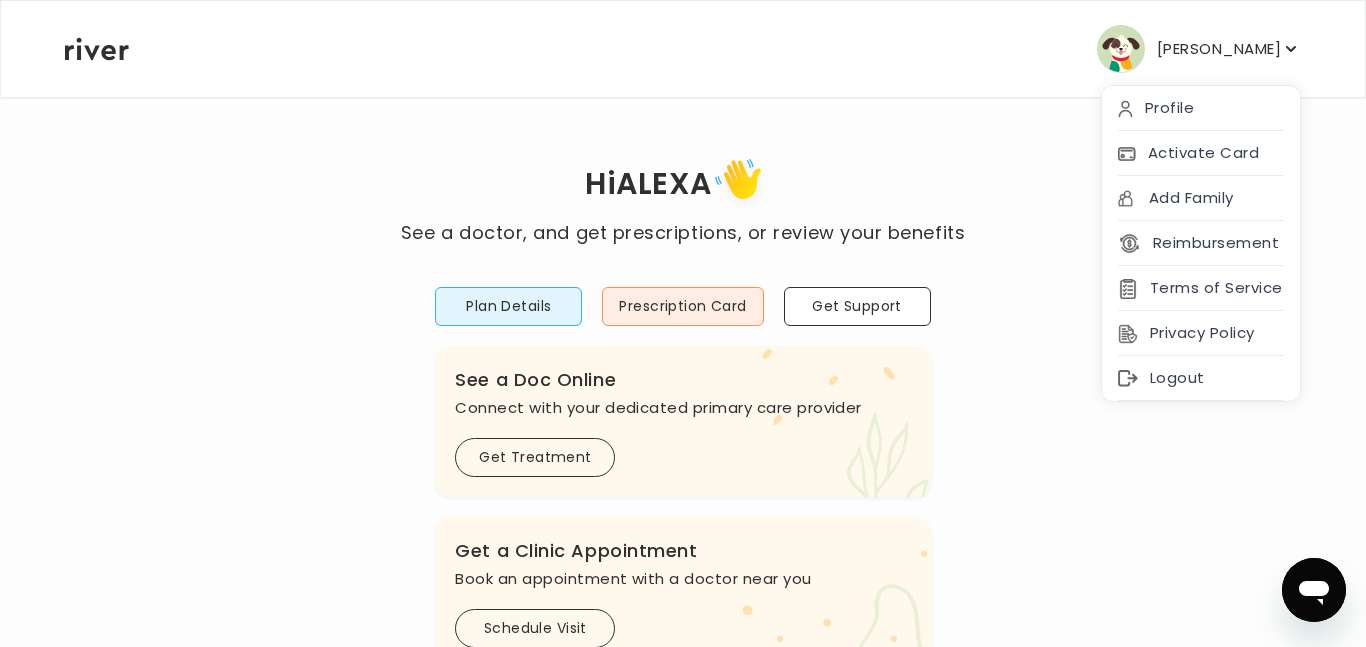 click on "ALEXA CROSS Profile Activate Card Add Family Reimbursement Terms of Service Privacy Policy Logout" at bounding box center [683, 49] 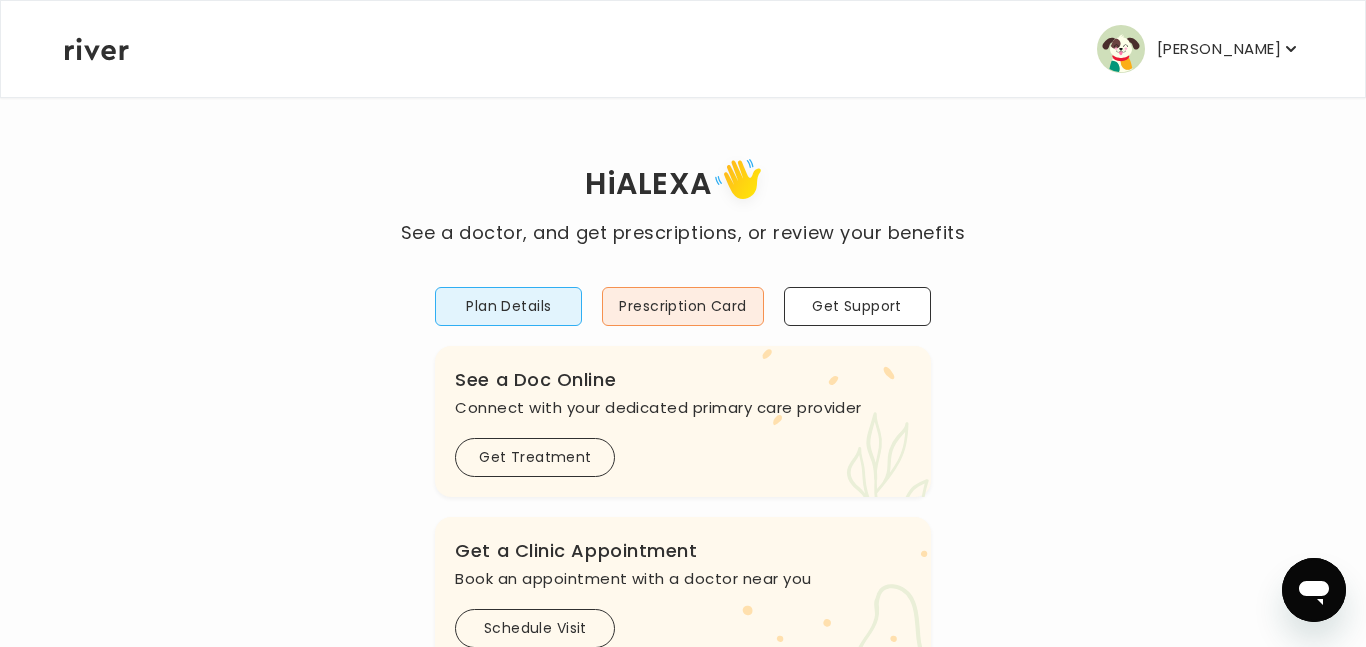 click on "ALEXA CROSS Profile Activate Card Add Family Reimbursement Terms of Service Privacy Policy Logout" at bounding box center [683, 49] 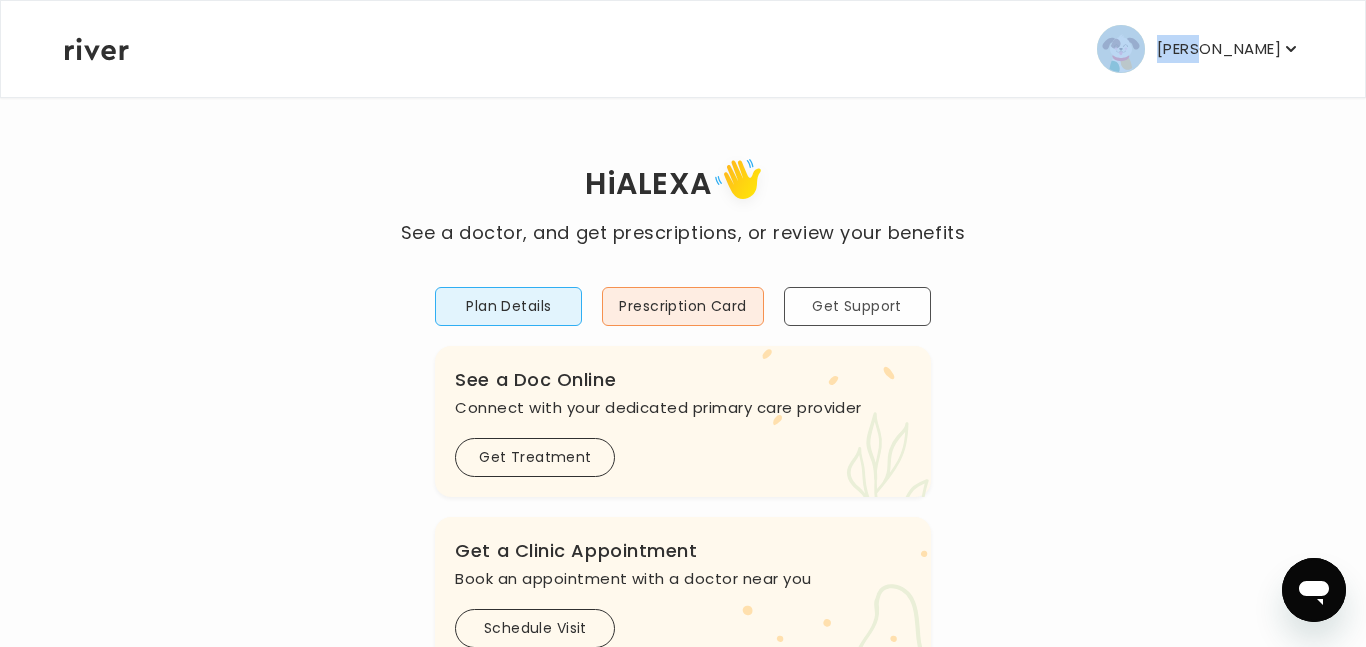 click on "Get Support" at bounding box center (857, 306) 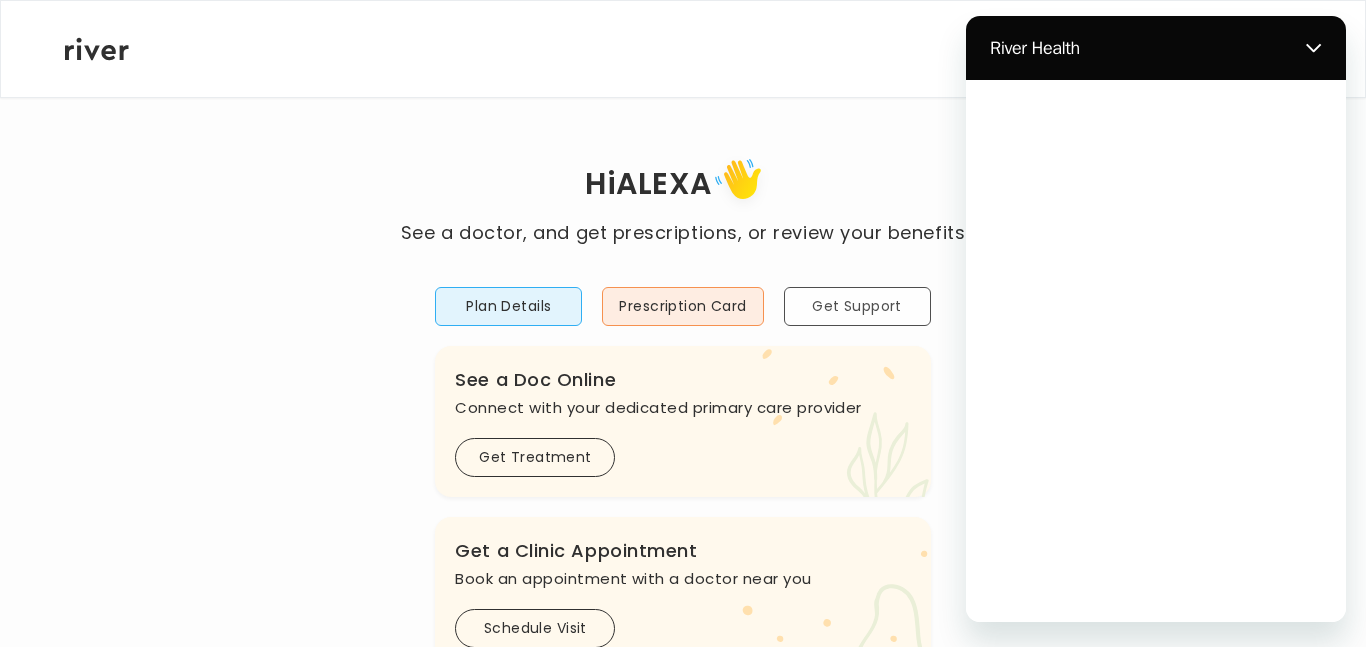 scroll, scrollTop: 0, scrollLeft: 0, axis: both 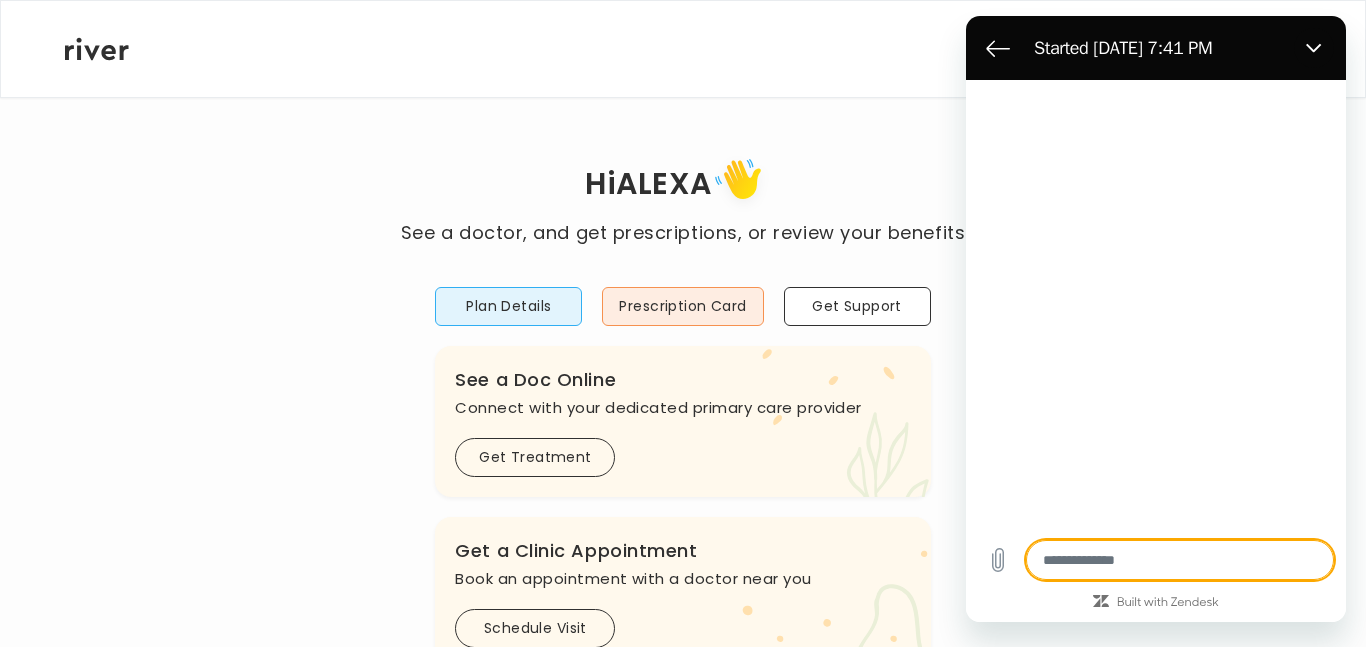 type on "*" 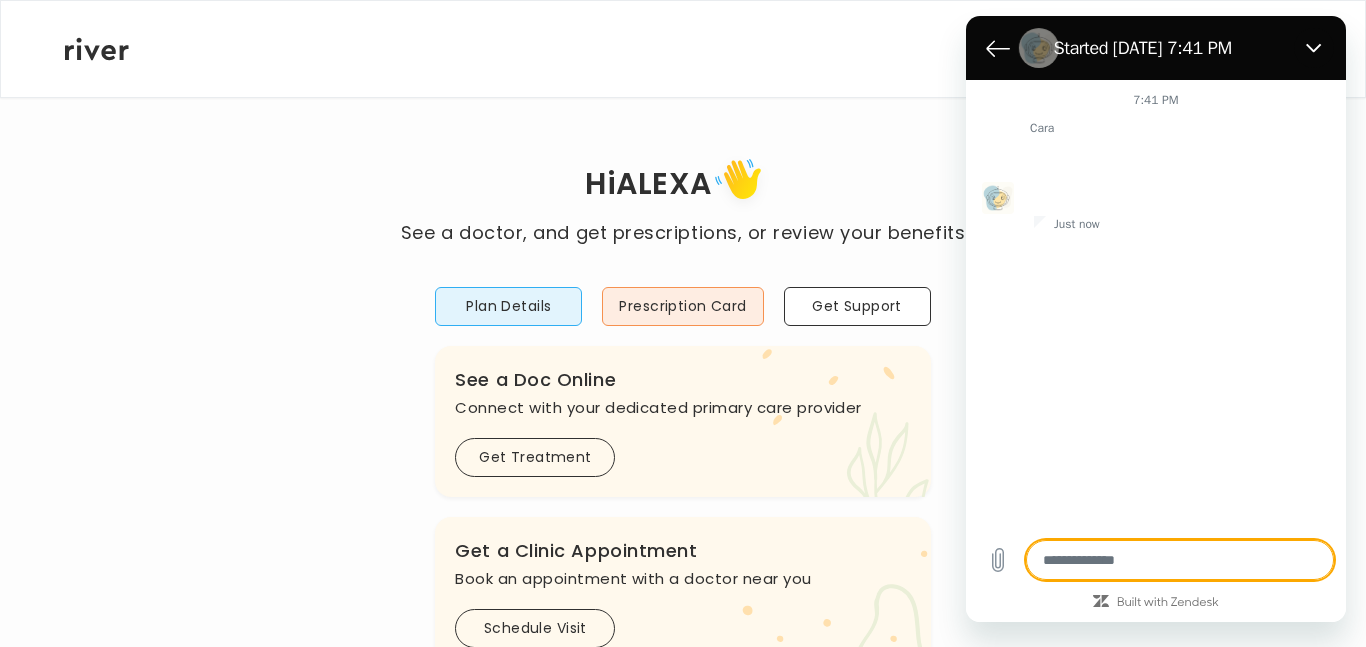 type on "*" 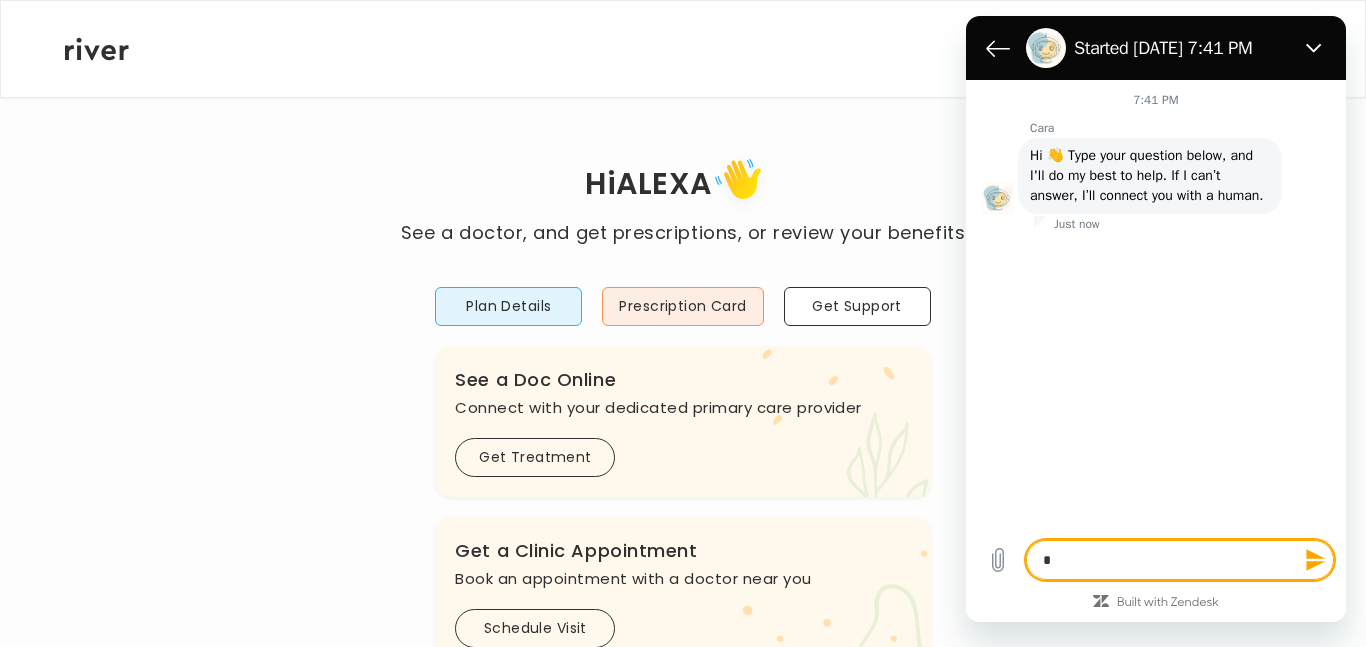 type on "**" 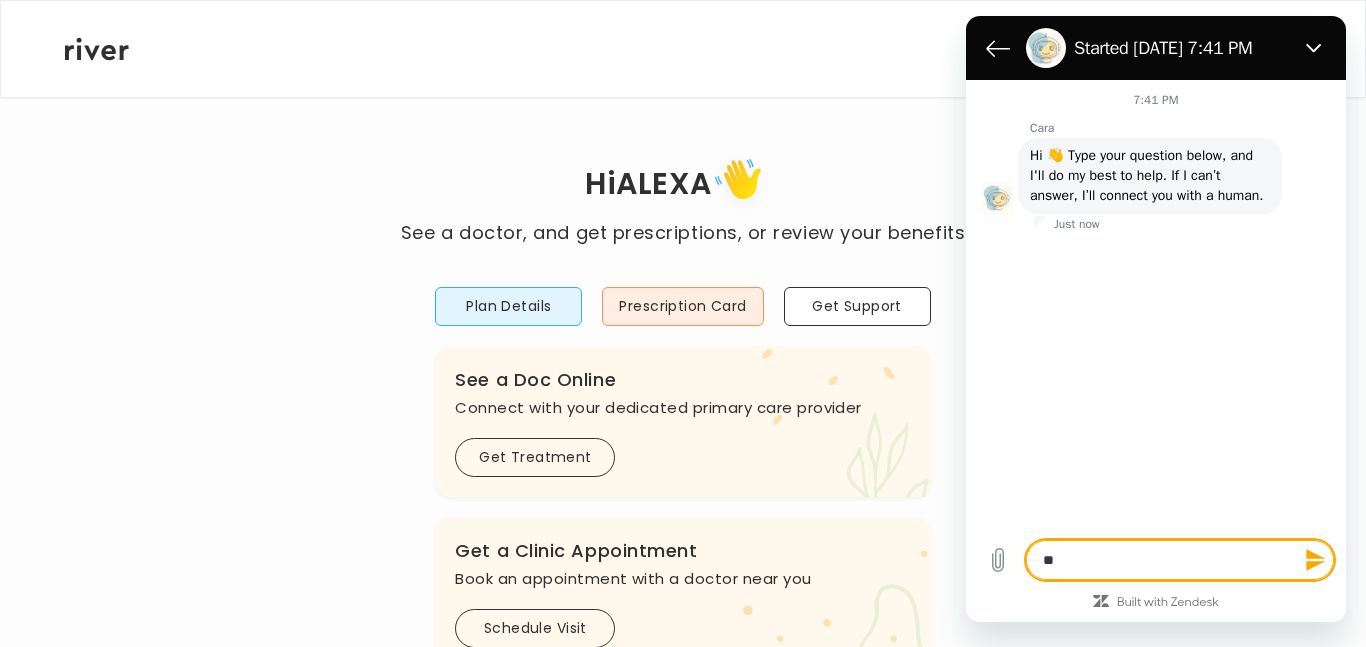 type on "***" 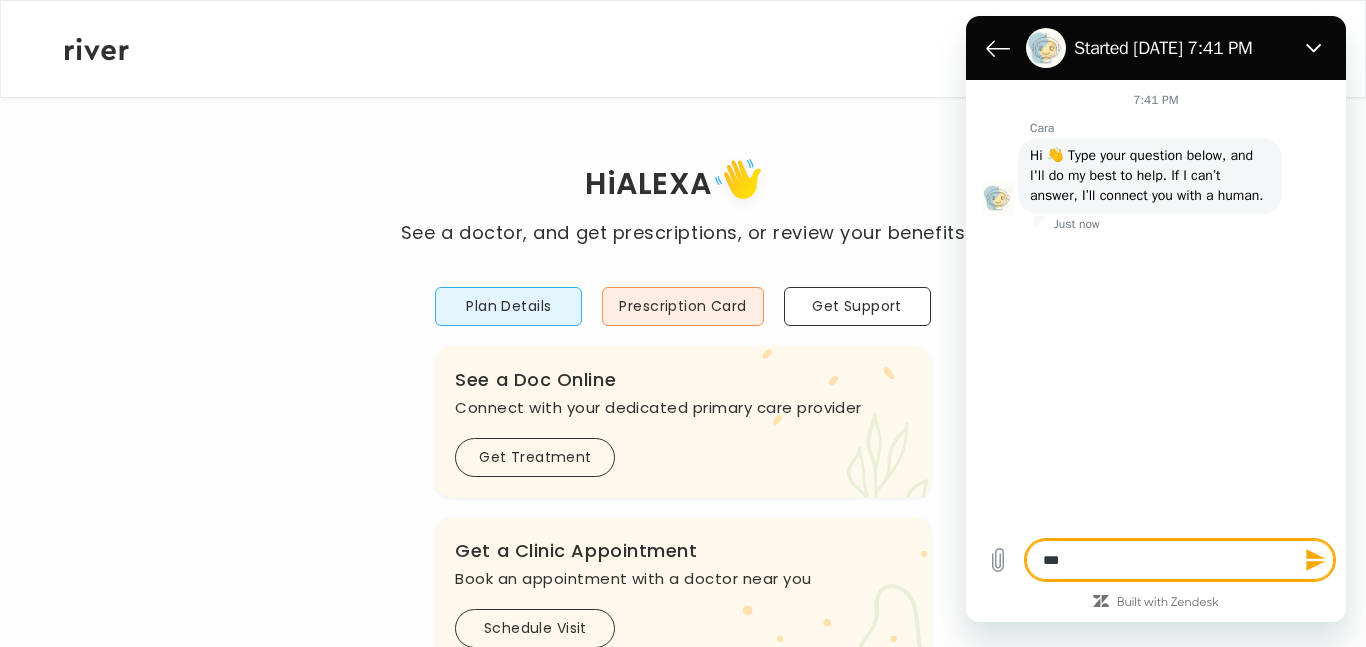 type on "****" 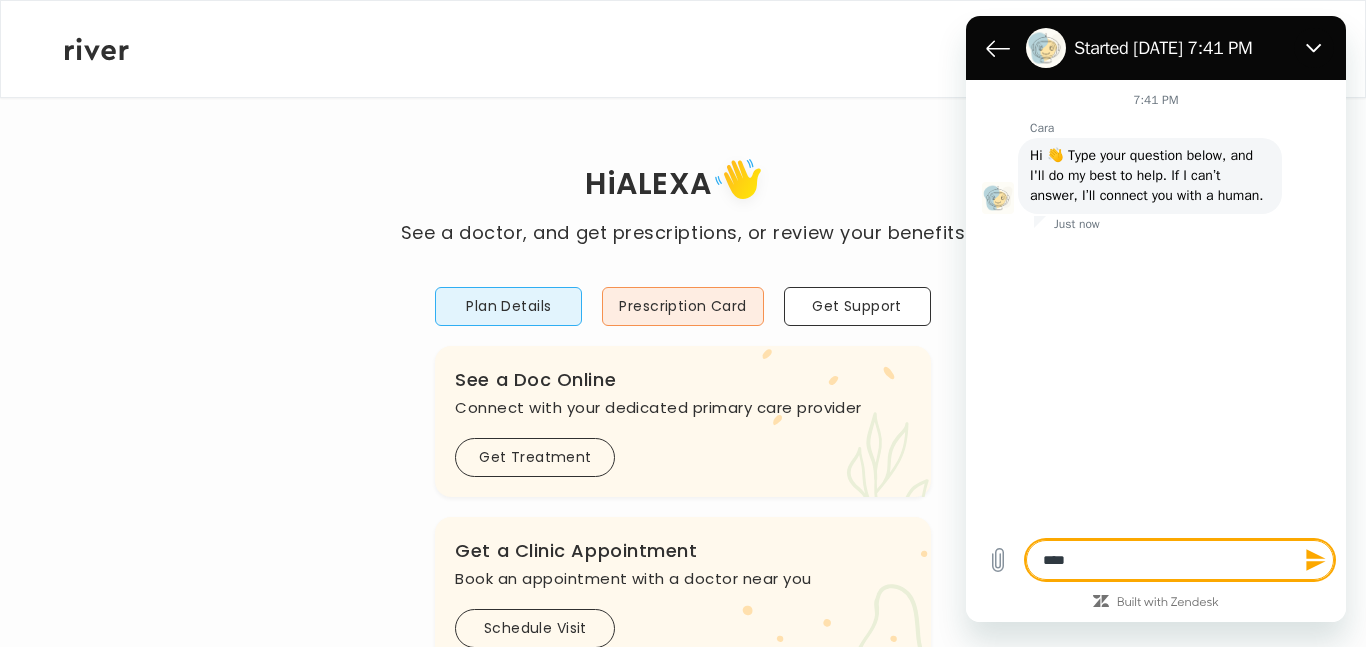type on "****" 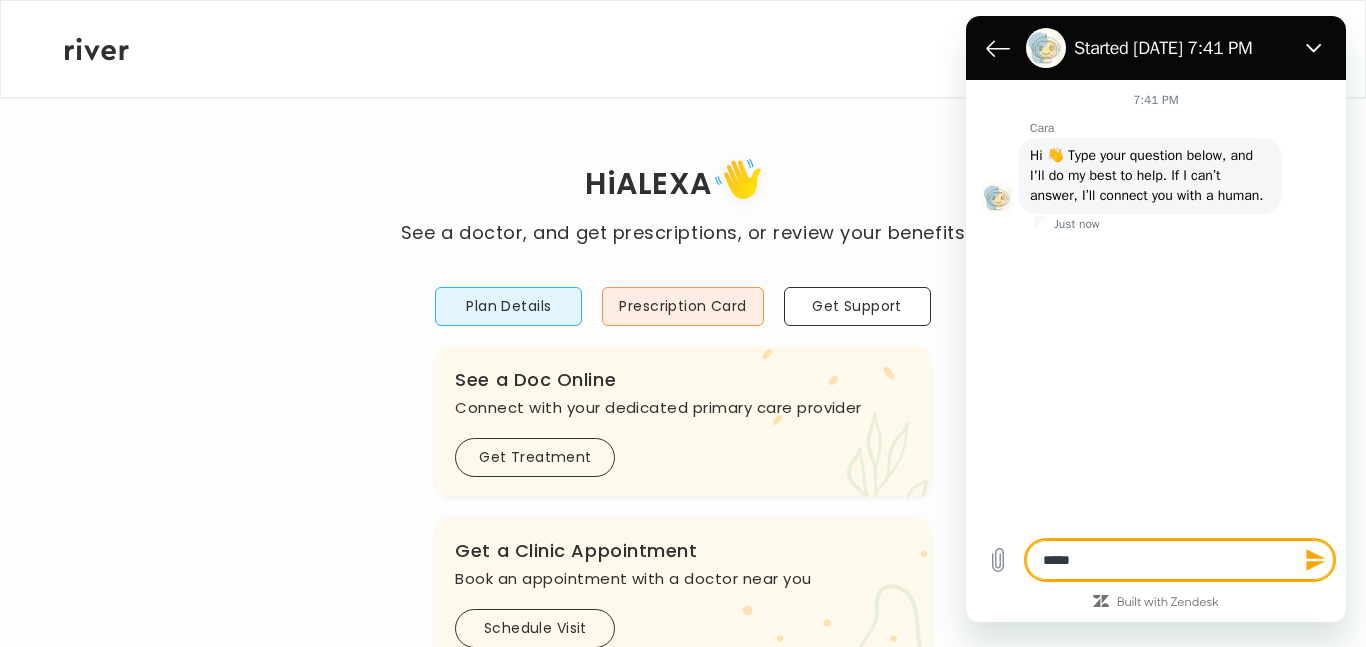 type on "*" 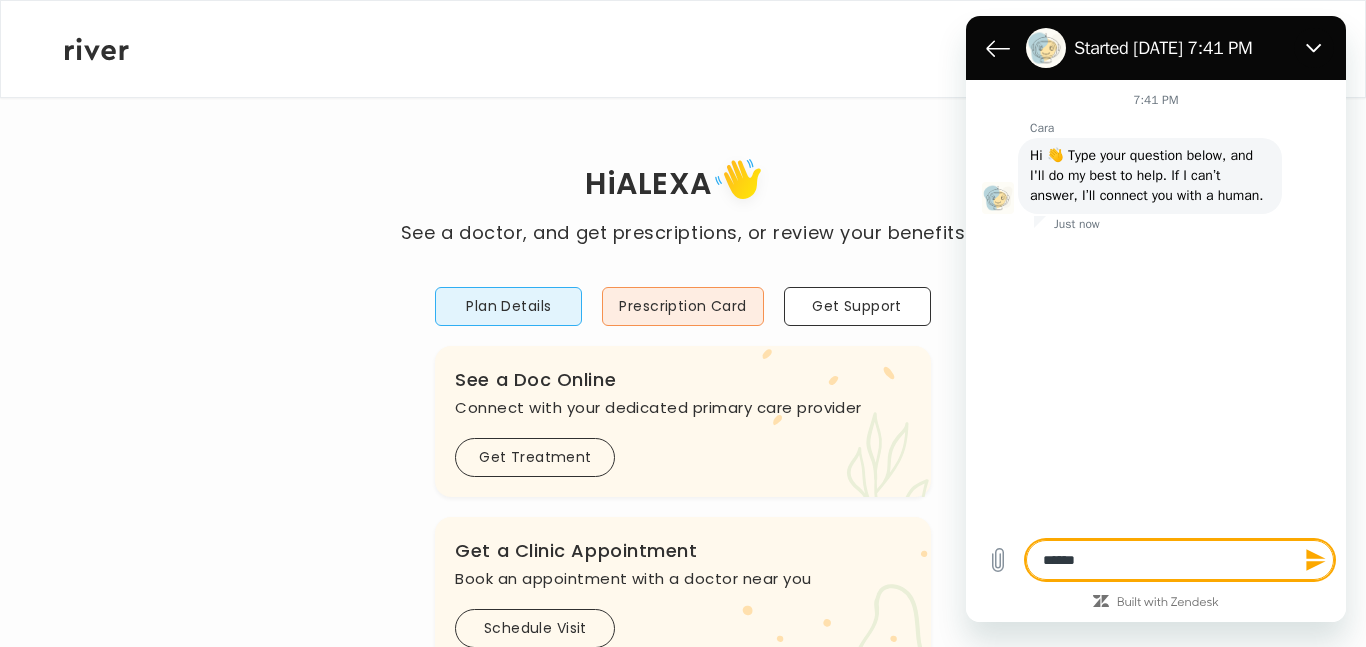 type on "*******" 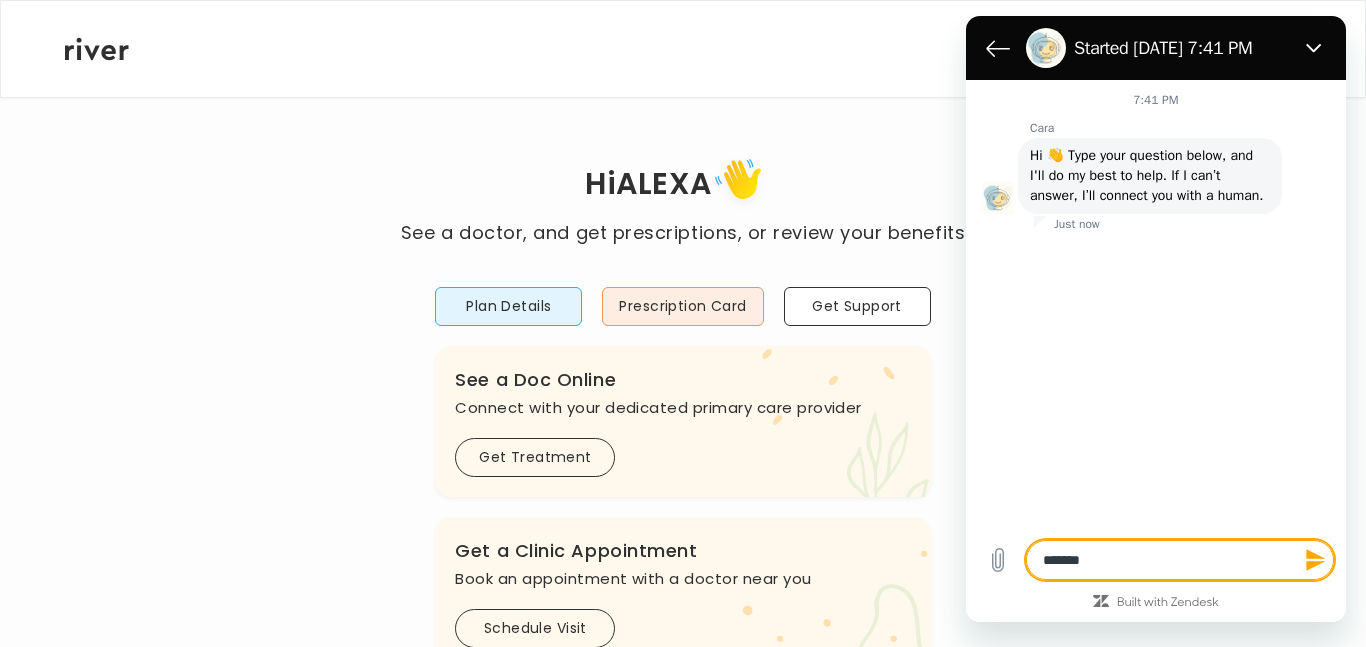type on "*******" 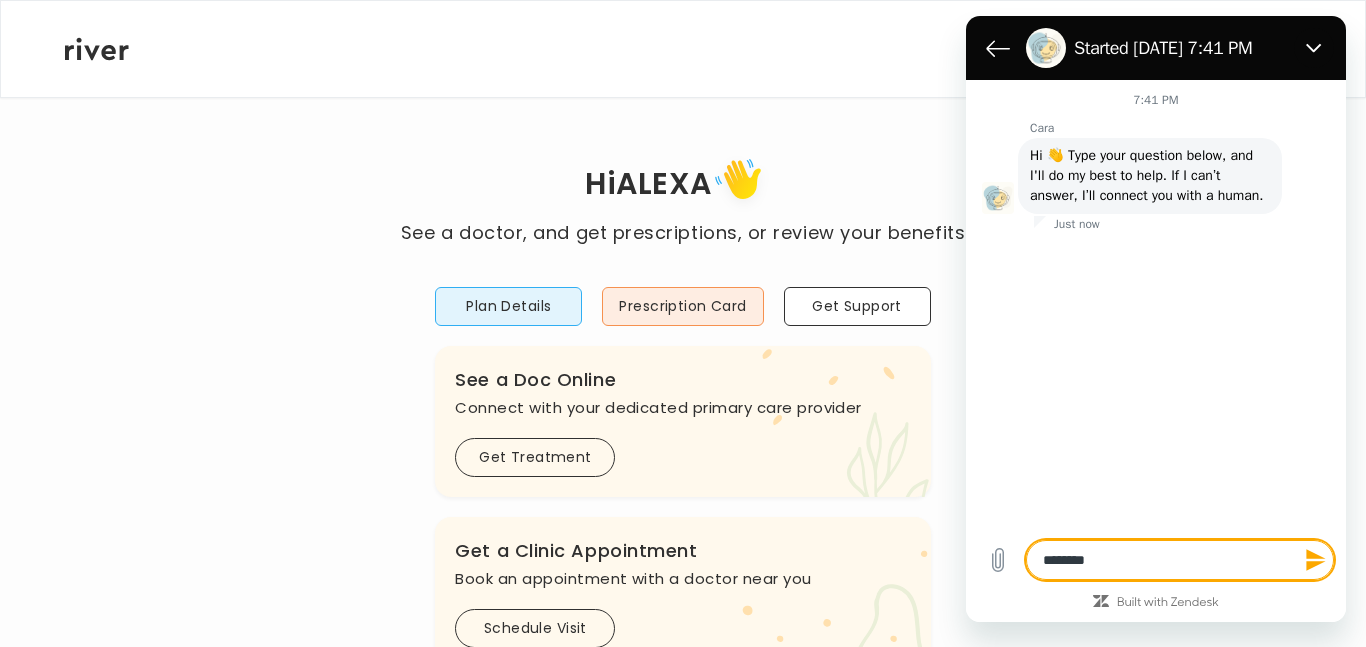 type on "*********" 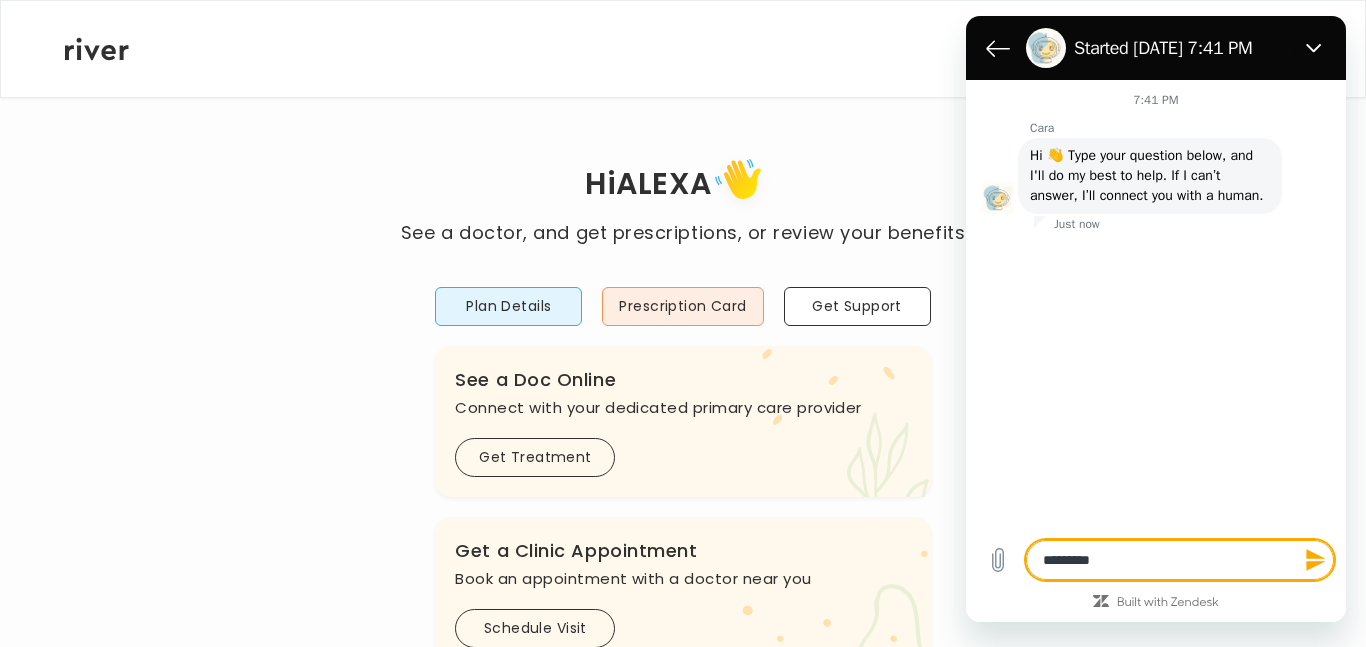 type on "*" 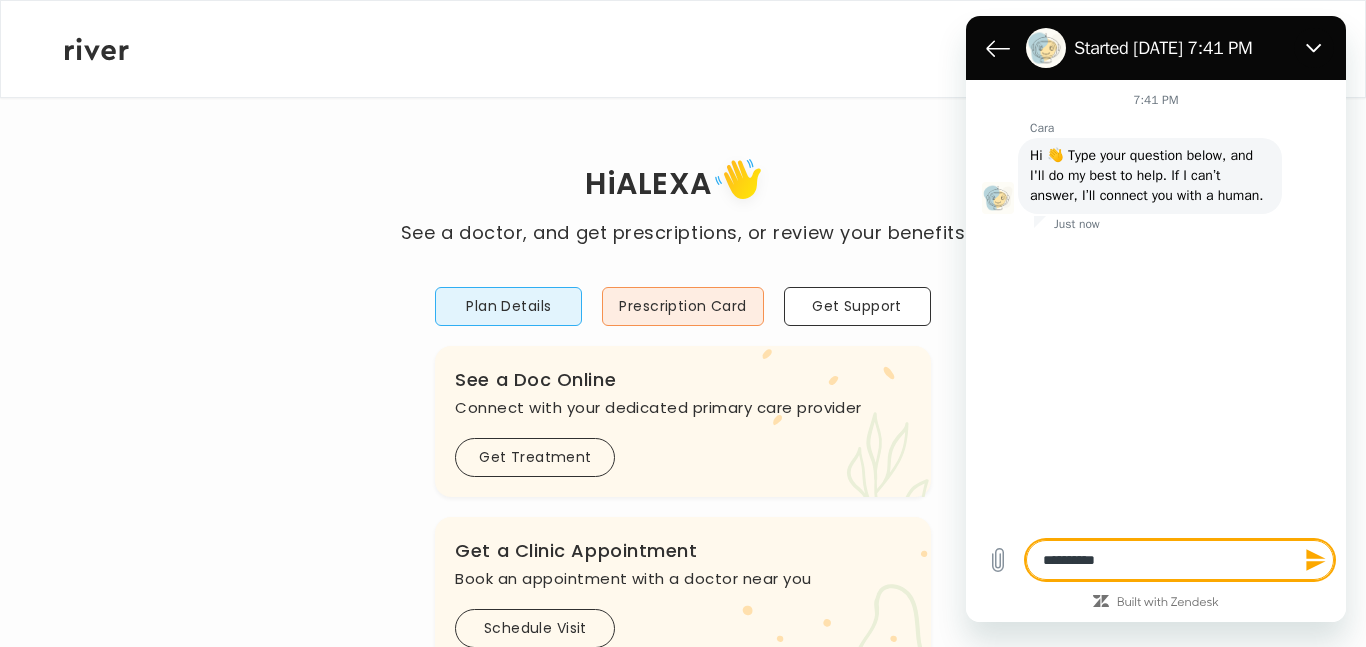 type on "*" 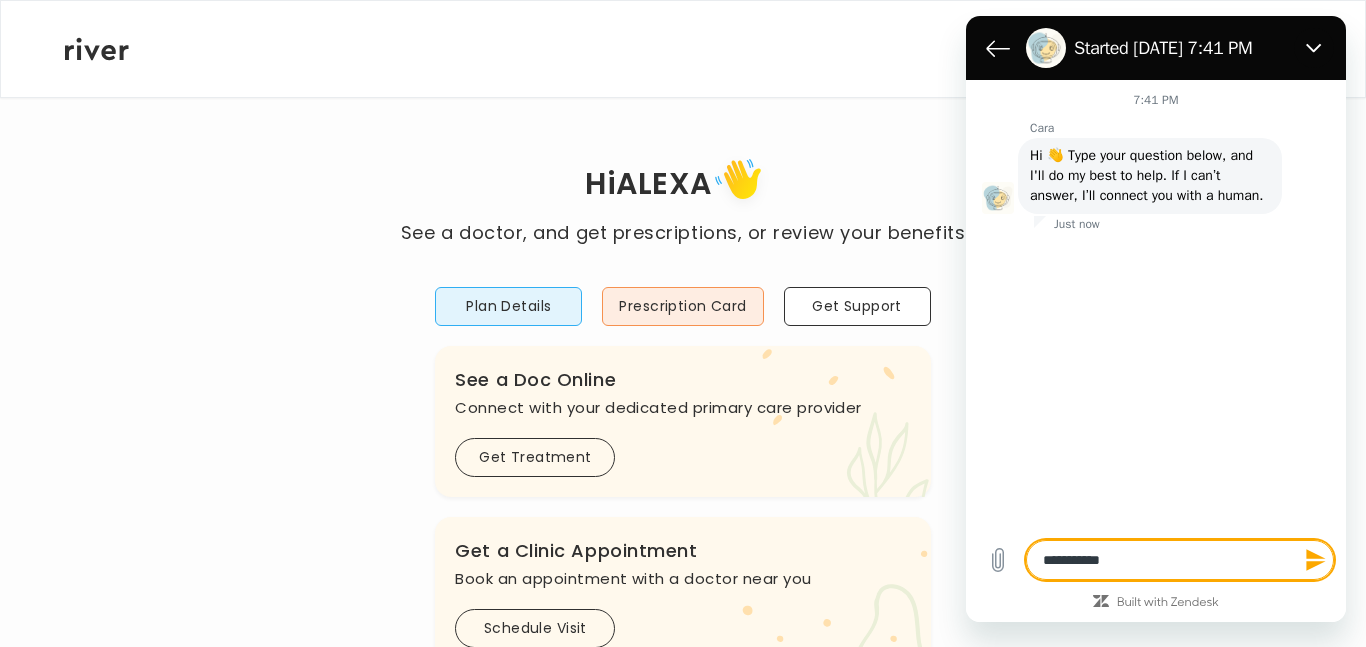 type on "*" 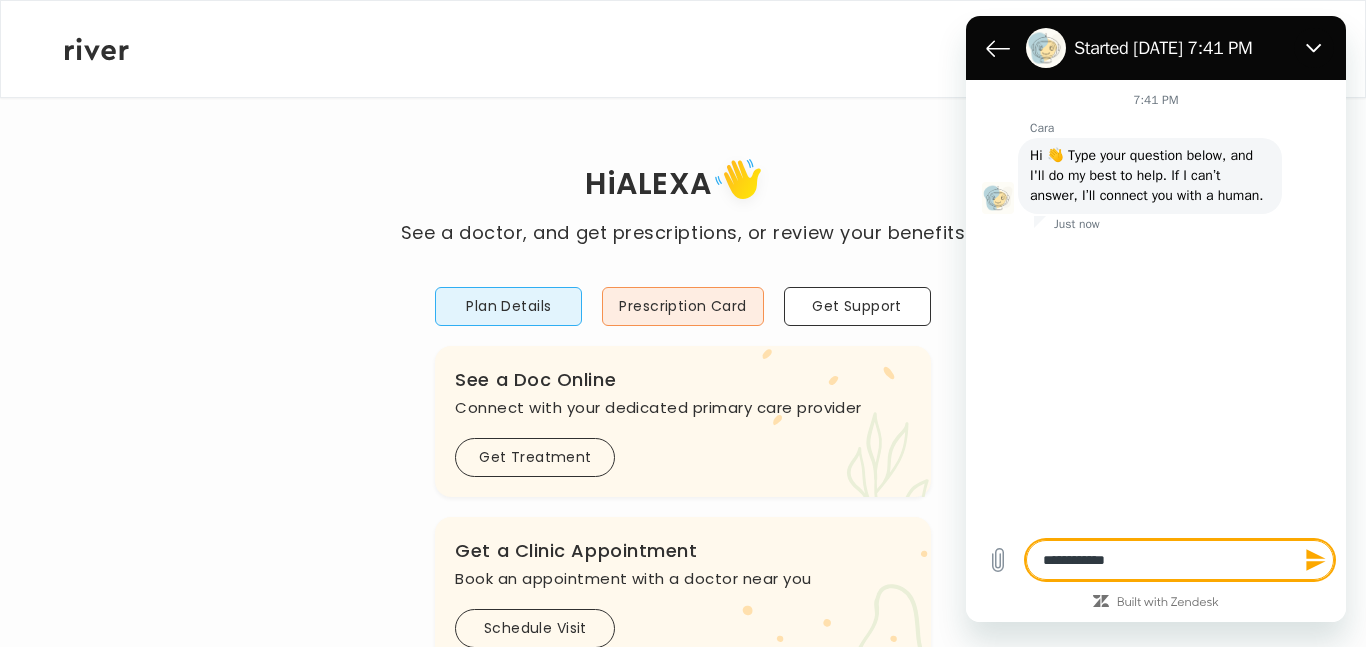 type on "**********" 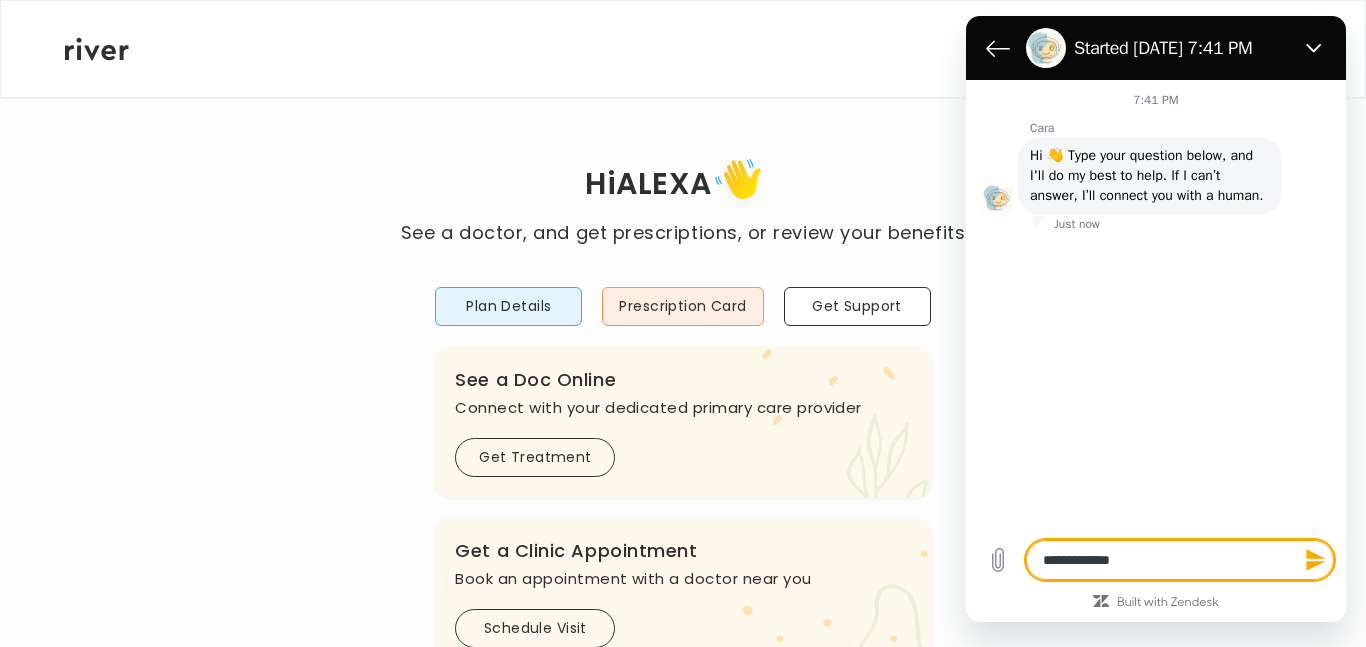 type on "**********" 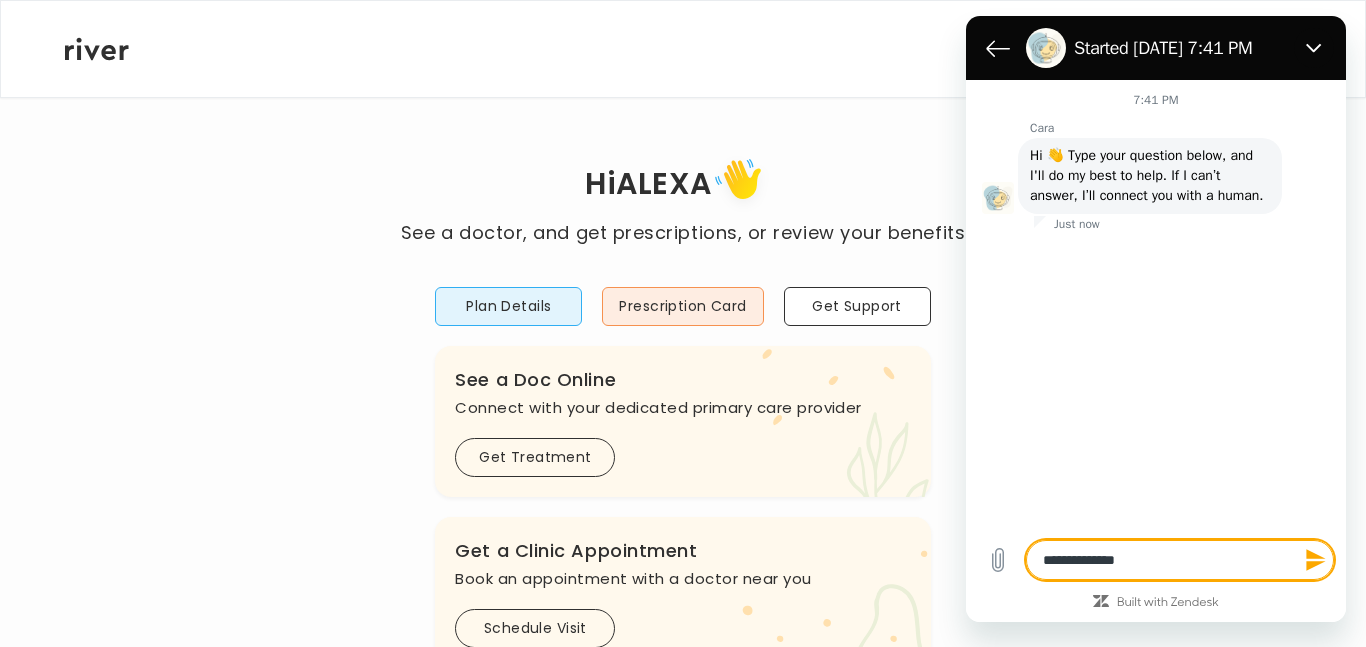 type on "*" 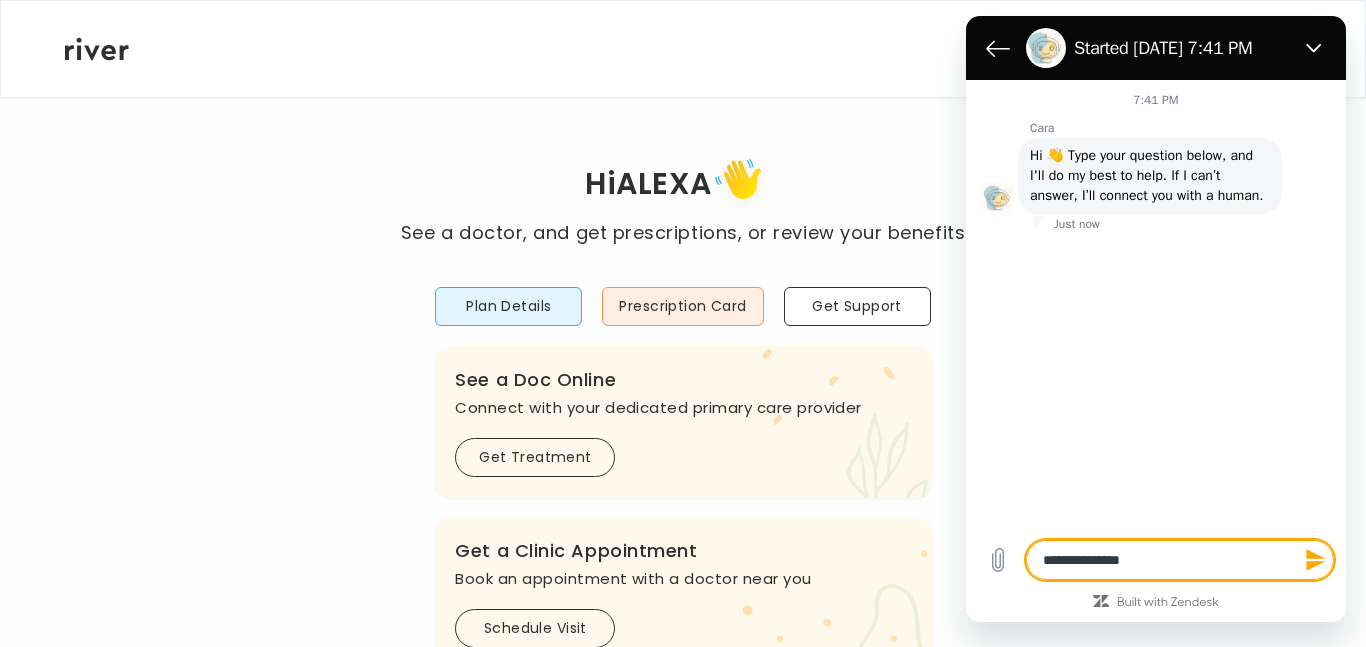type on "**********" 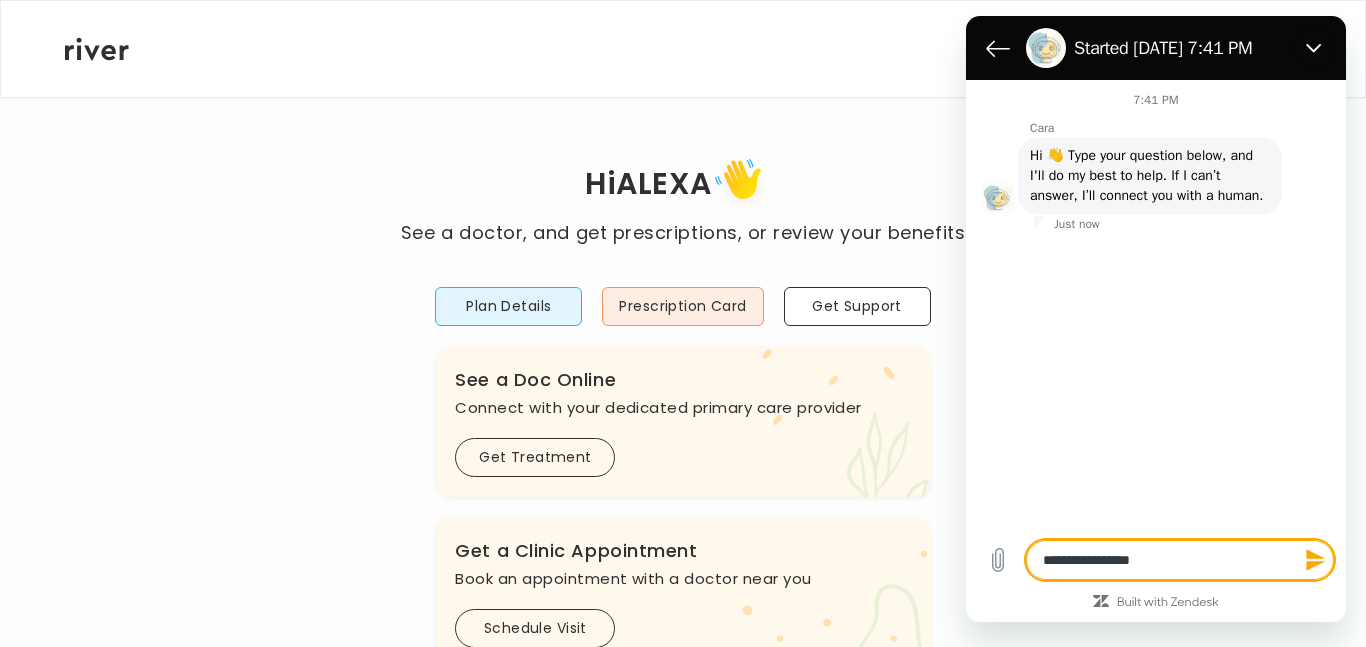 type on "**********" 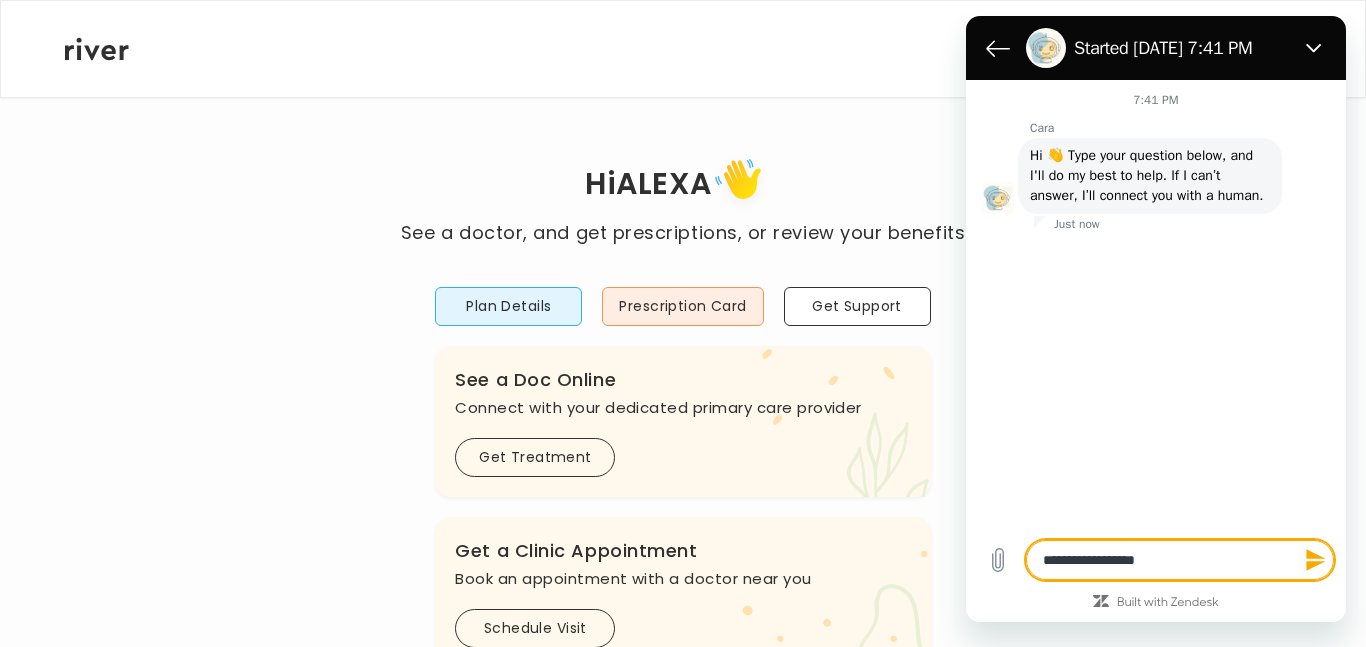 type on "**********" 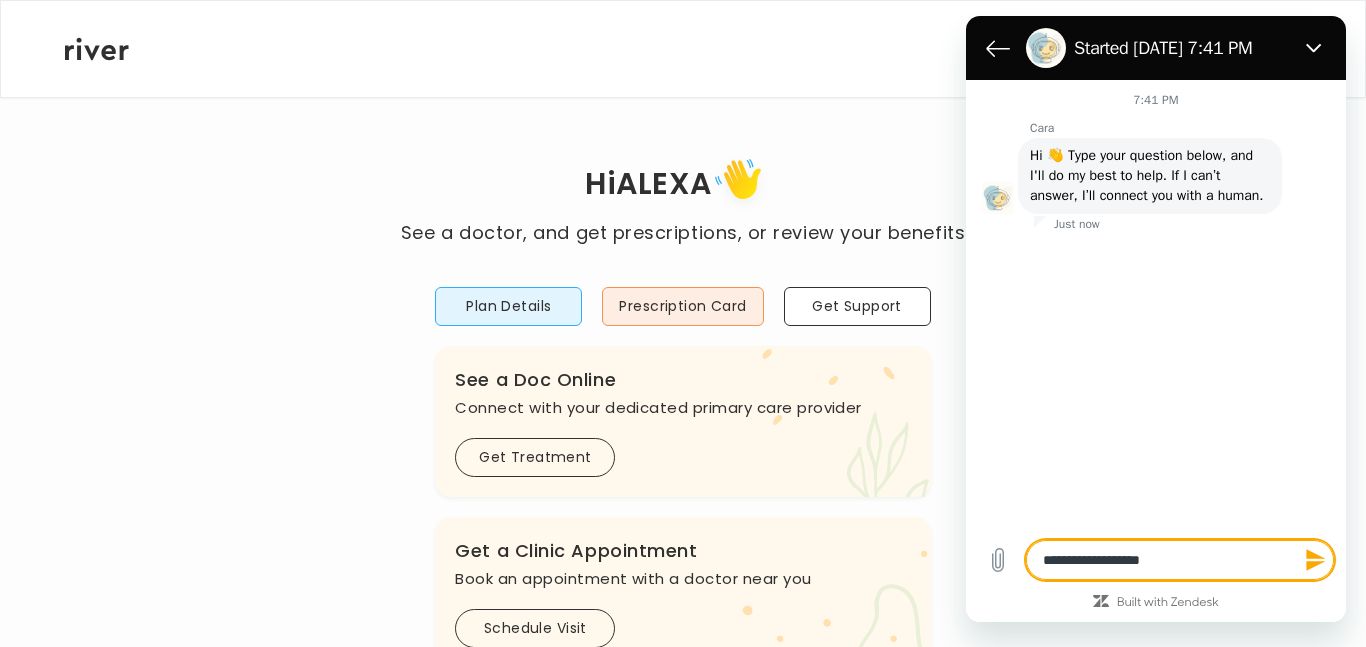 type on "**********" 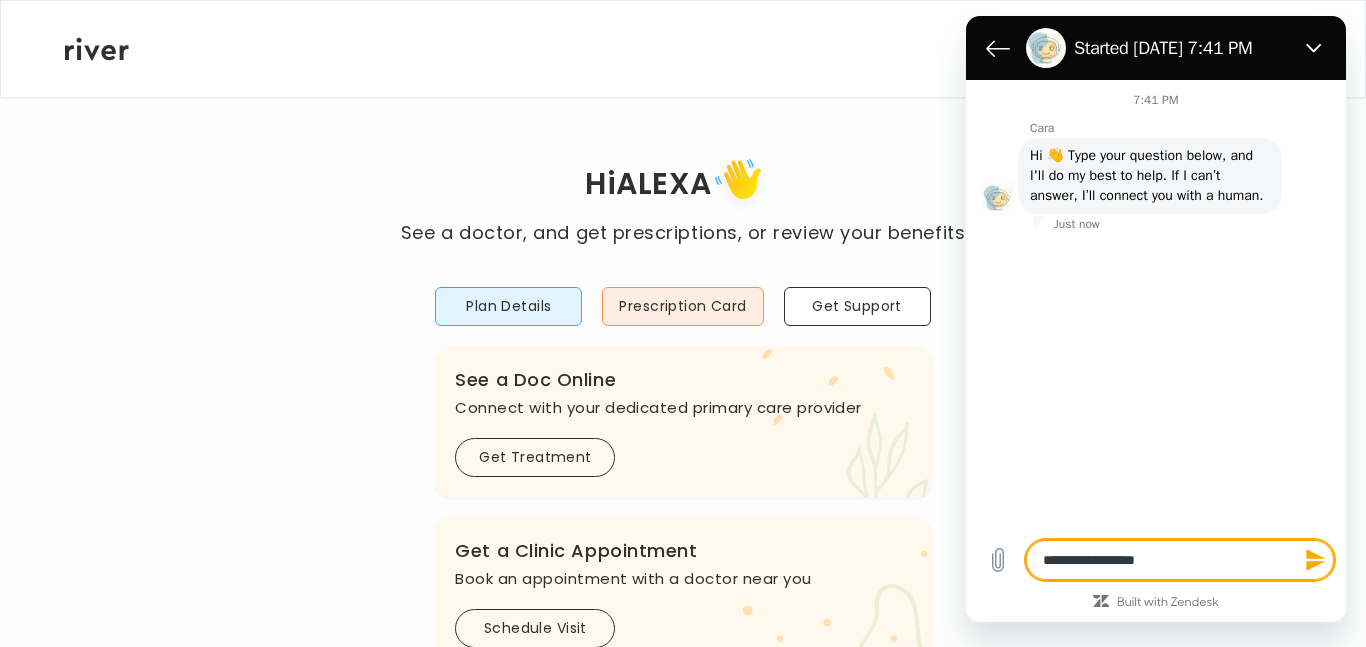 type on "**********" 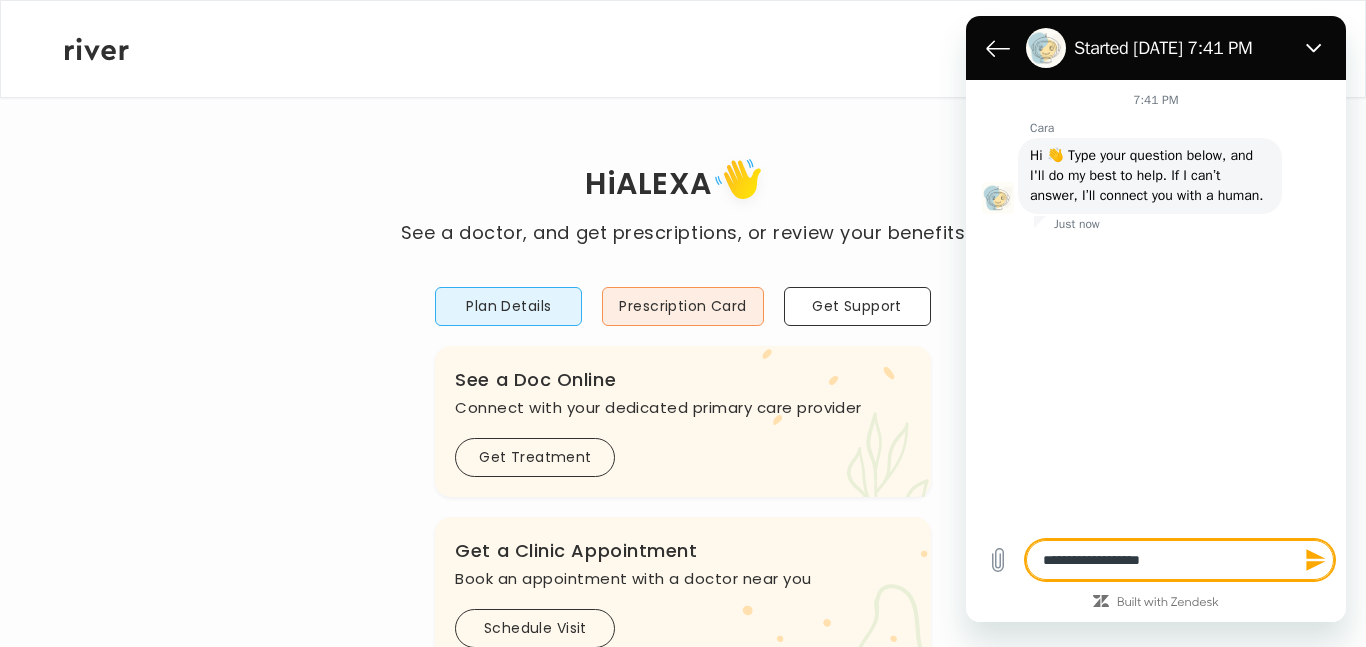 type on "*" 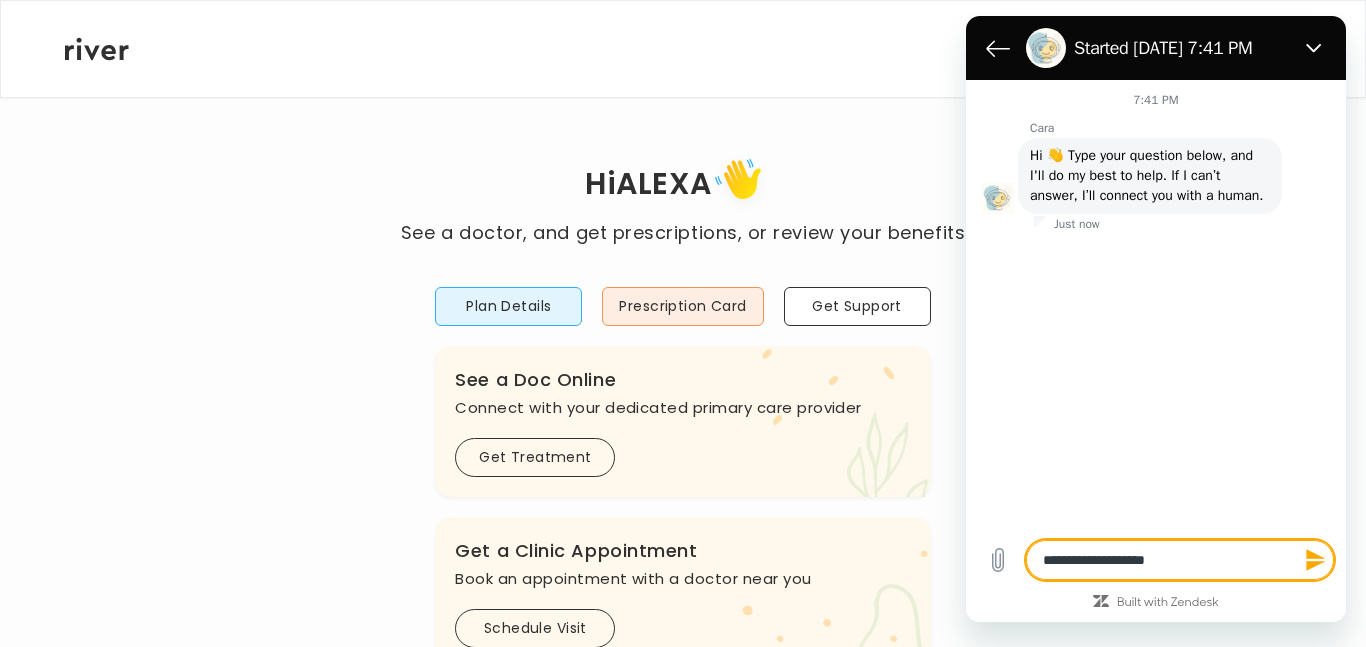 type on "**********" 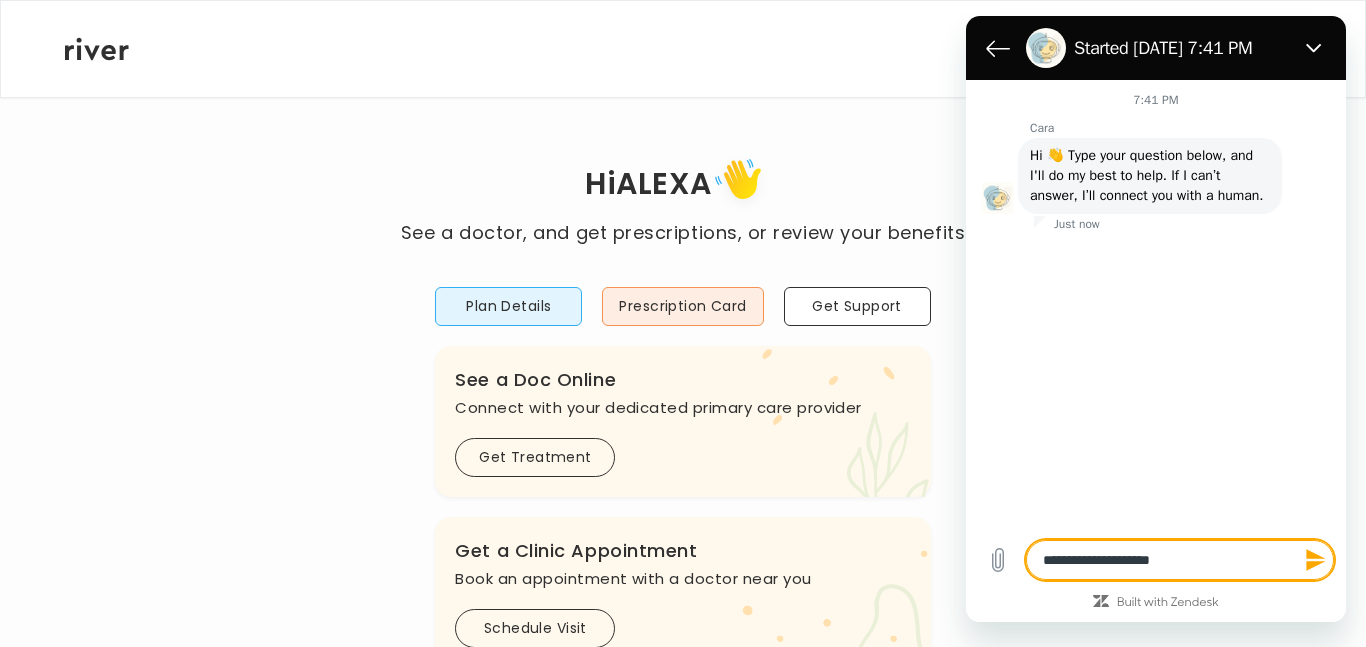type on "**********" 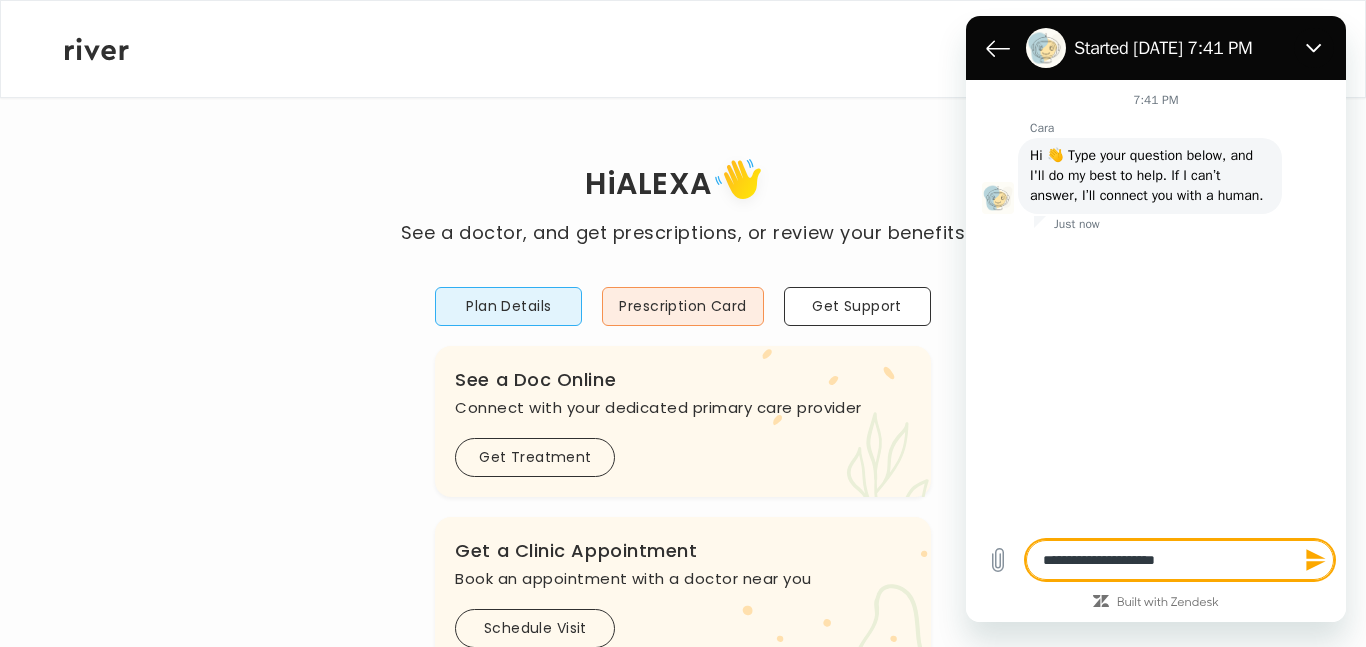 type on "**********" 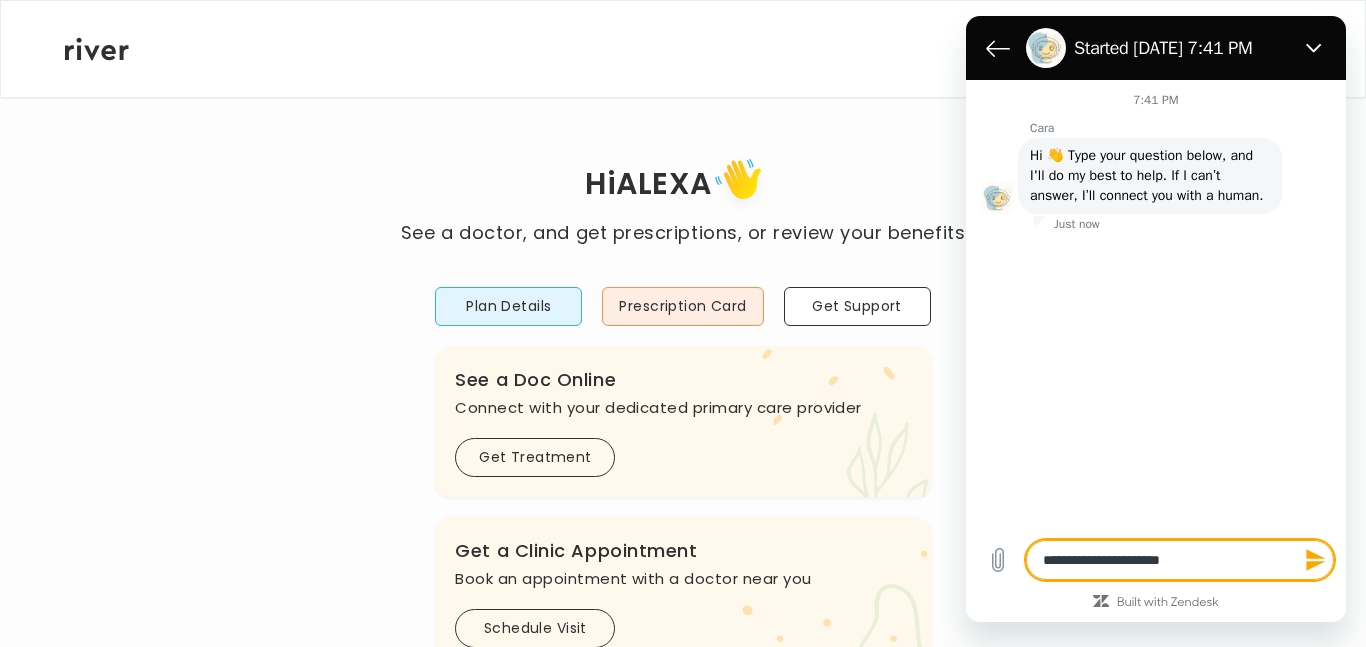 type on "**********" 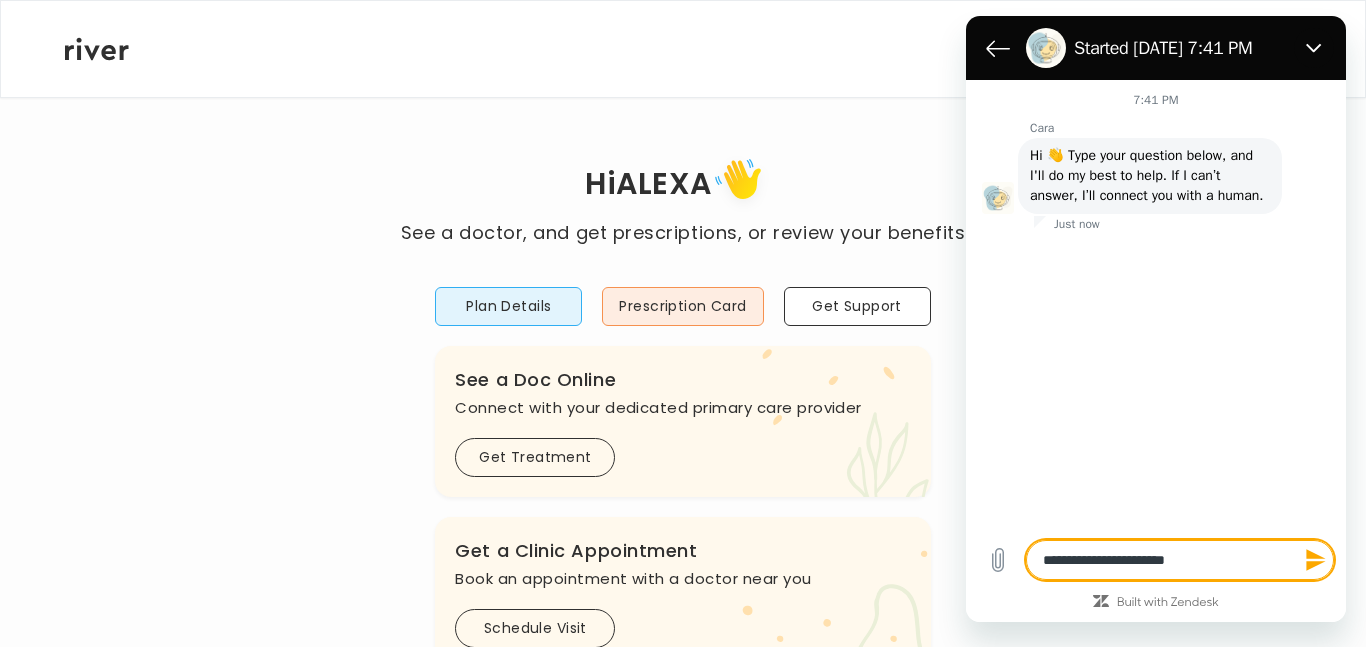 type on "**********" 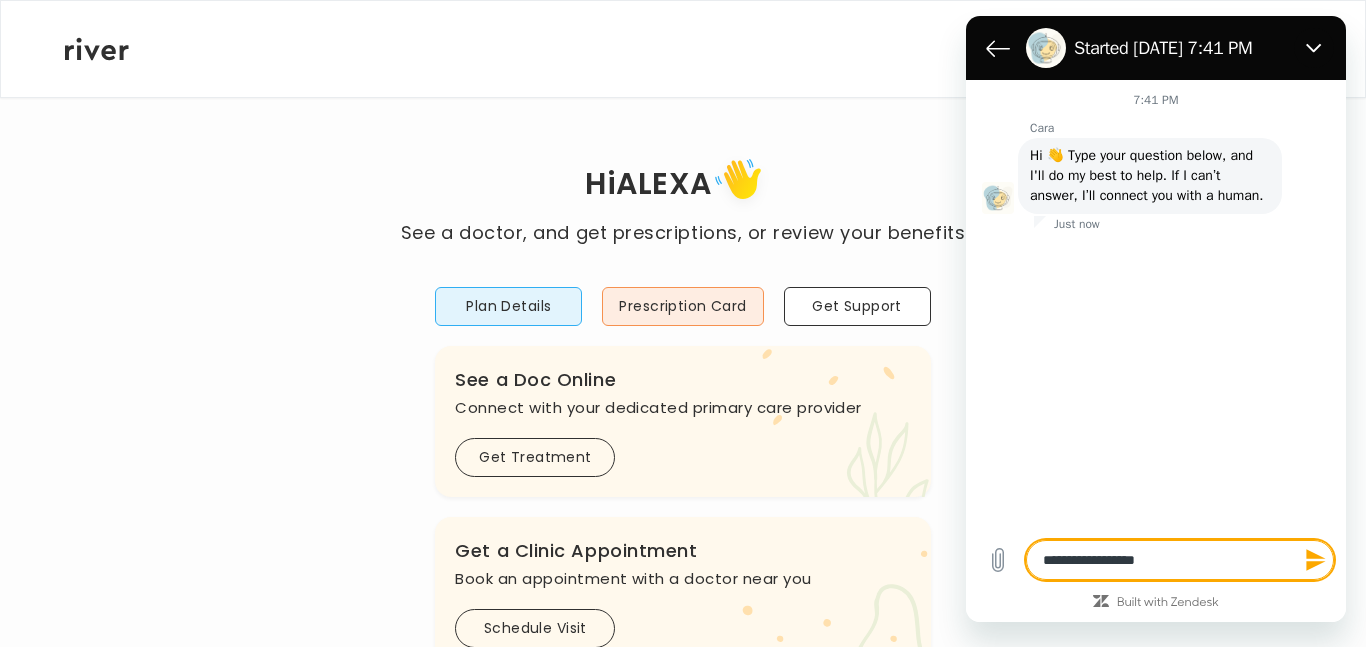 type on "**********" 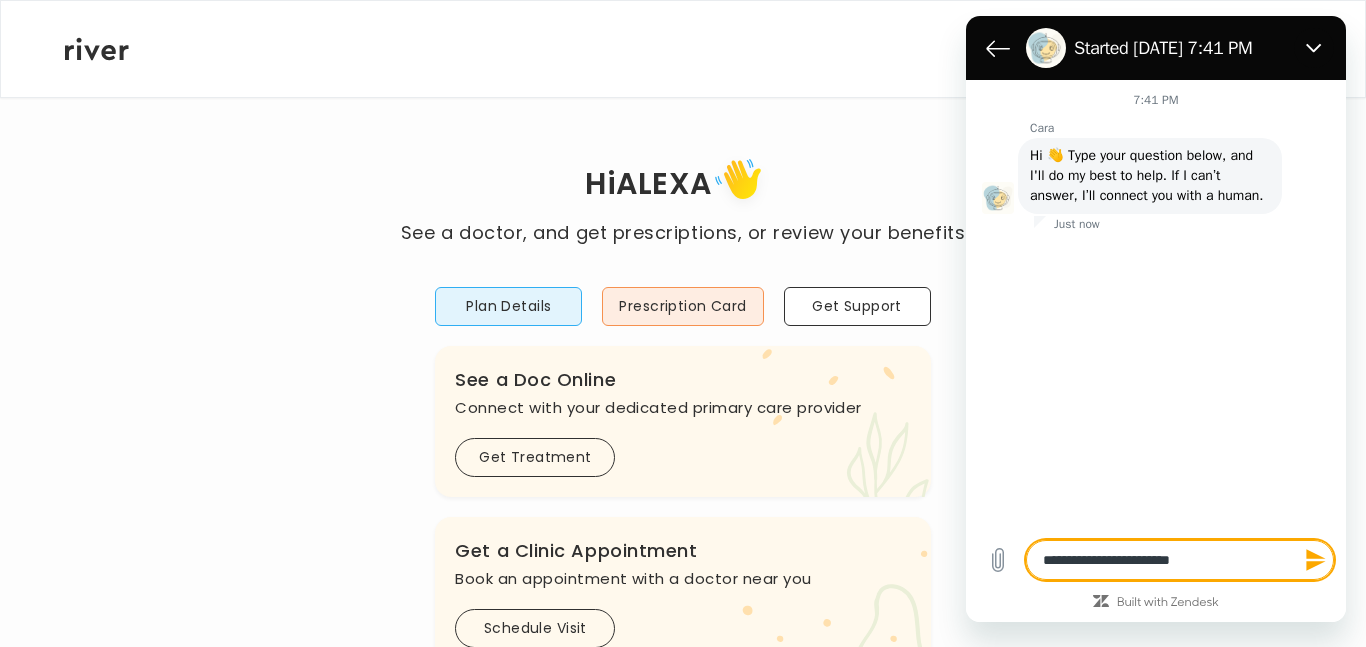 type on "*" 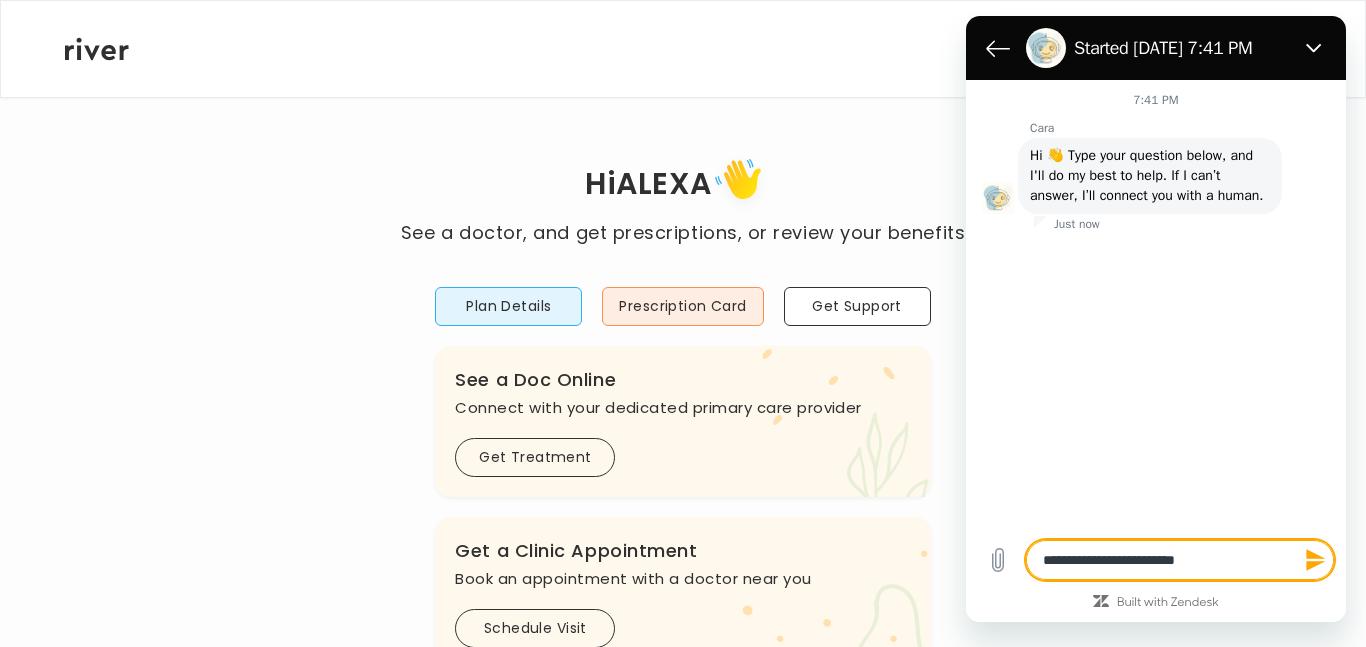 type on "**********" 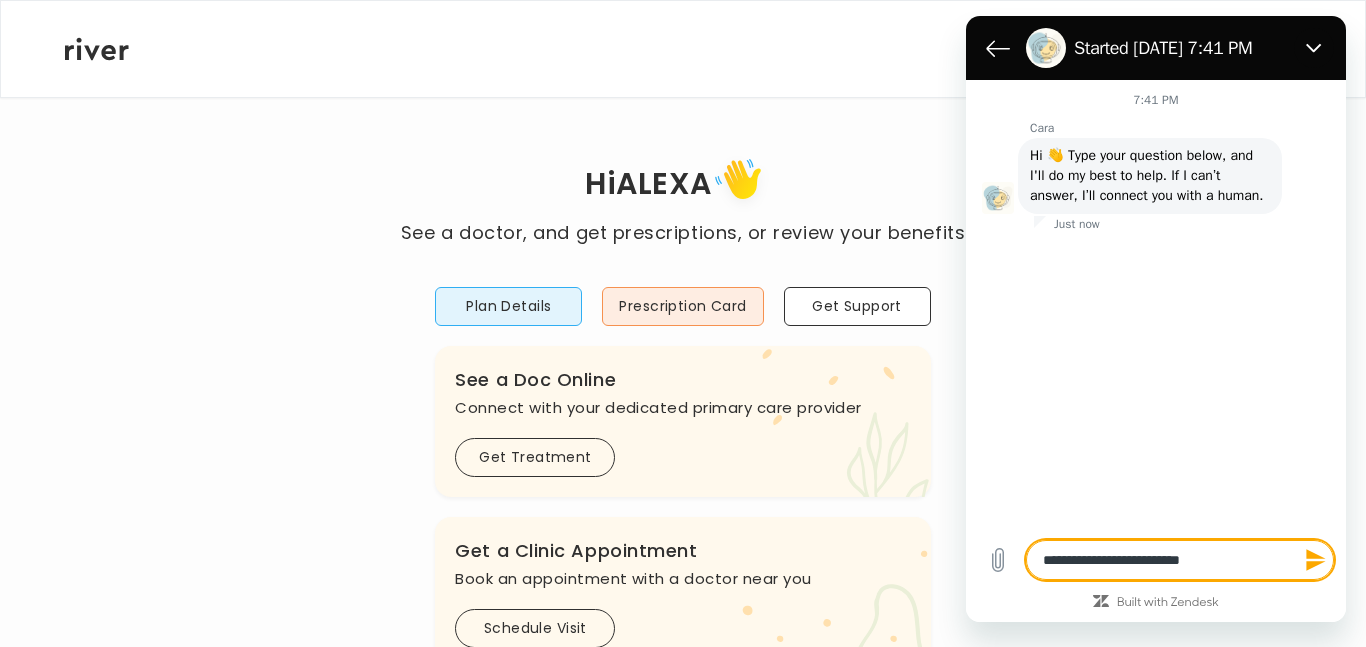 type on "**********" 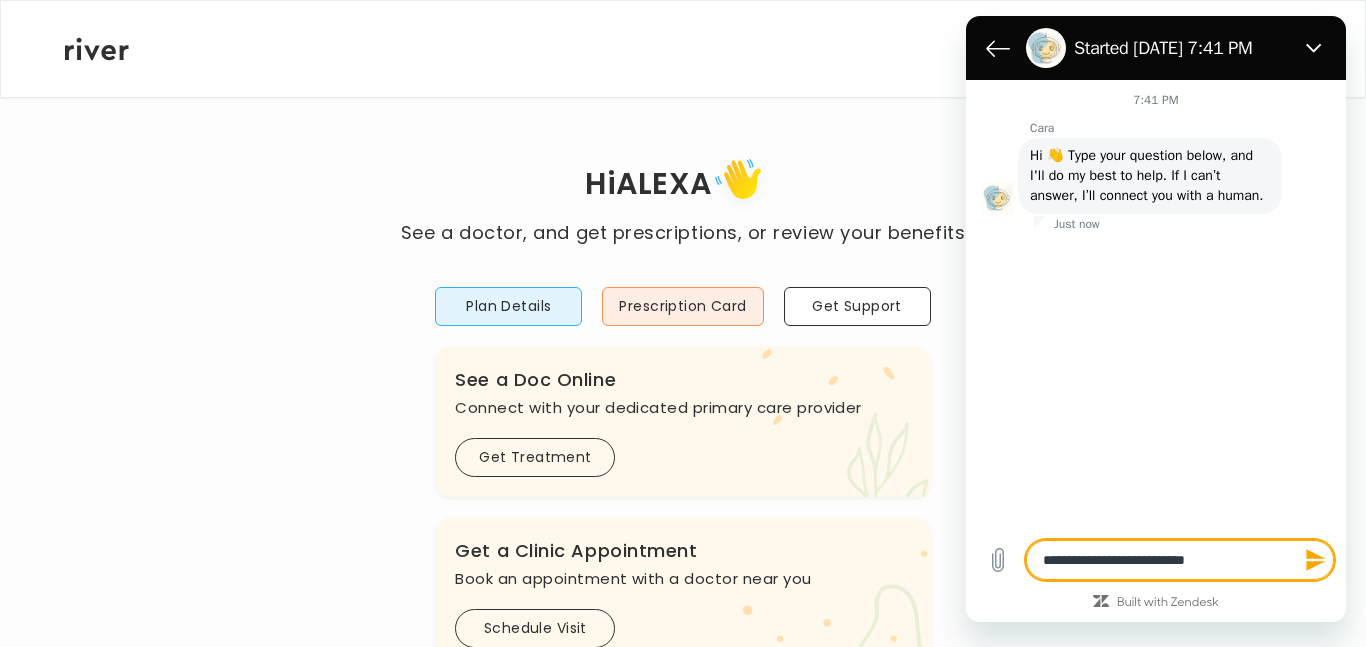 type on "**********" 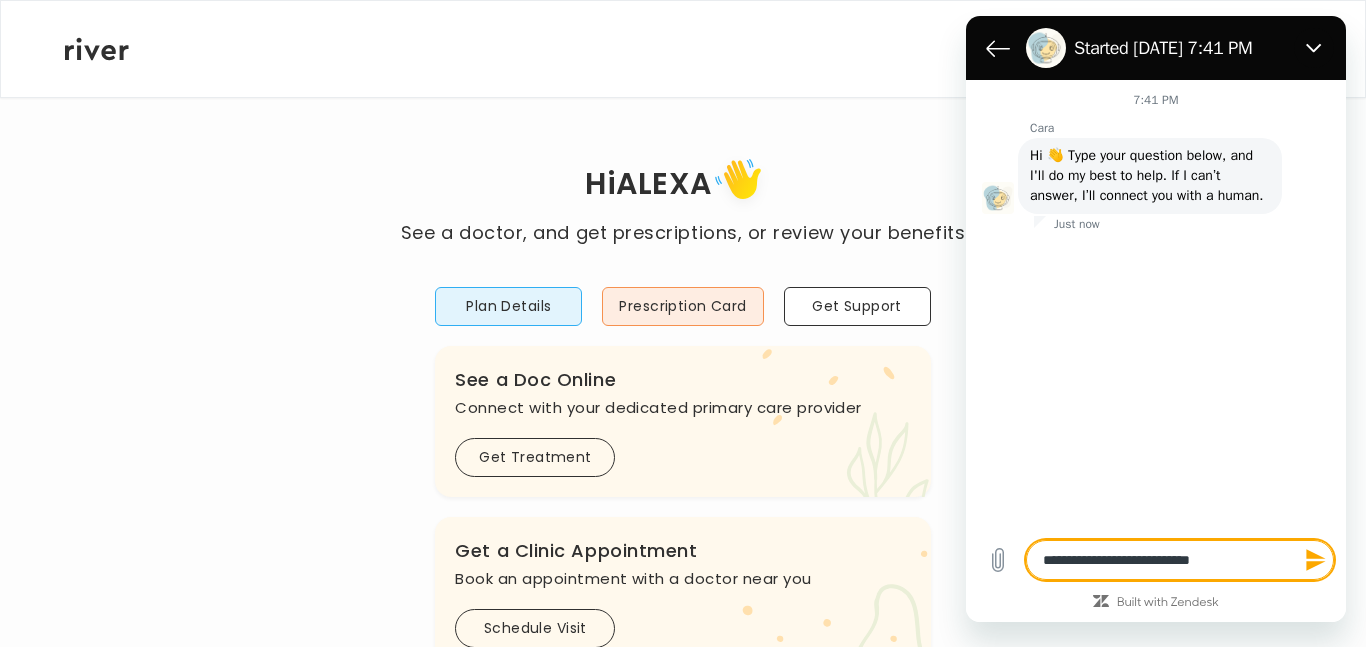 type on "*" 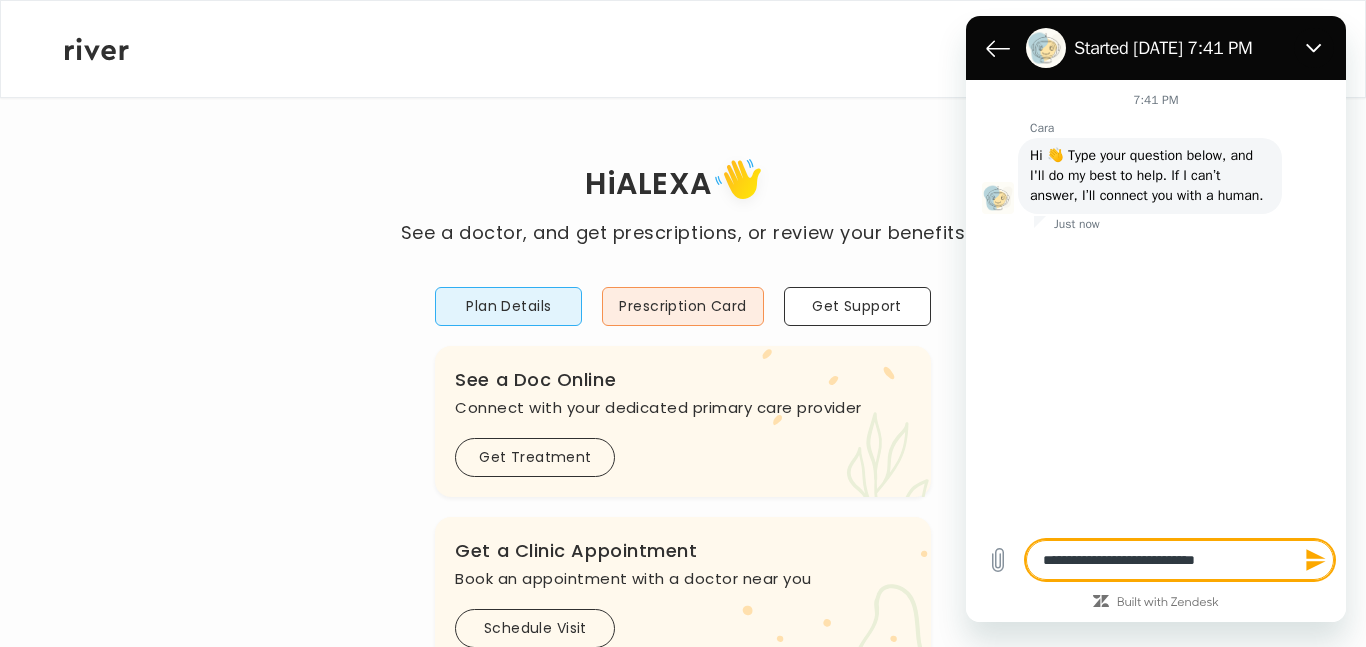 type on "**********" 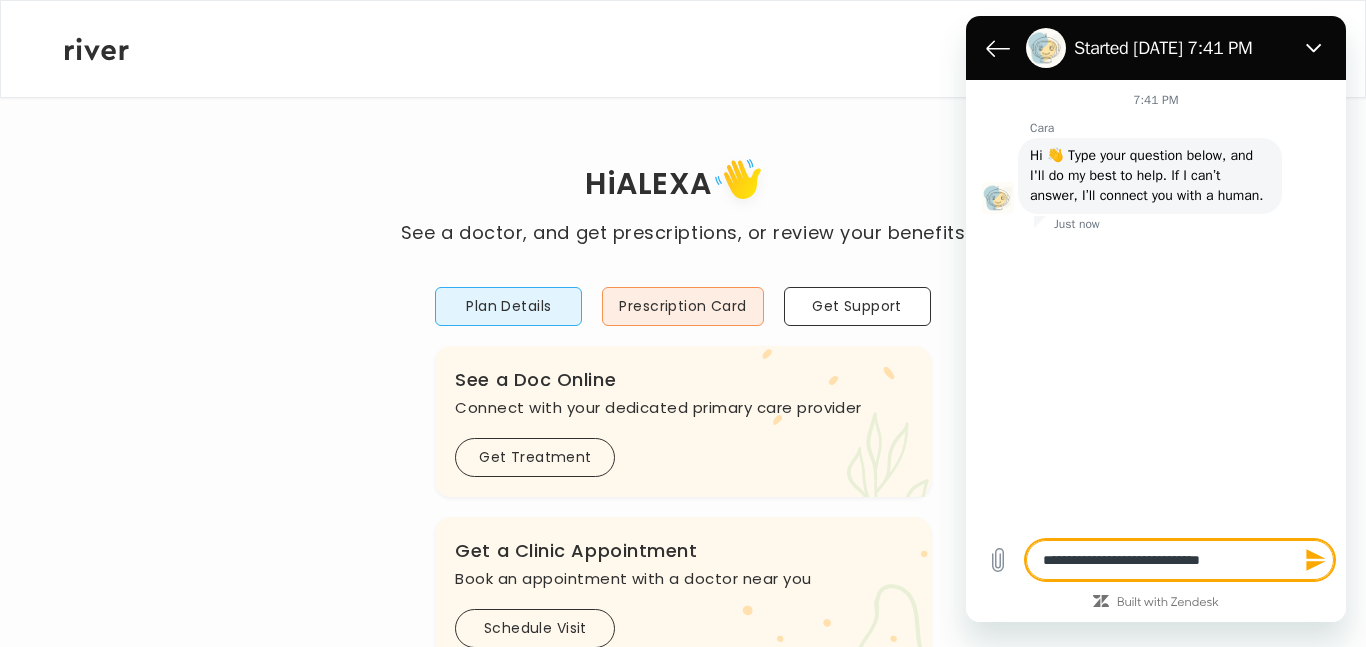 type on "**********" 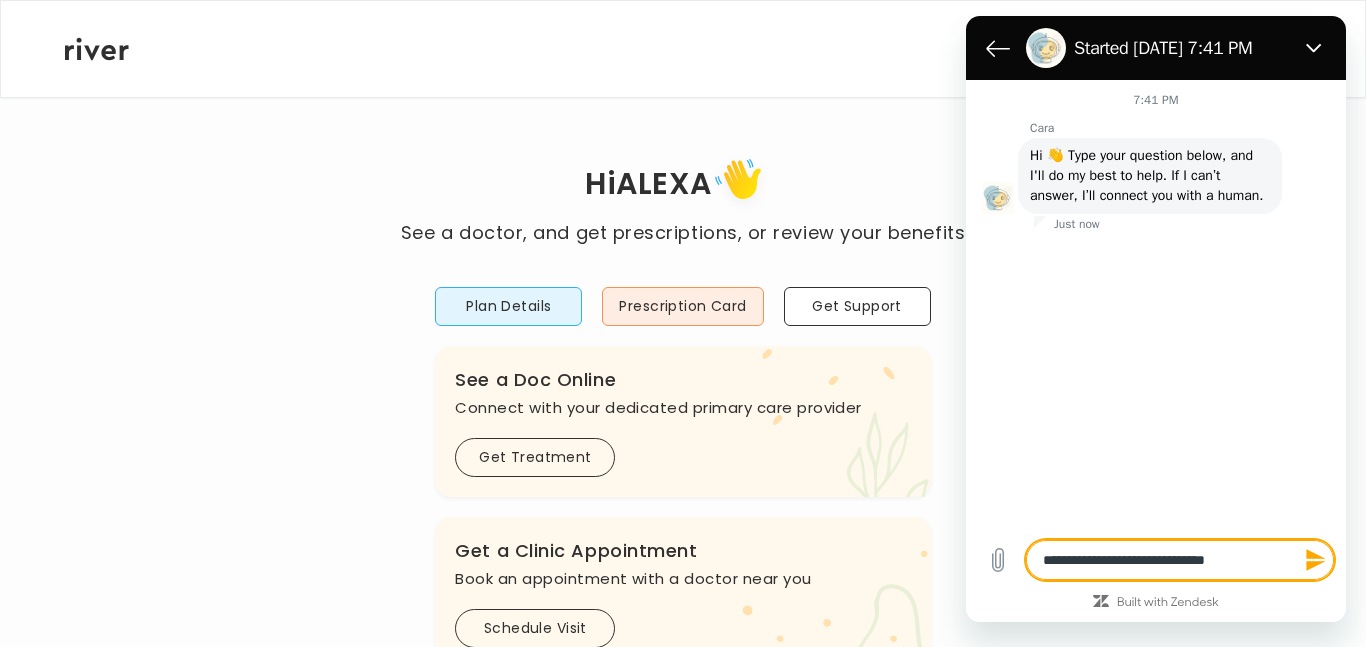 type on "**********" 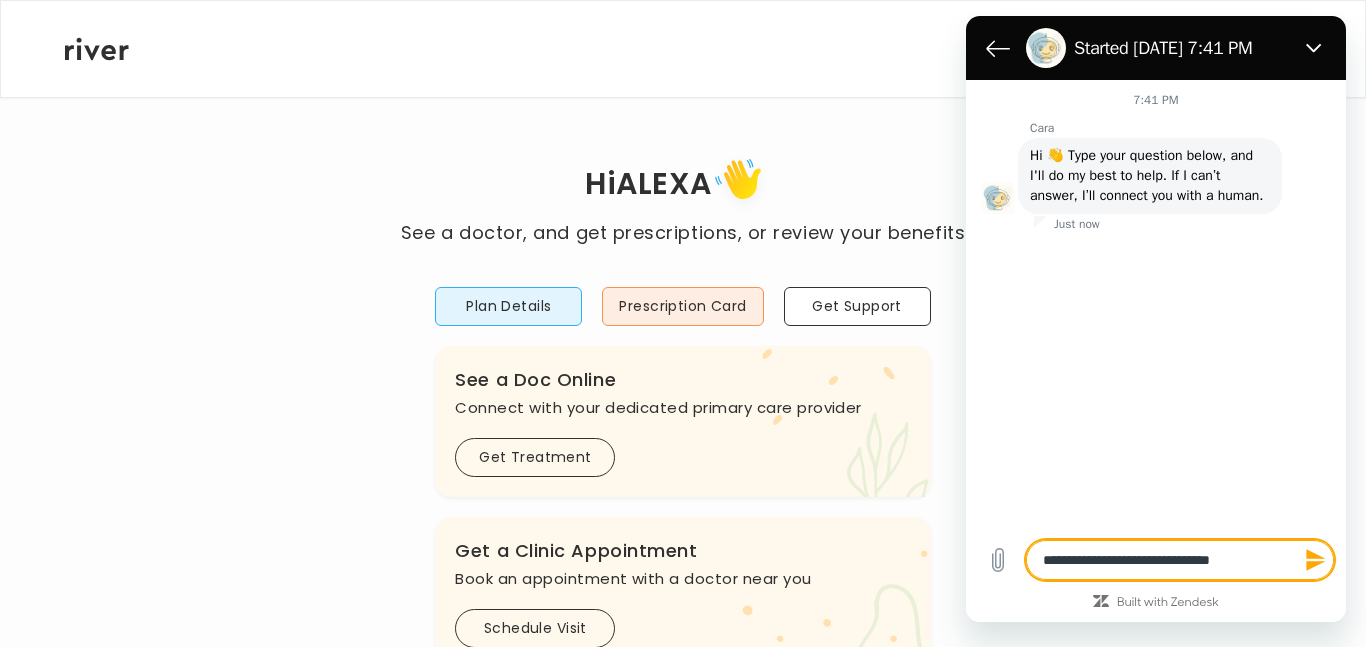 type on "**********" 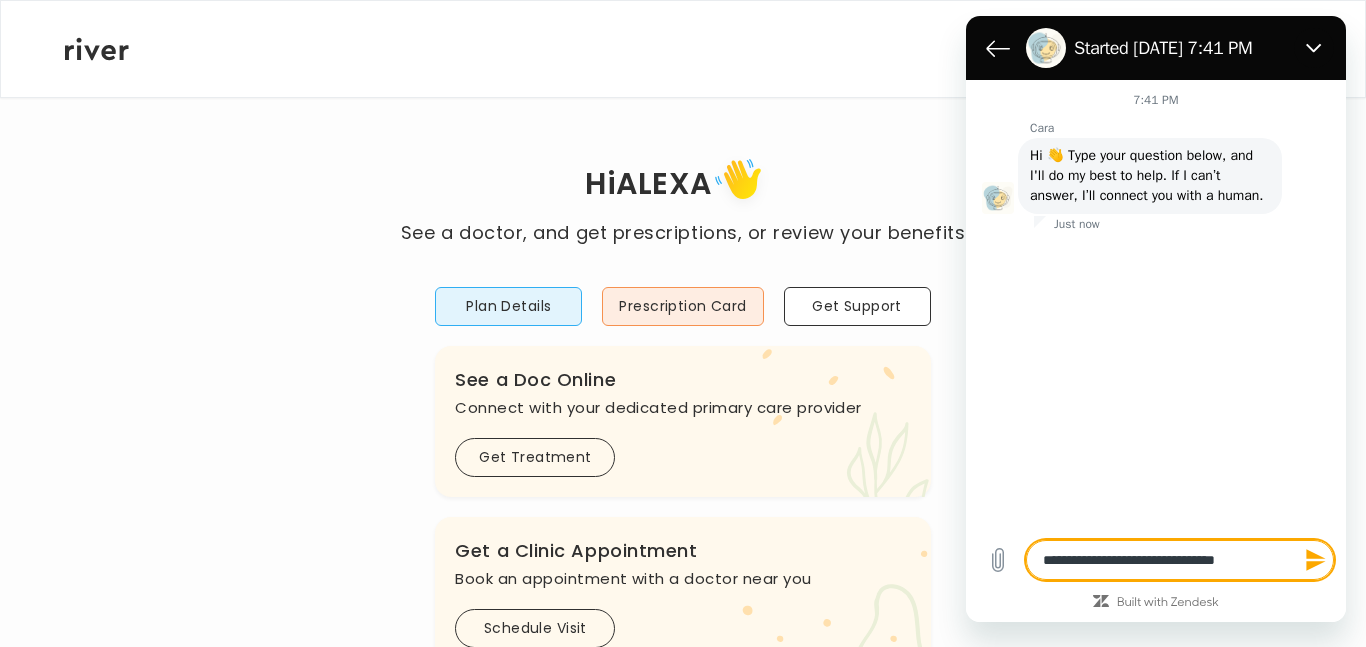 type on "**********" 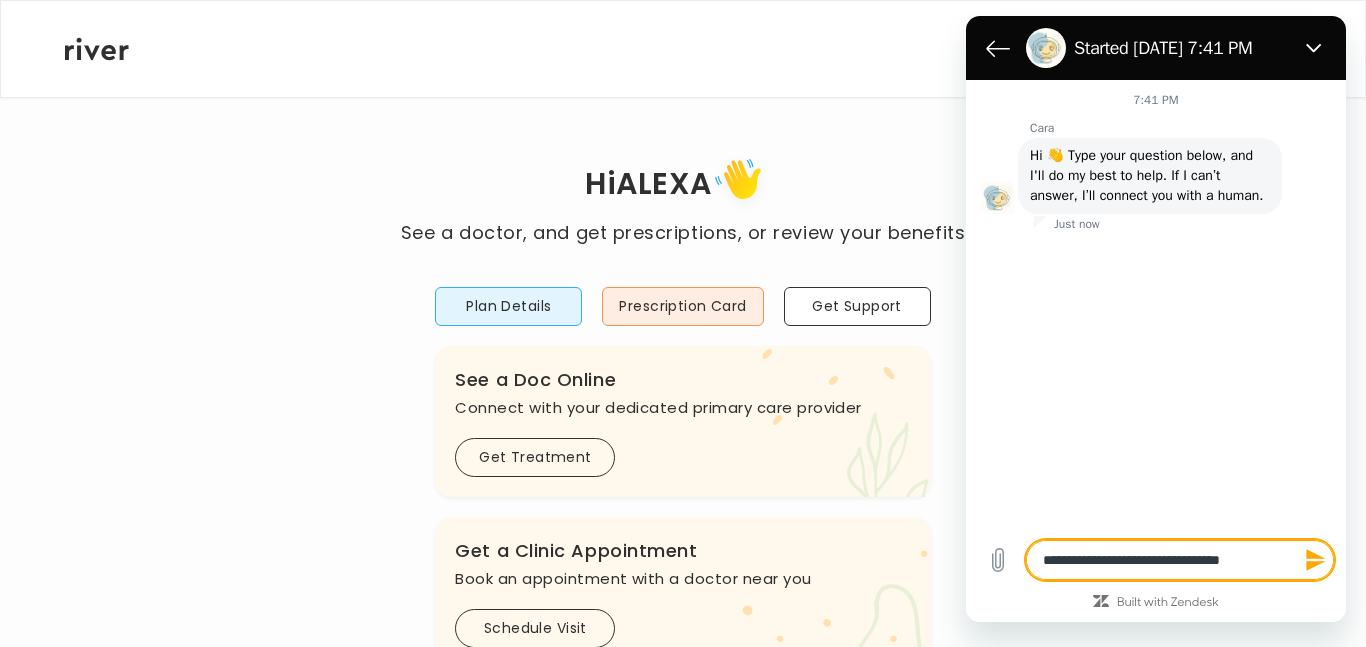 type on "**********" 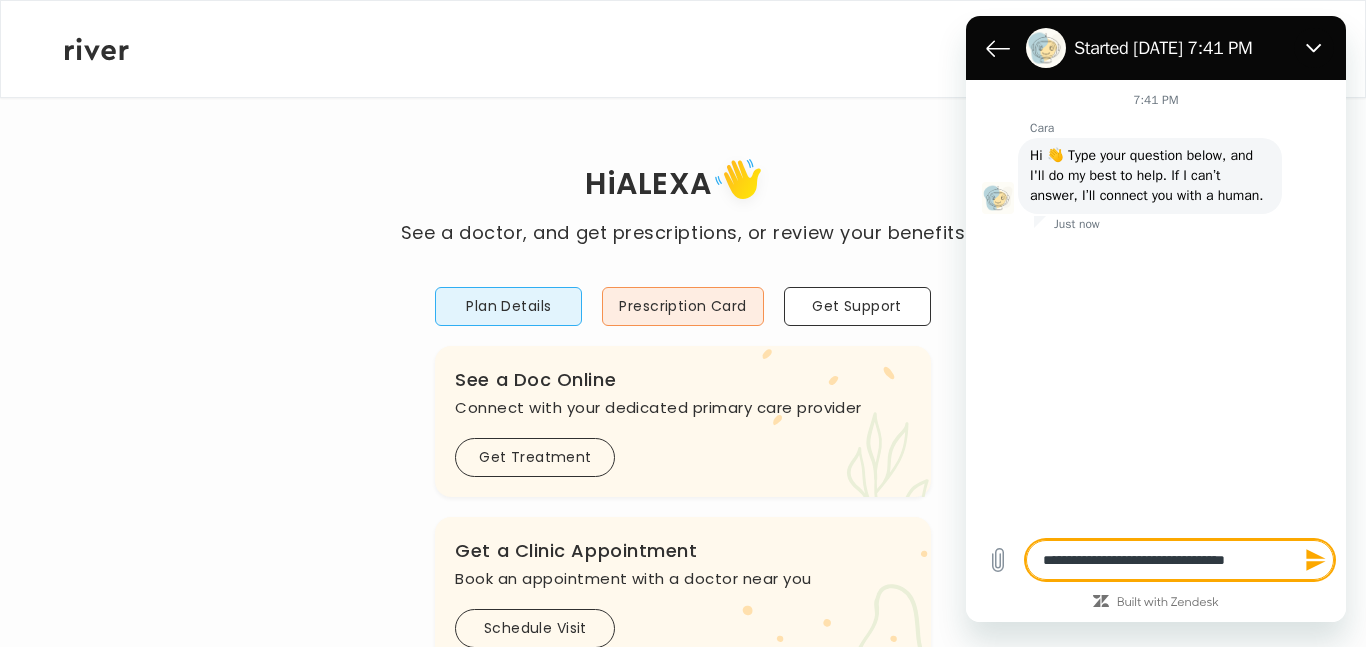 type on "**********" 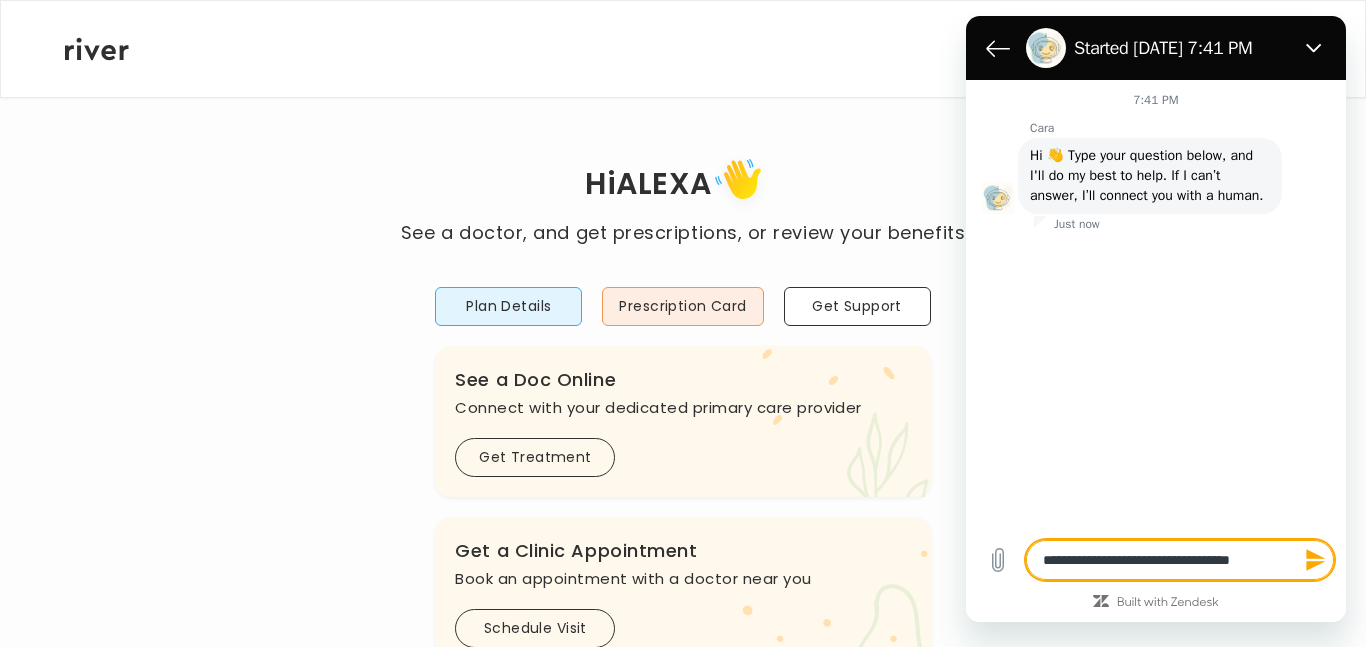 type on "**********" 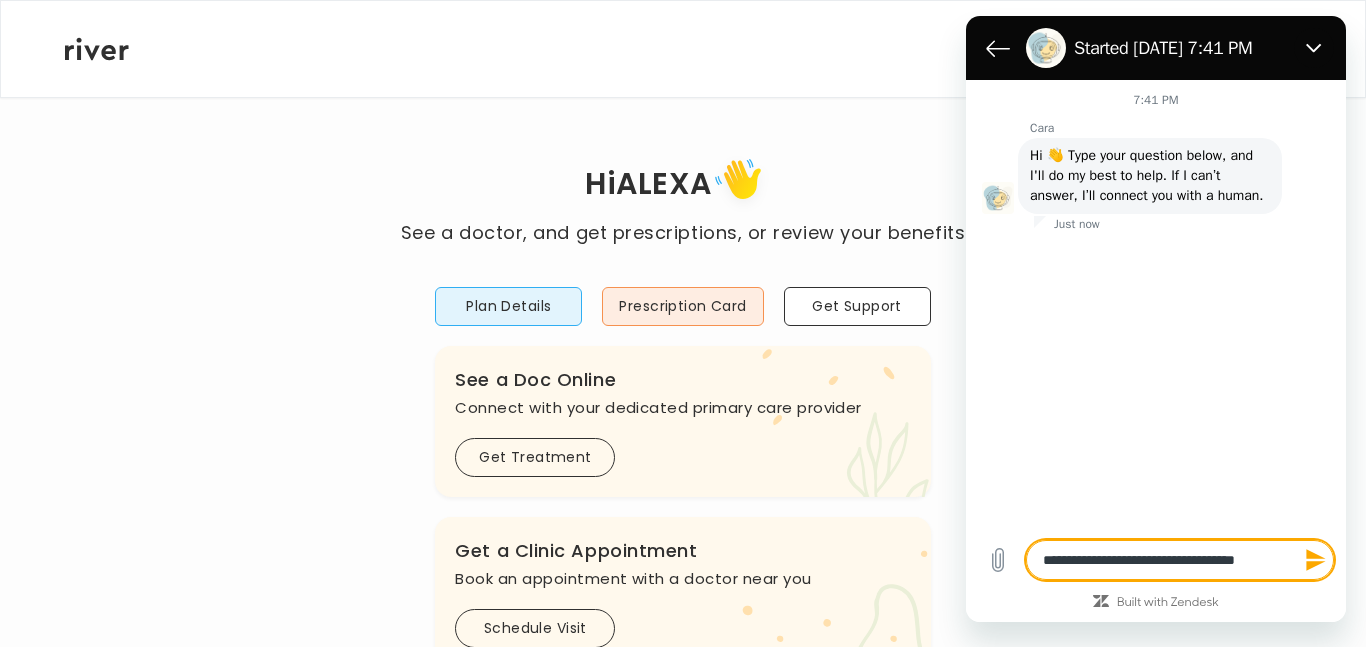 type on "**********" 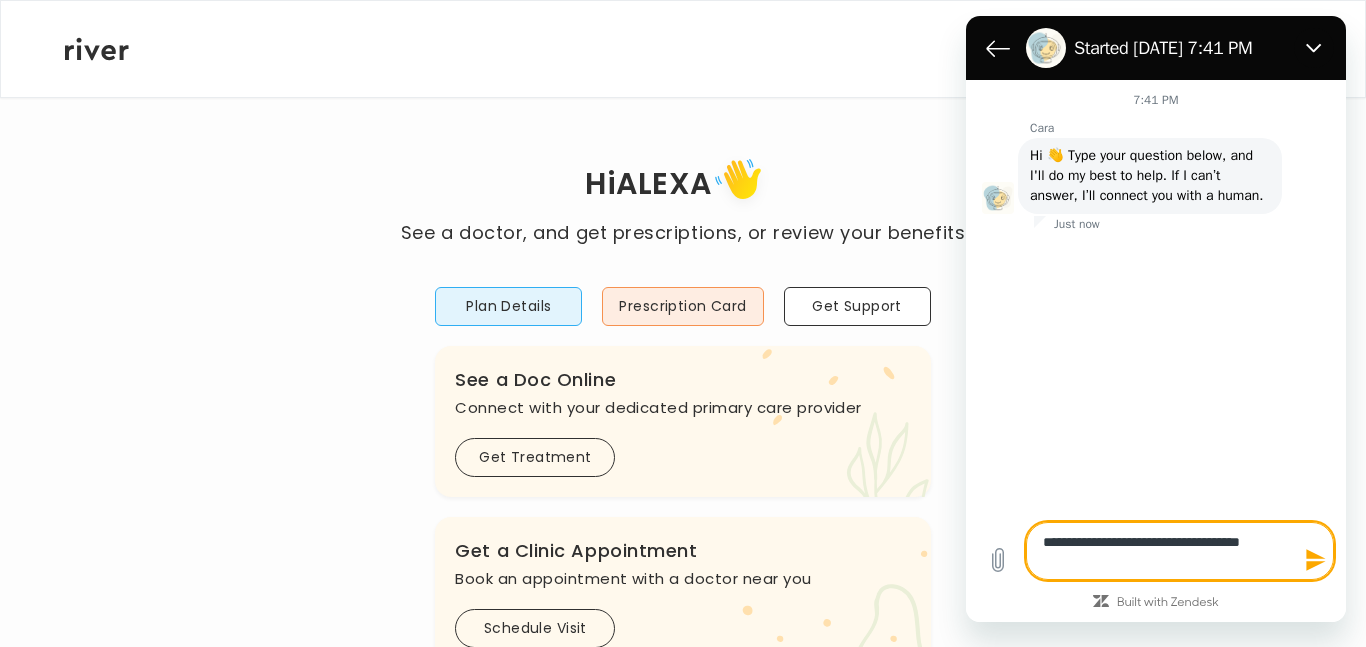 type on "**********" 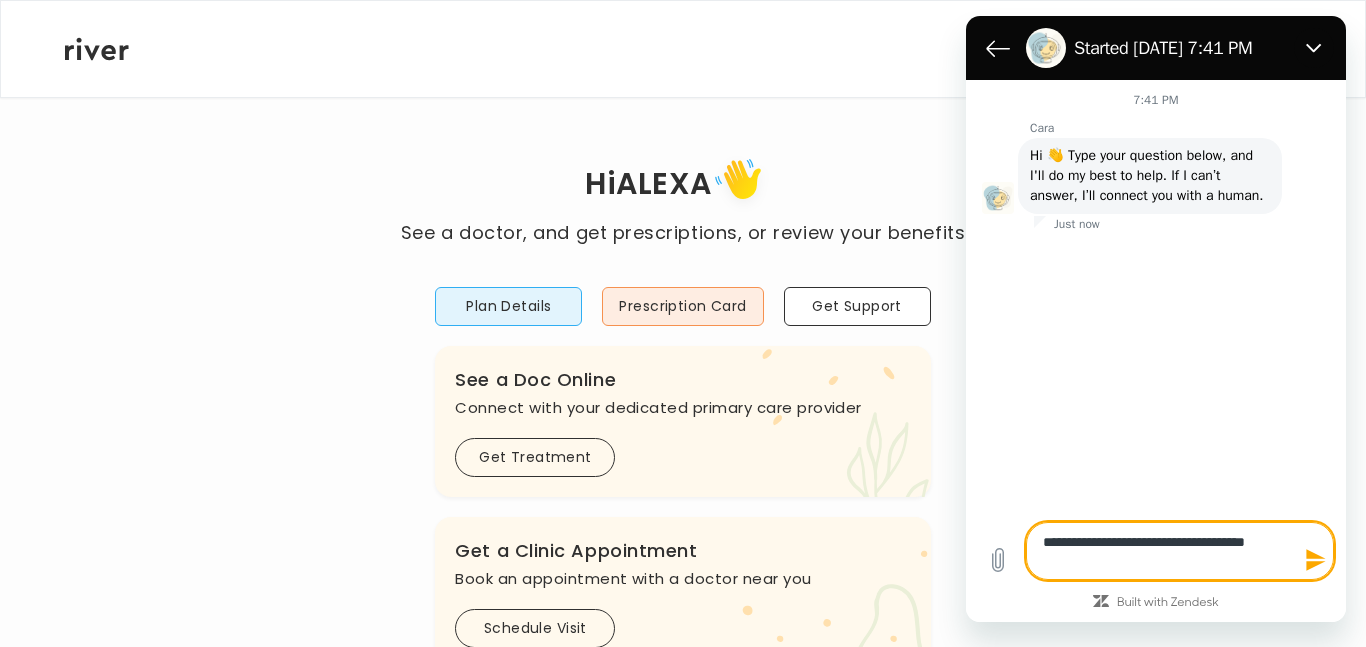 type on "**********" 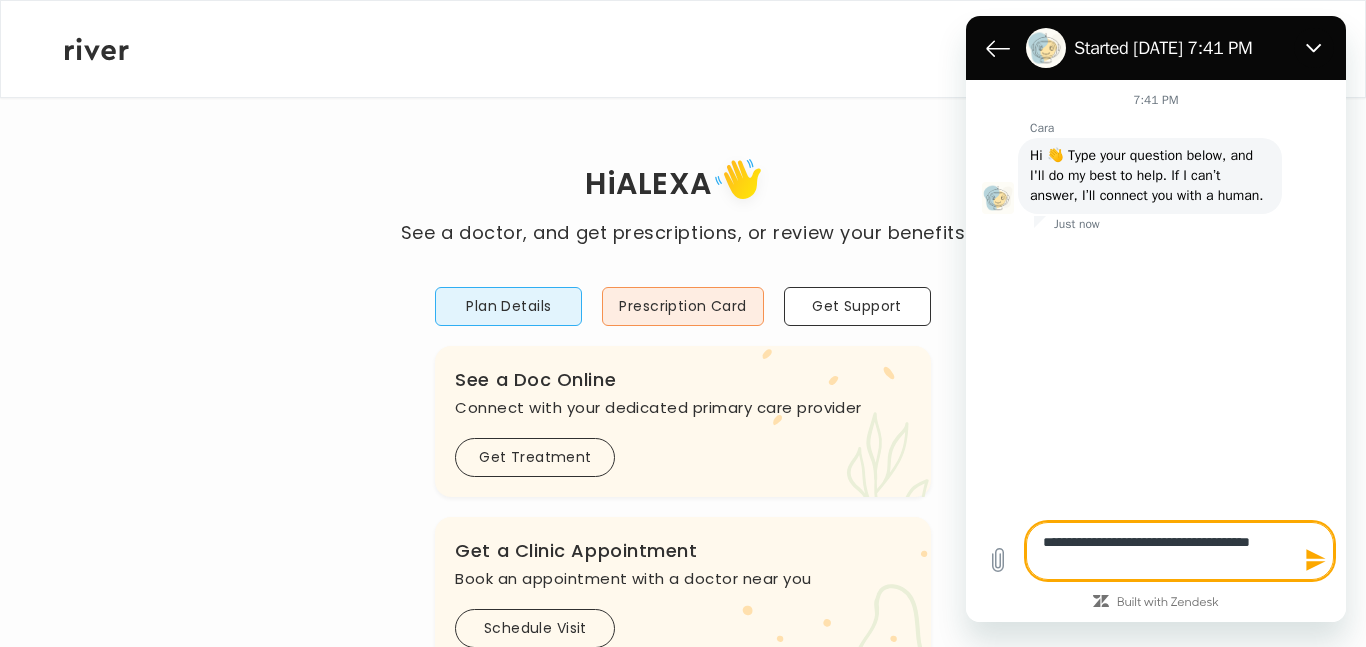 type on "*" 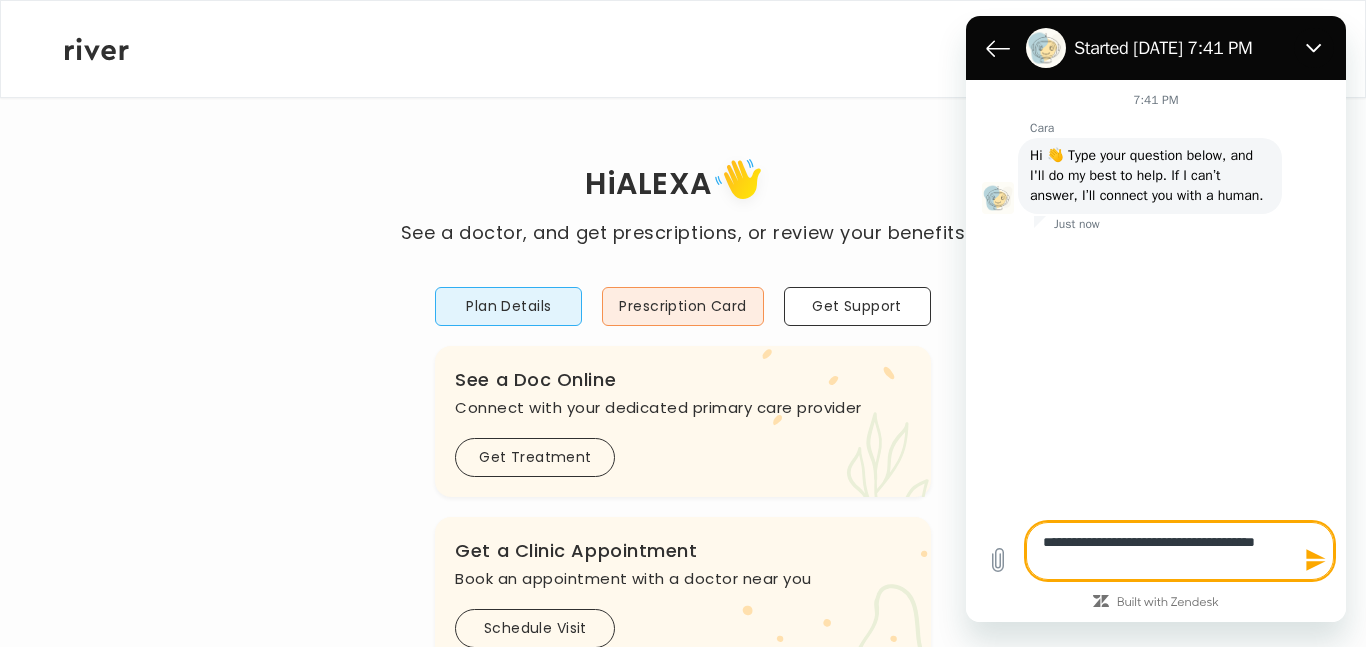 type on "**********" 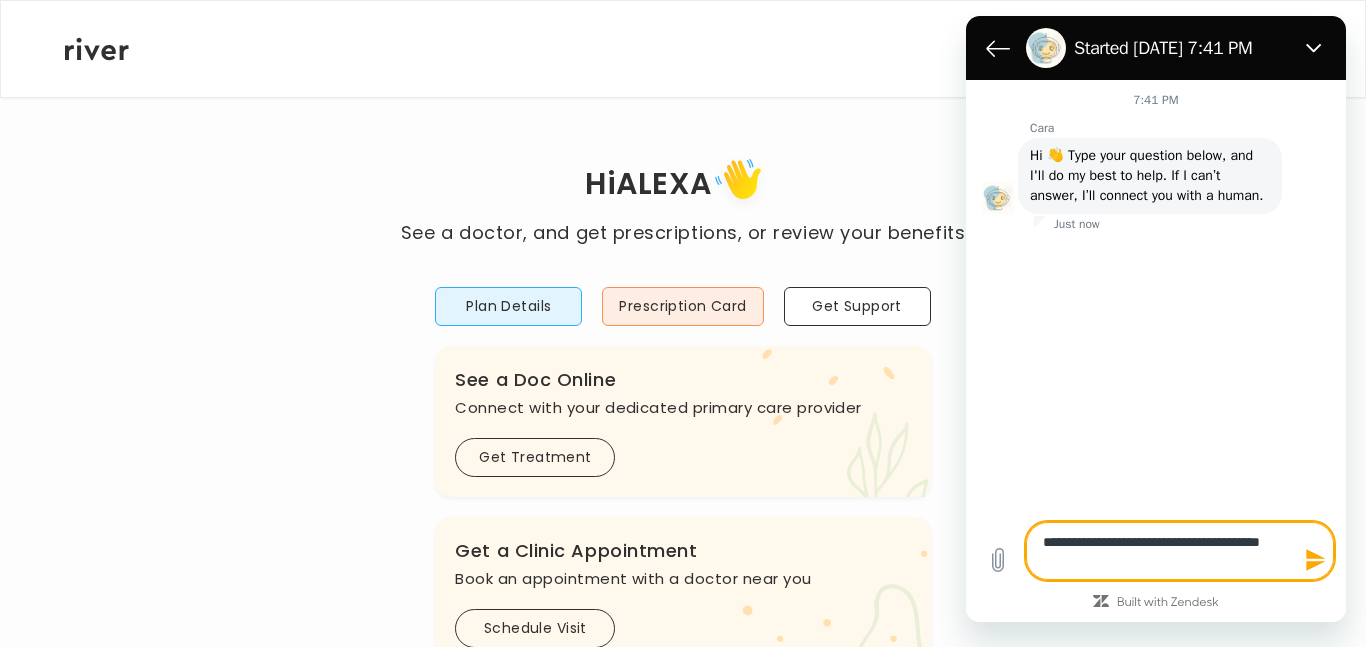 type on "**********" 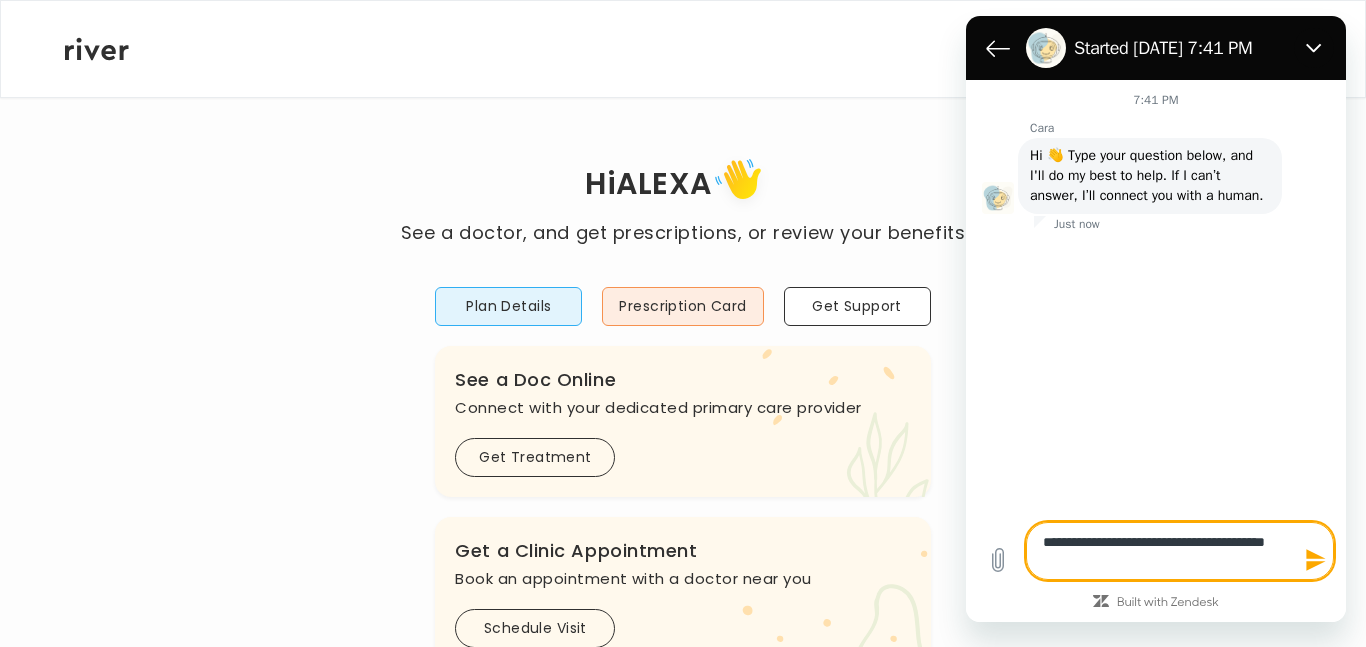 type on "**********" 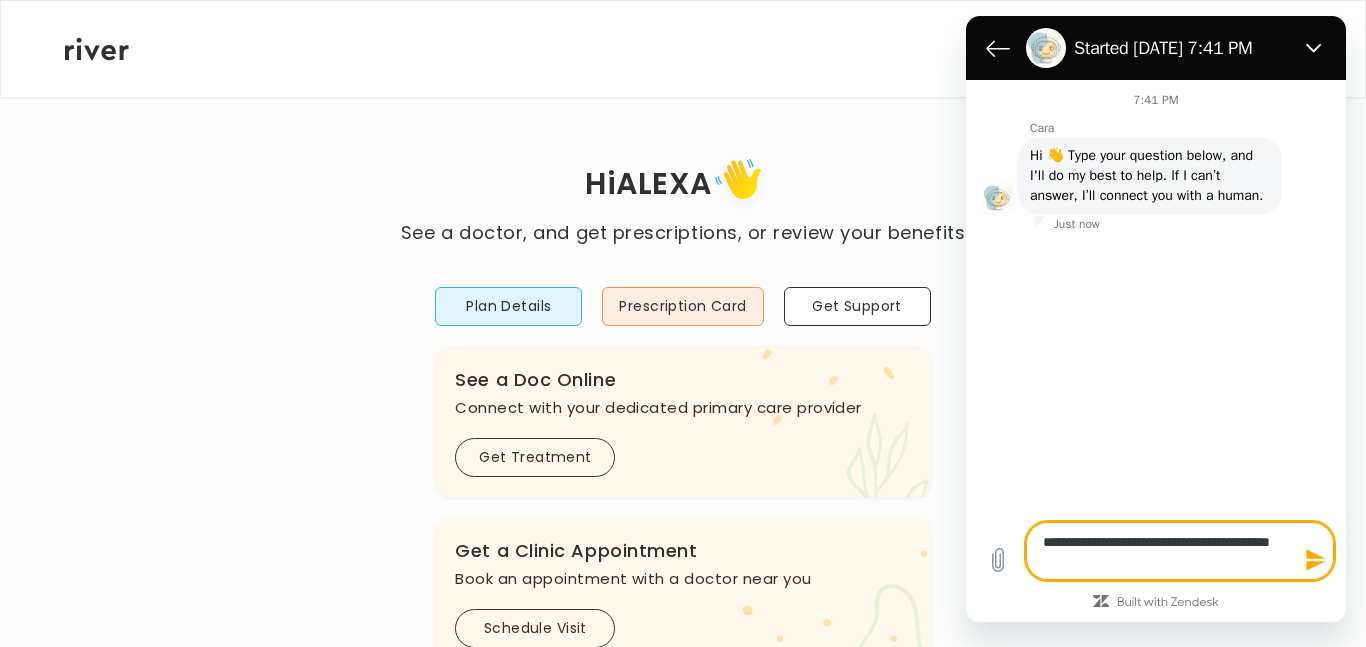 type on "**********" 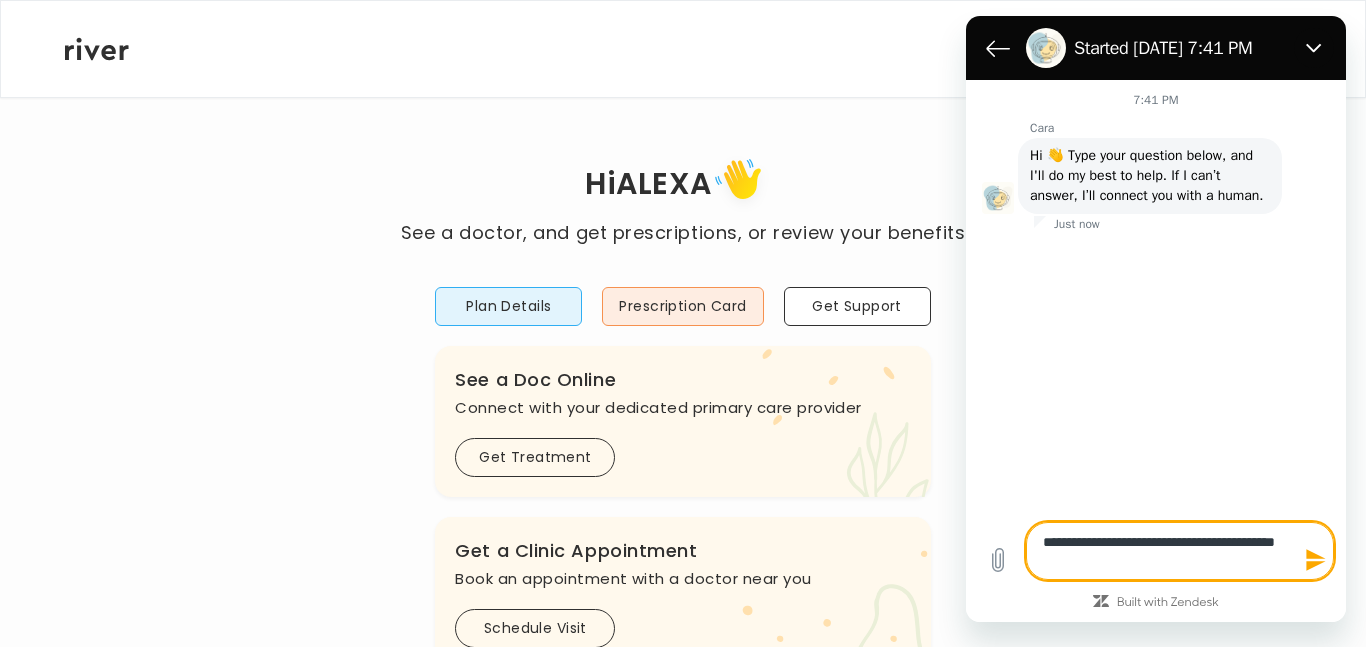 type on "**********" 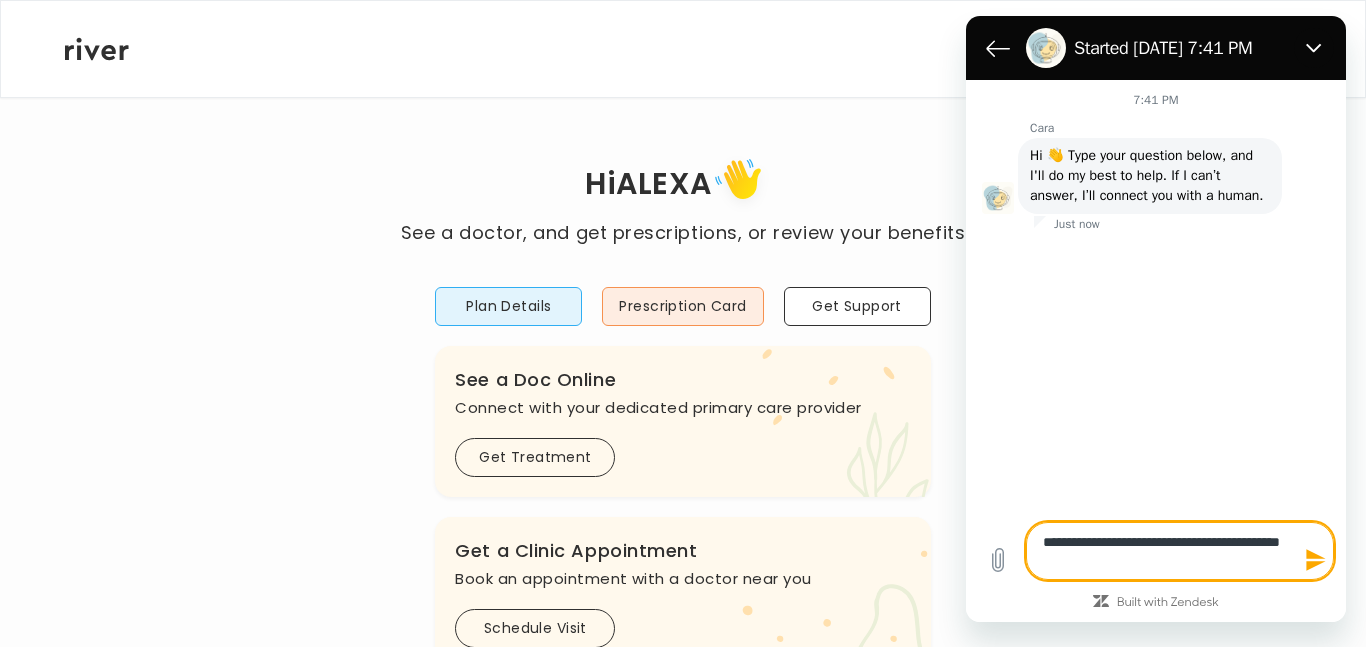 type on "**********" 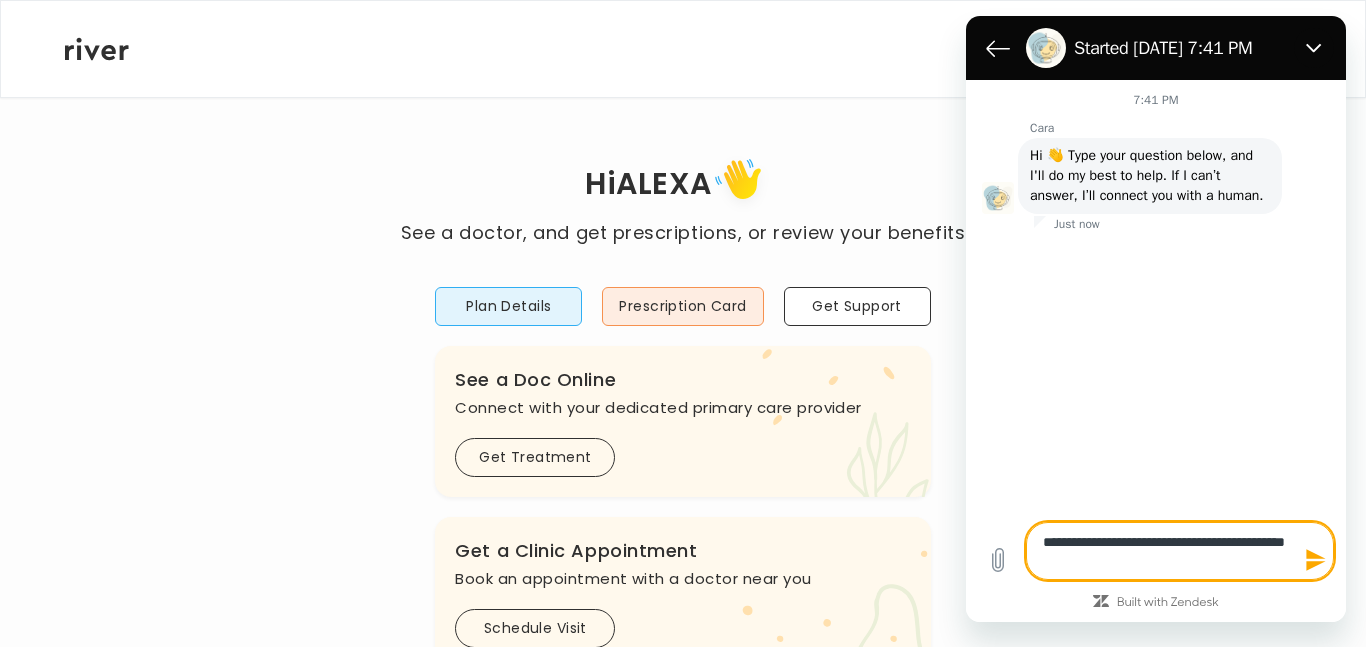 type on "*" 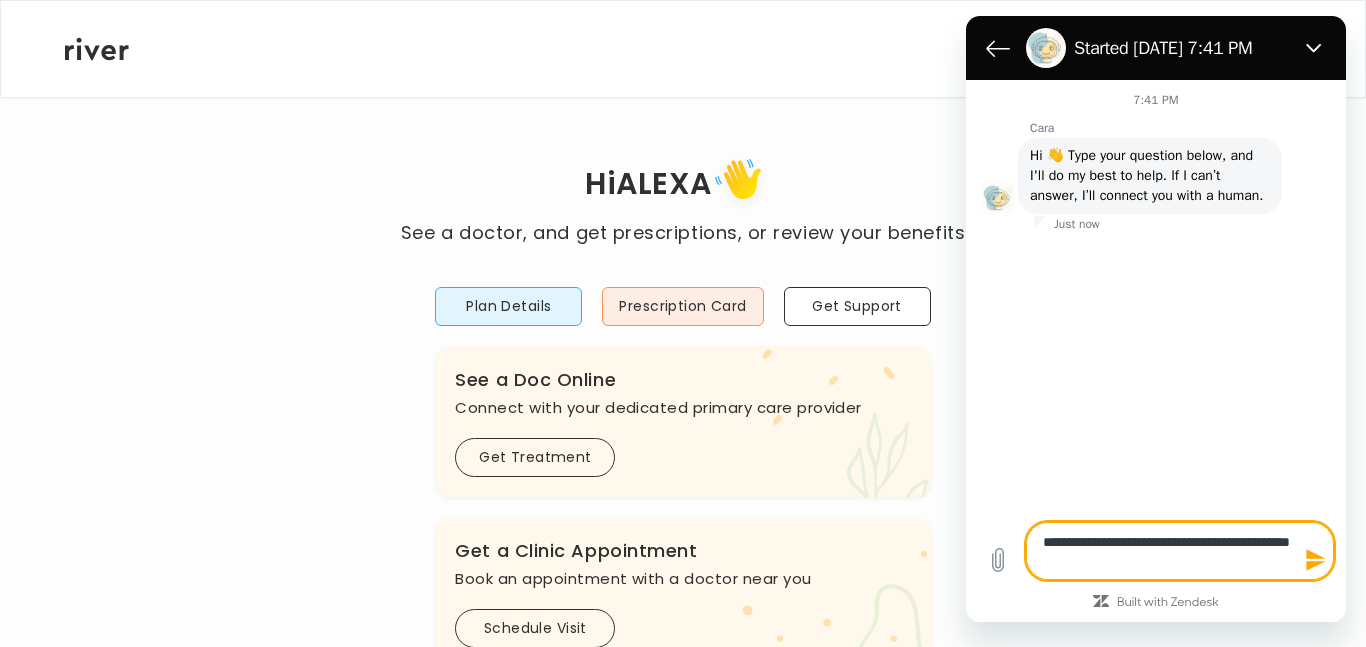 type on "*" 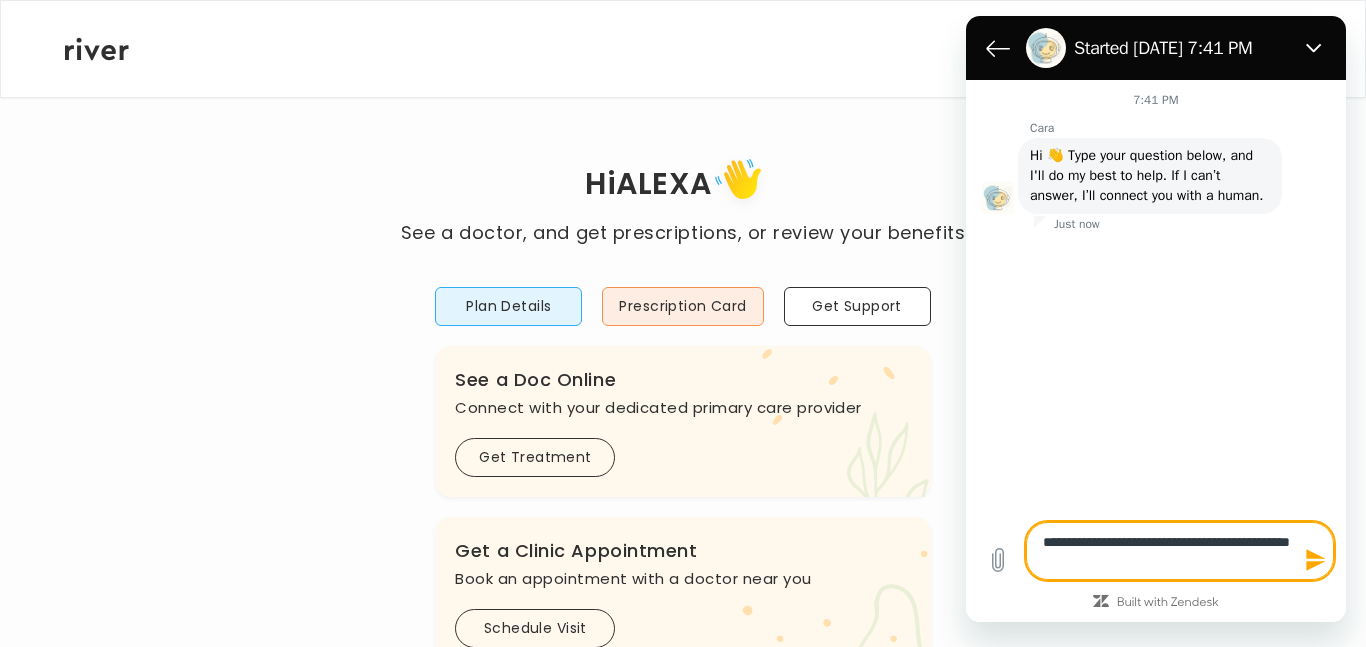 type 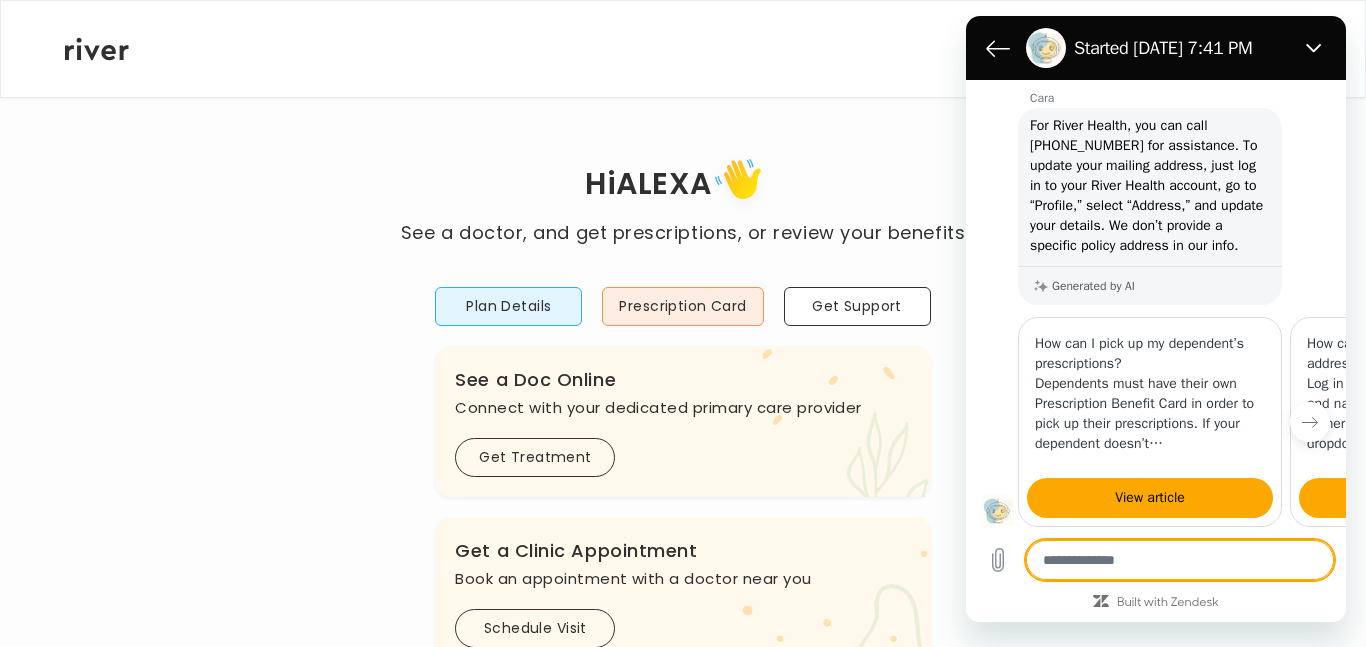 type on "*" 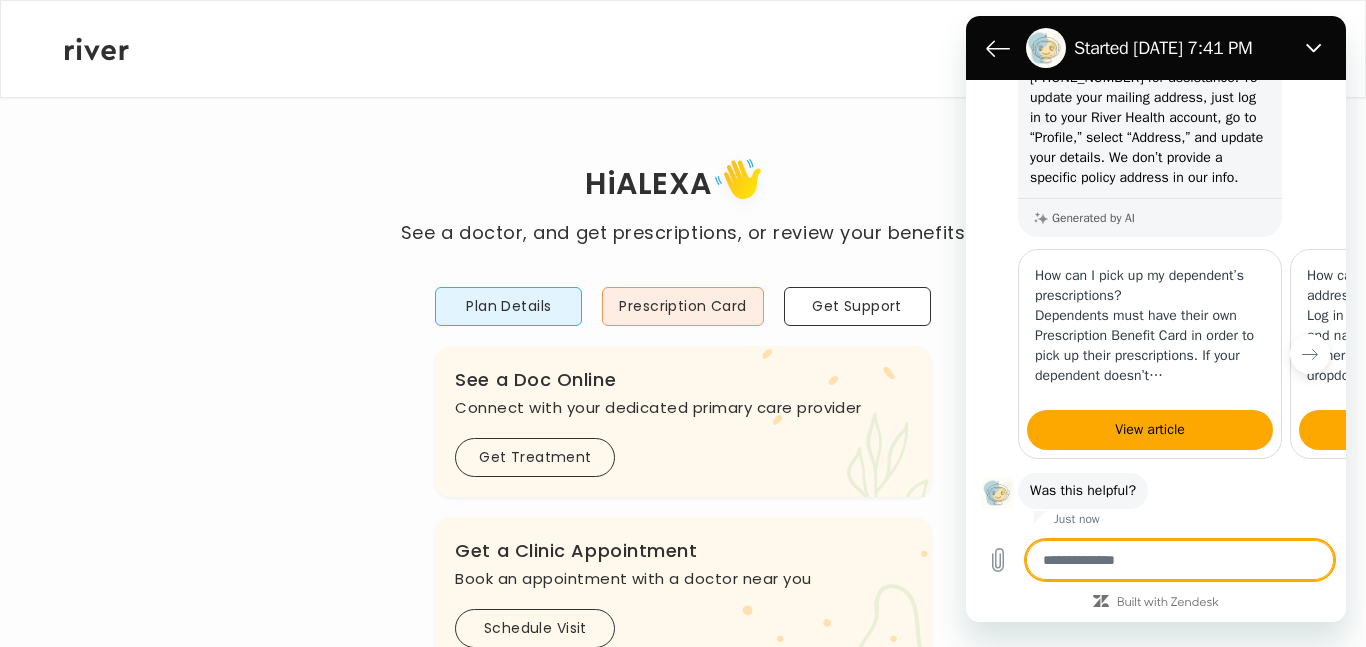 scroll, scrollTop: 322, scrollLeft: 0, axis: vertical 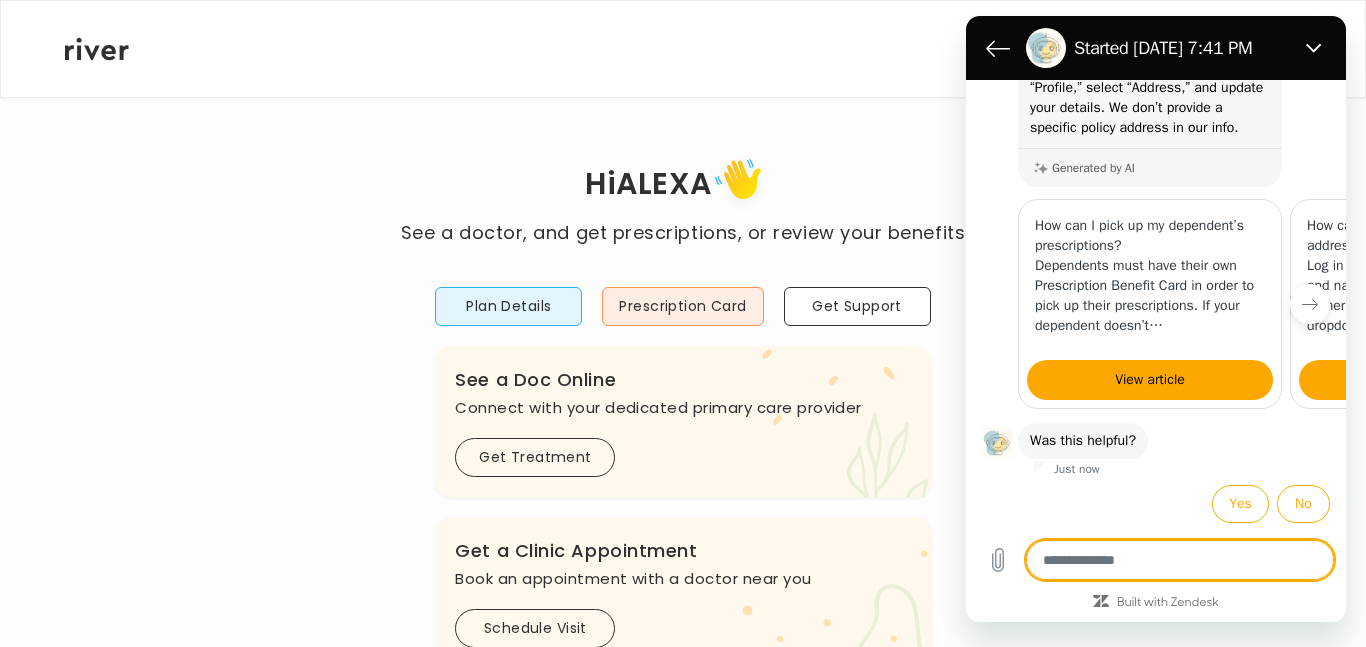type on "*" 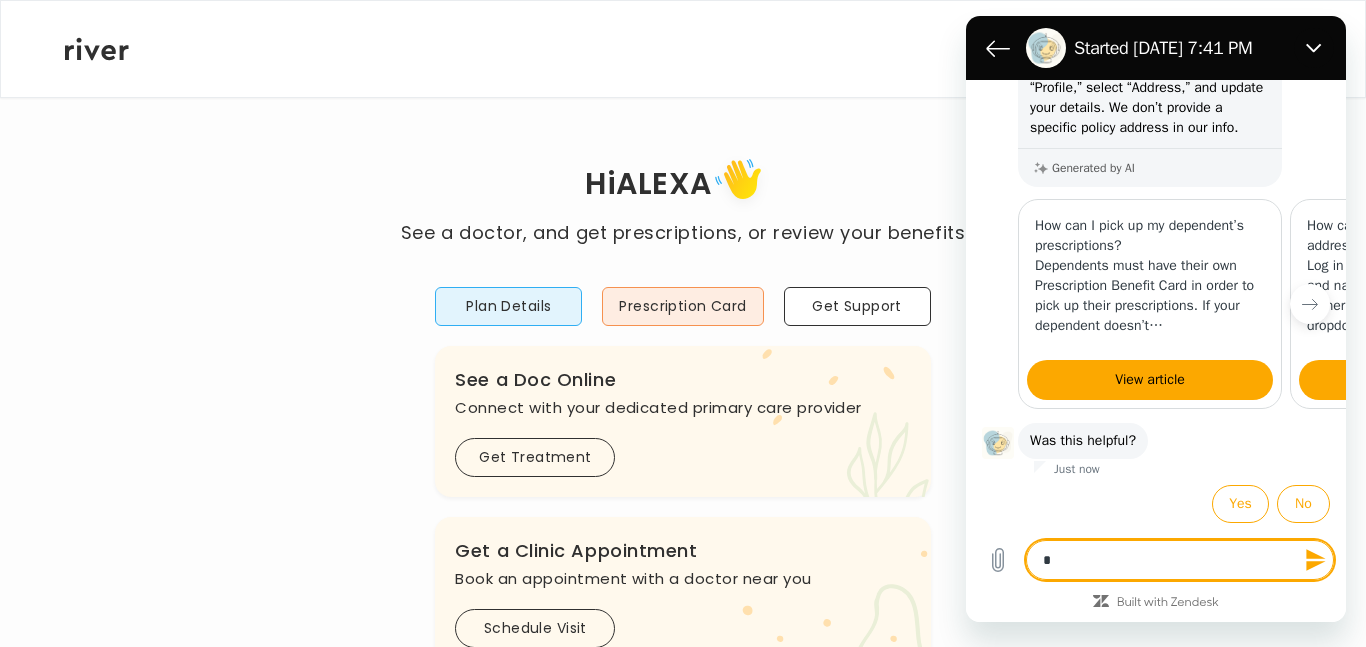 type on "**" 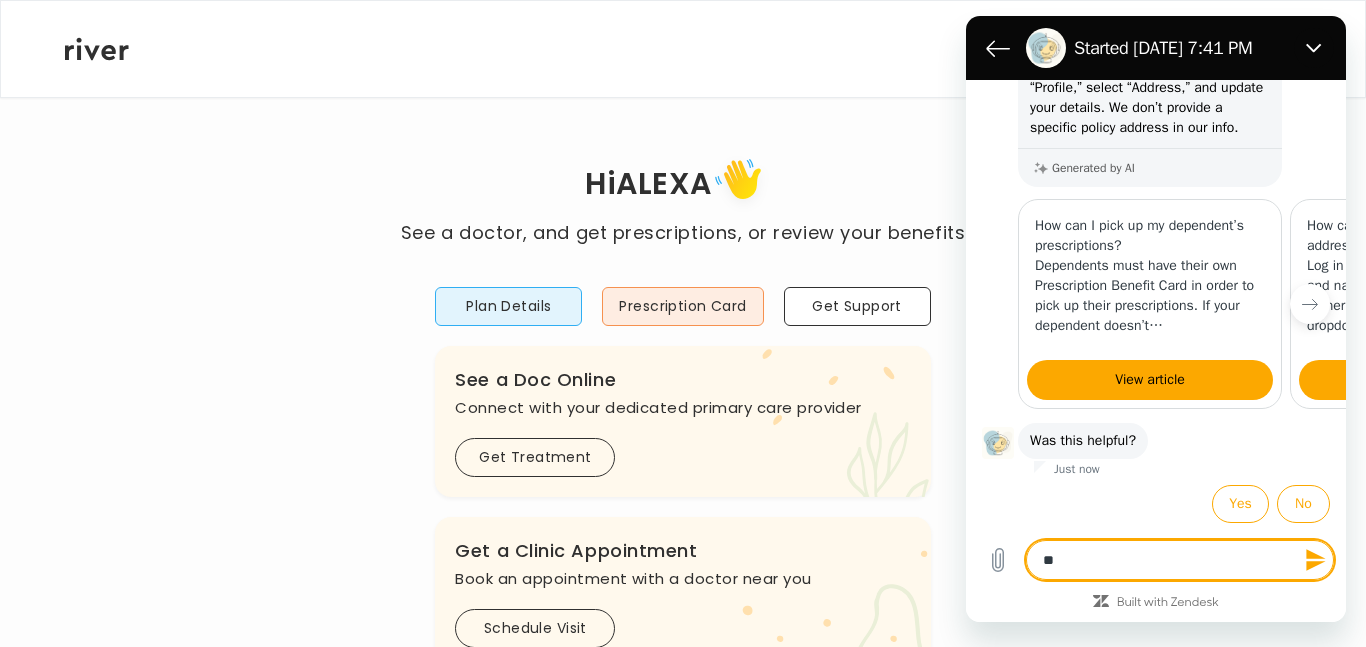 type on "***" 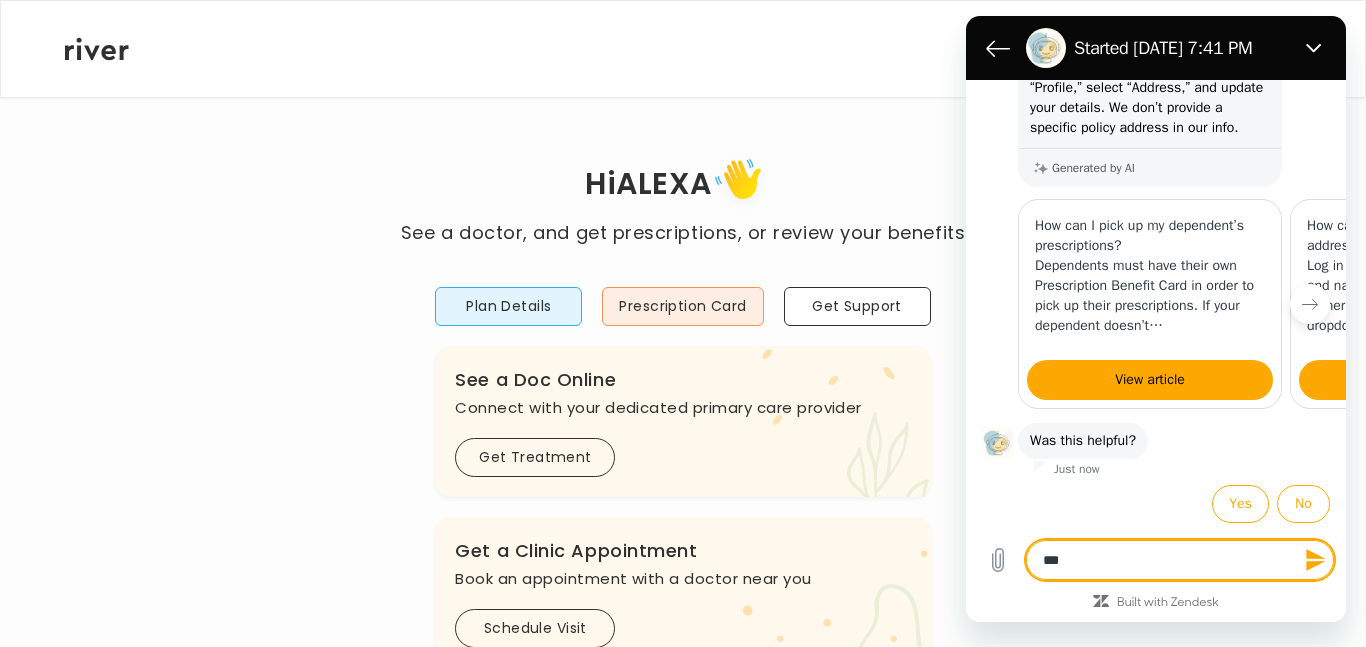 type on "*" 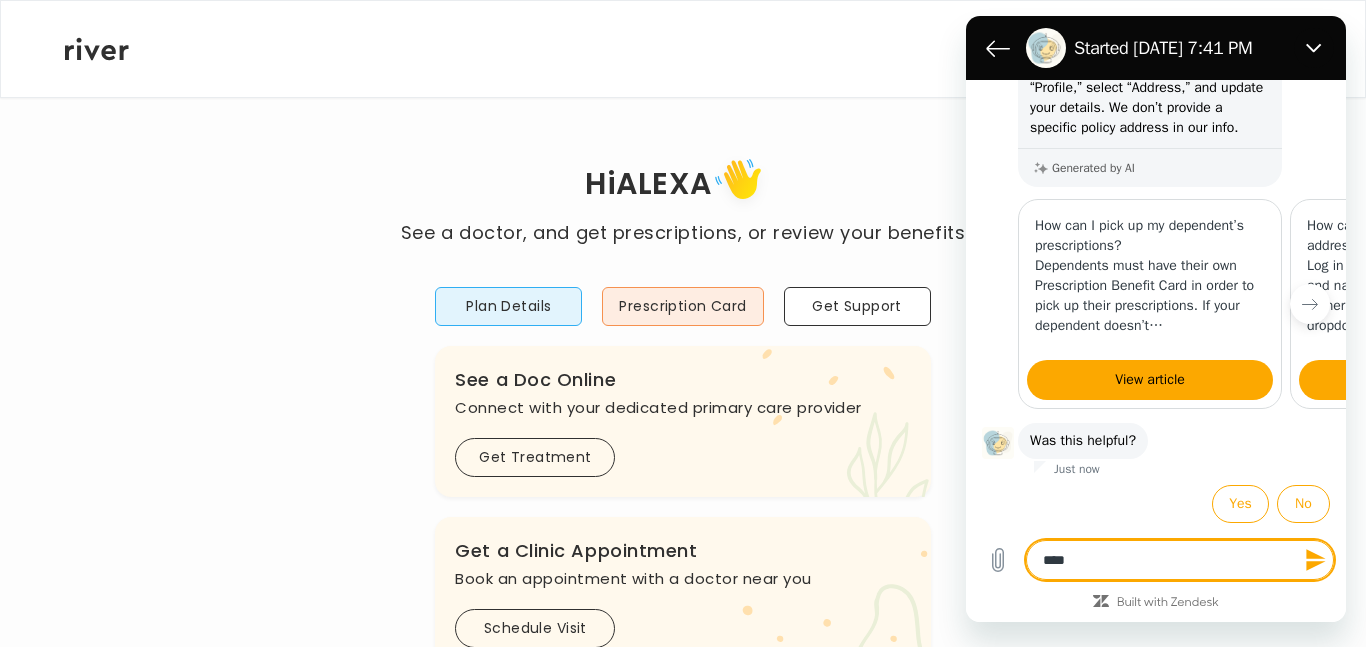 type on "****" 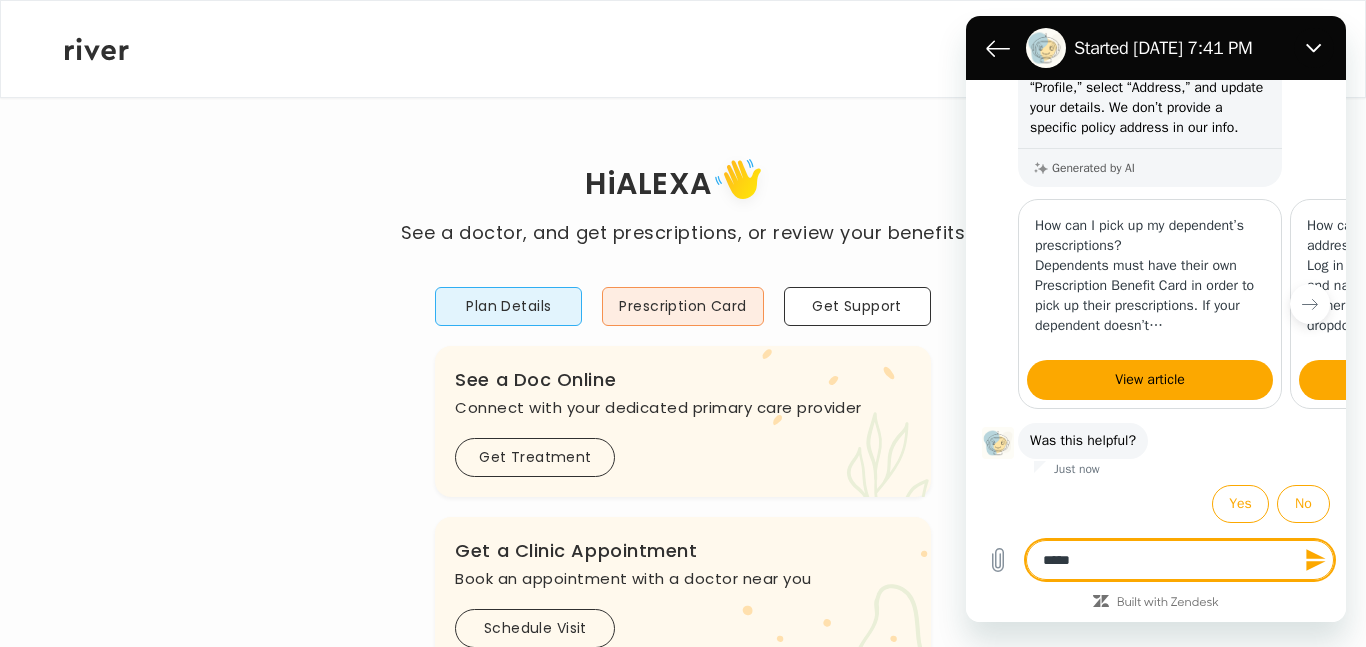type on "******" 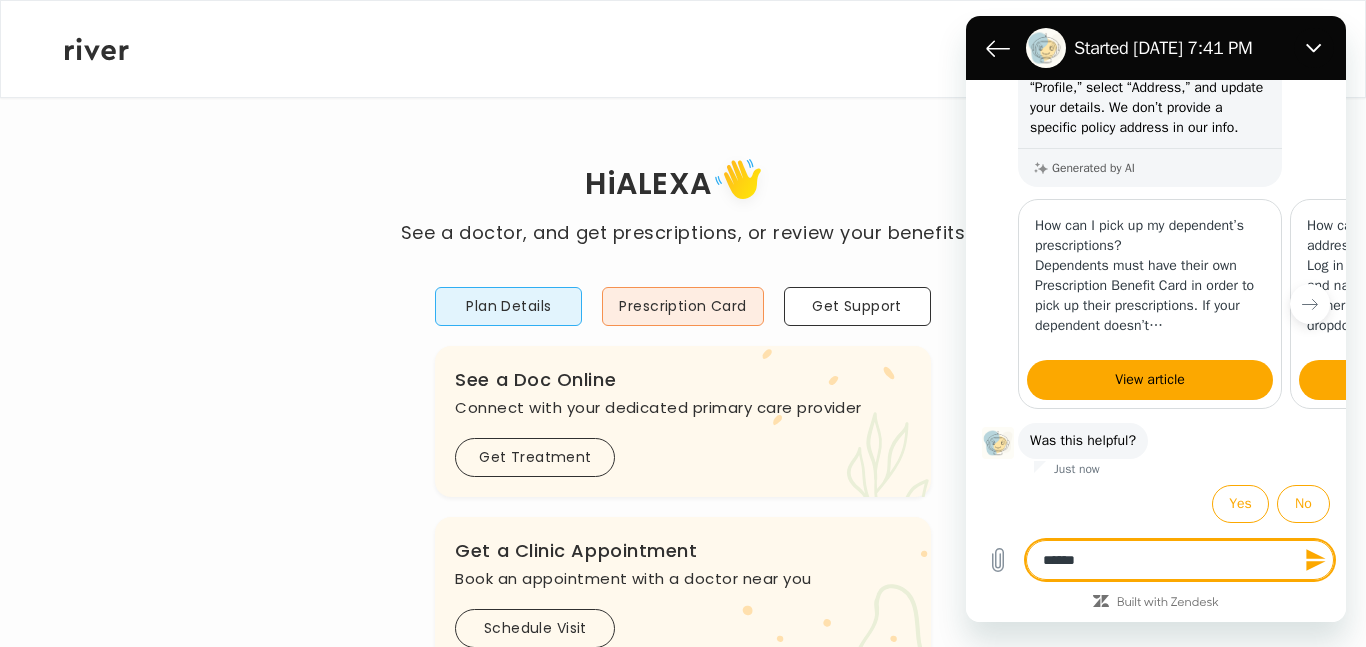 type on "*" 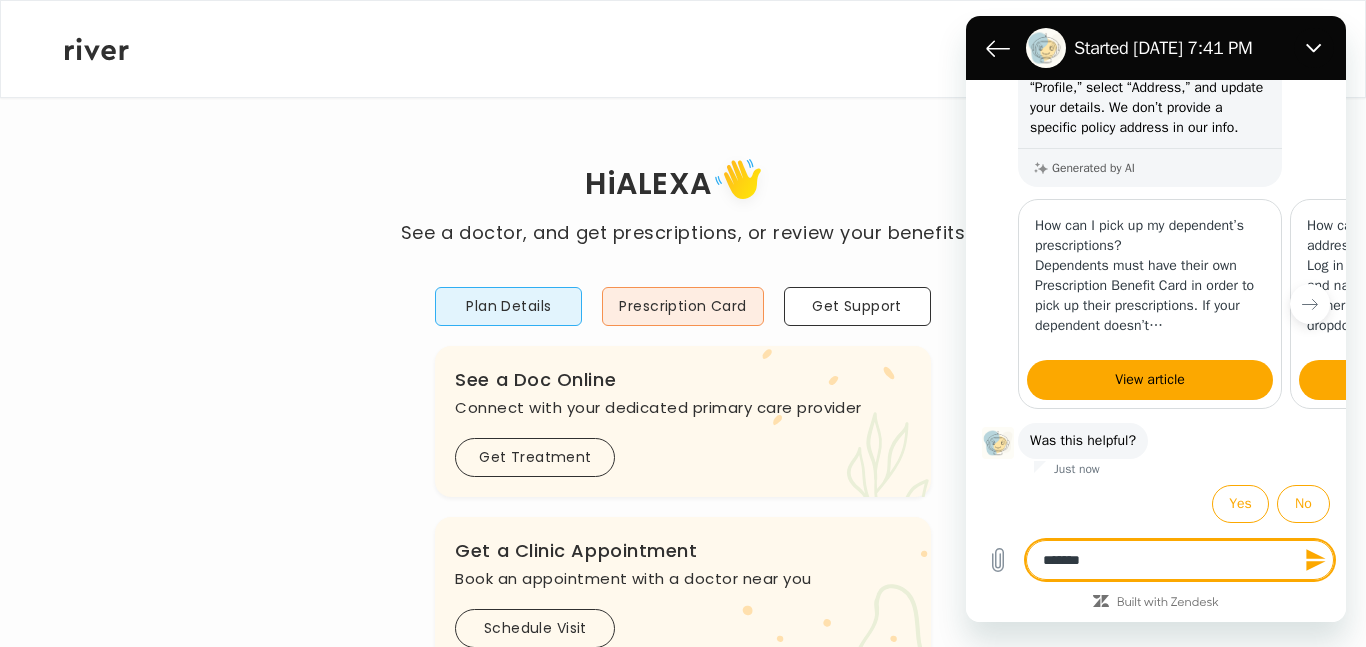 type on "*******" 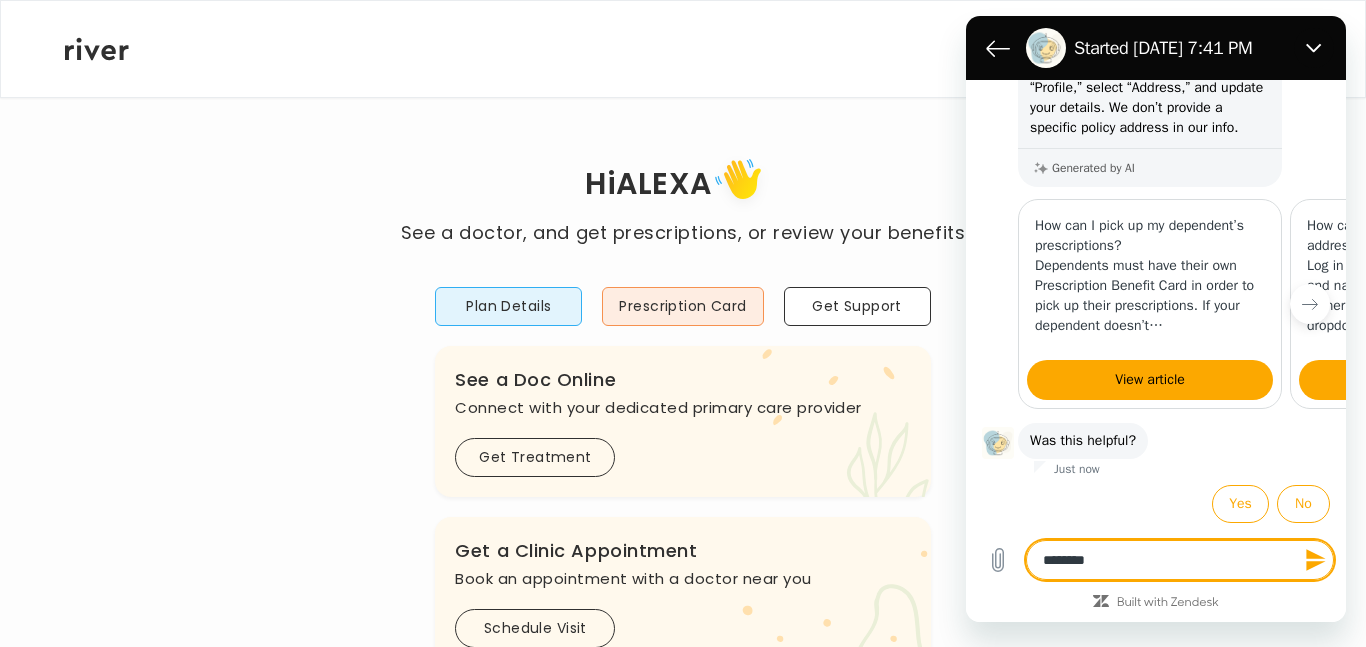 type on "*********" 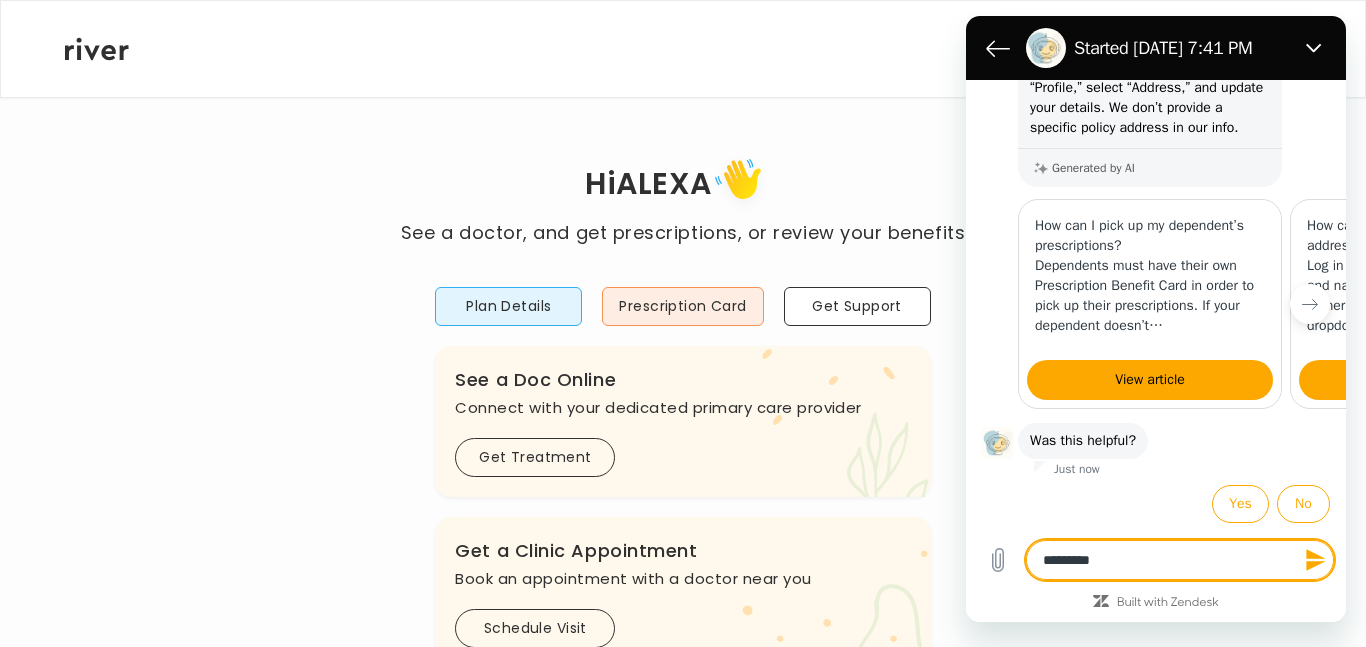 type on "*" 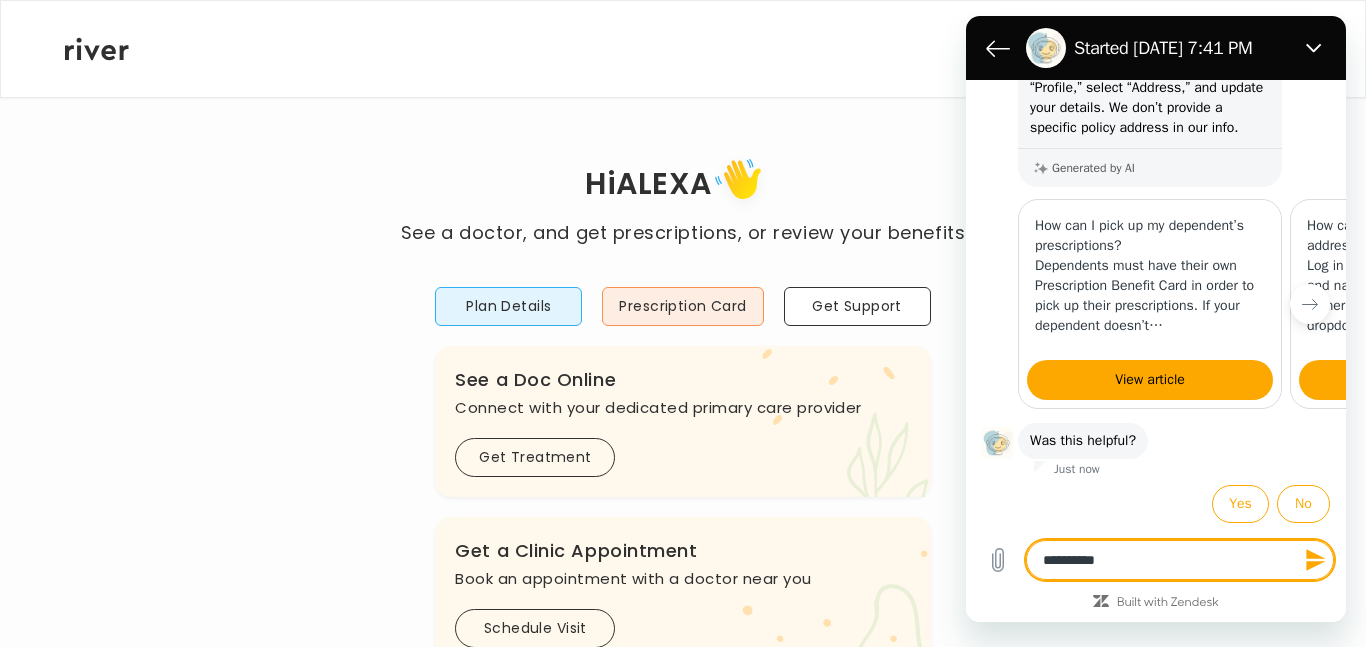 type on "**********" 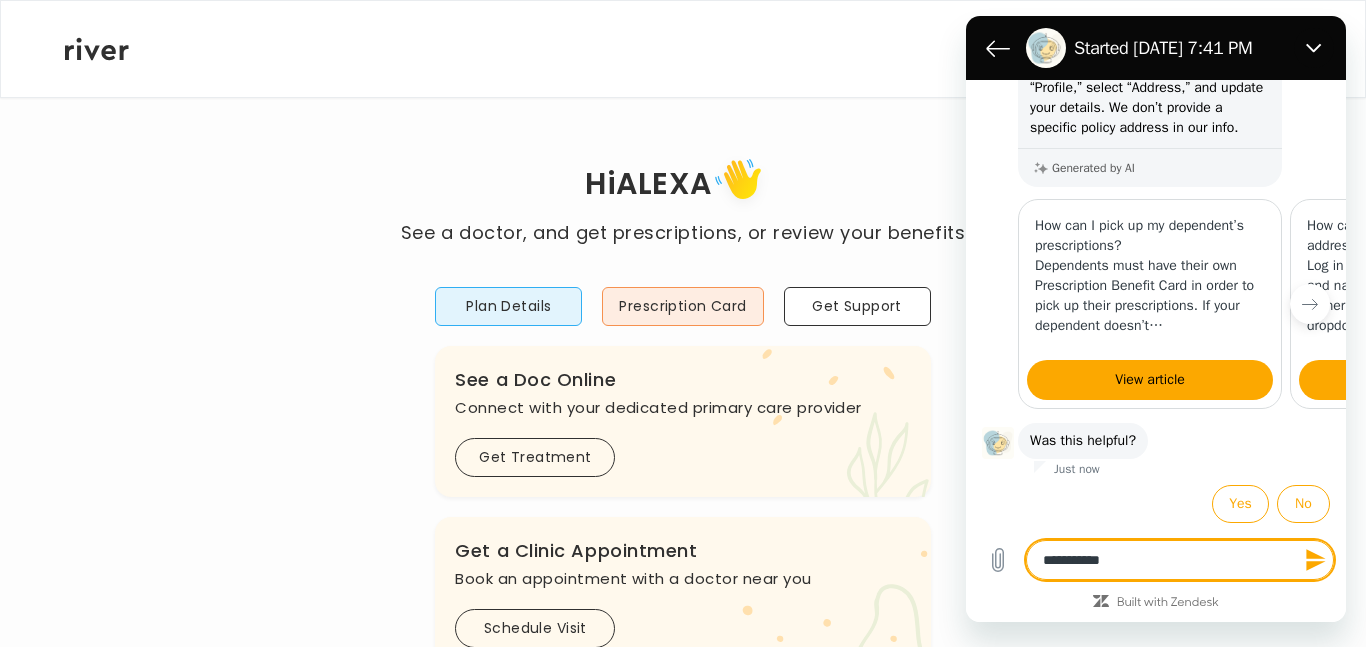 type on "*" 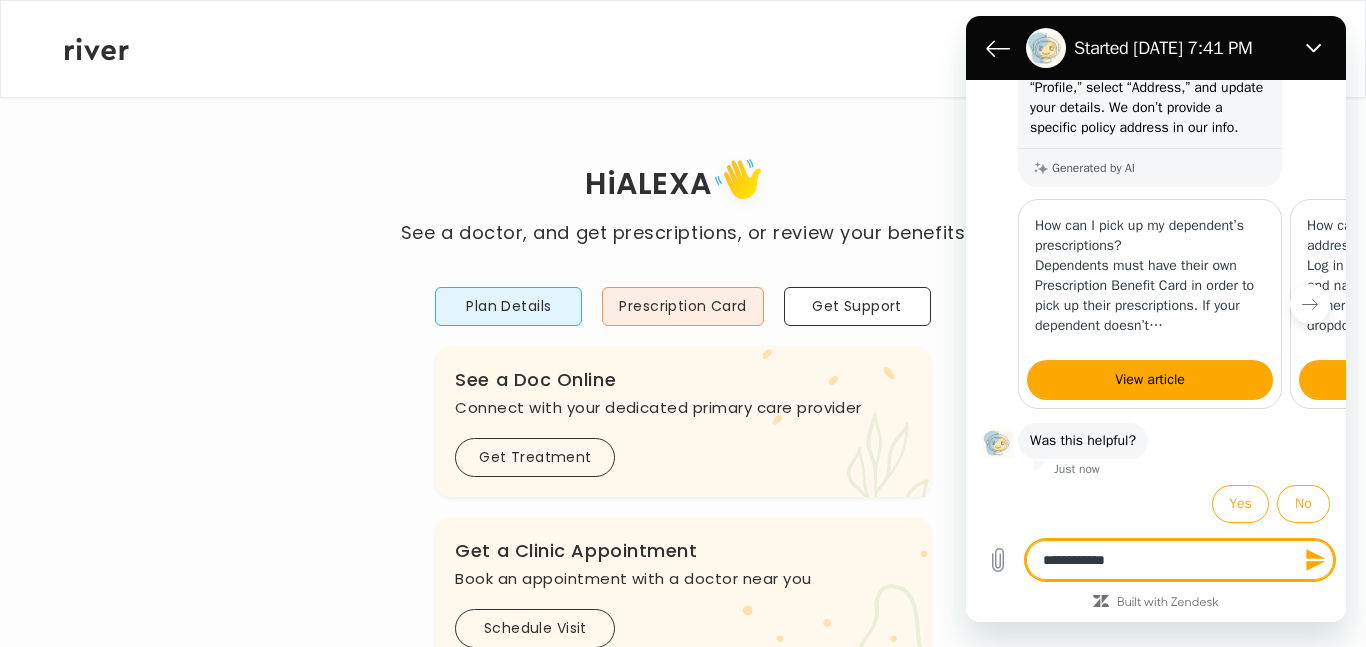 type on "*" 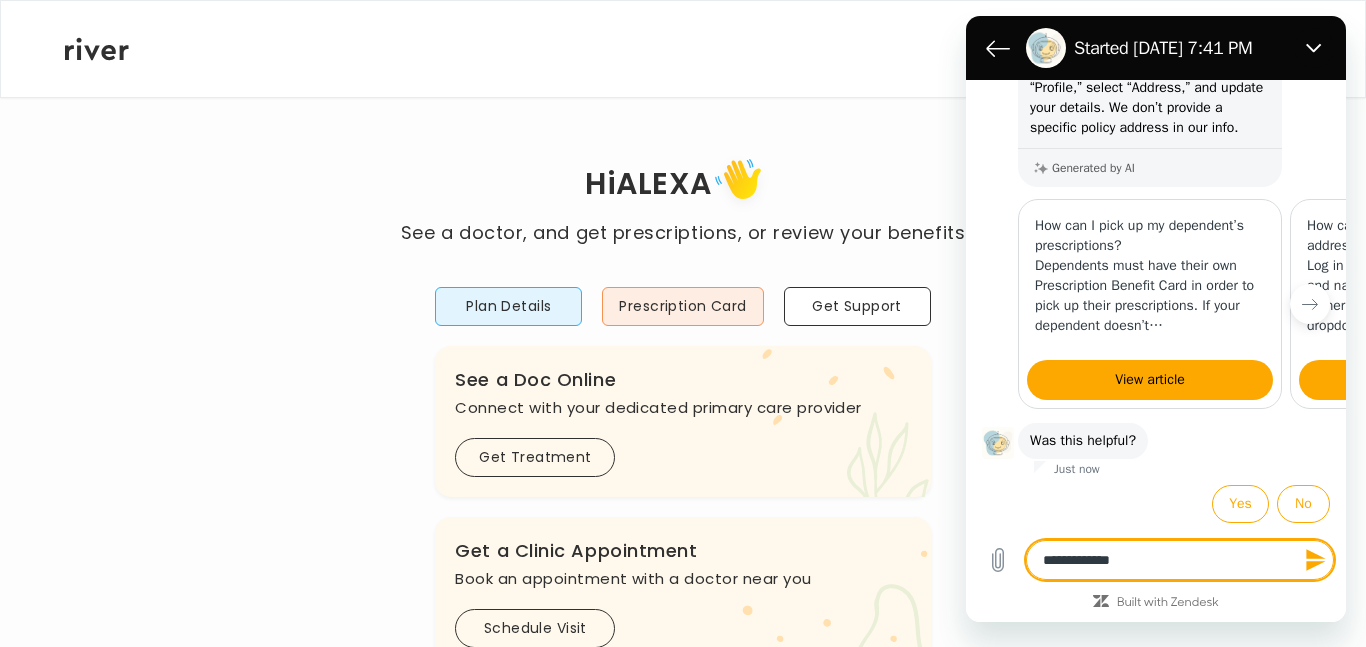 type on "**********" 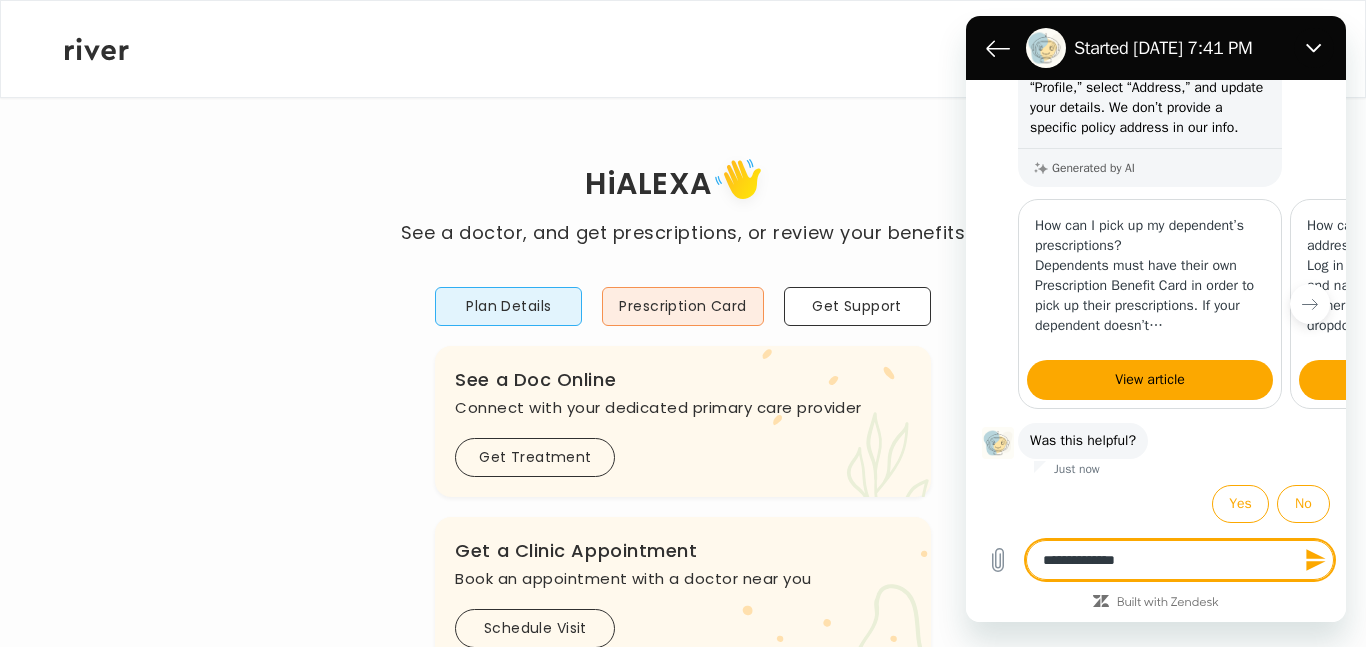 type on "**********" 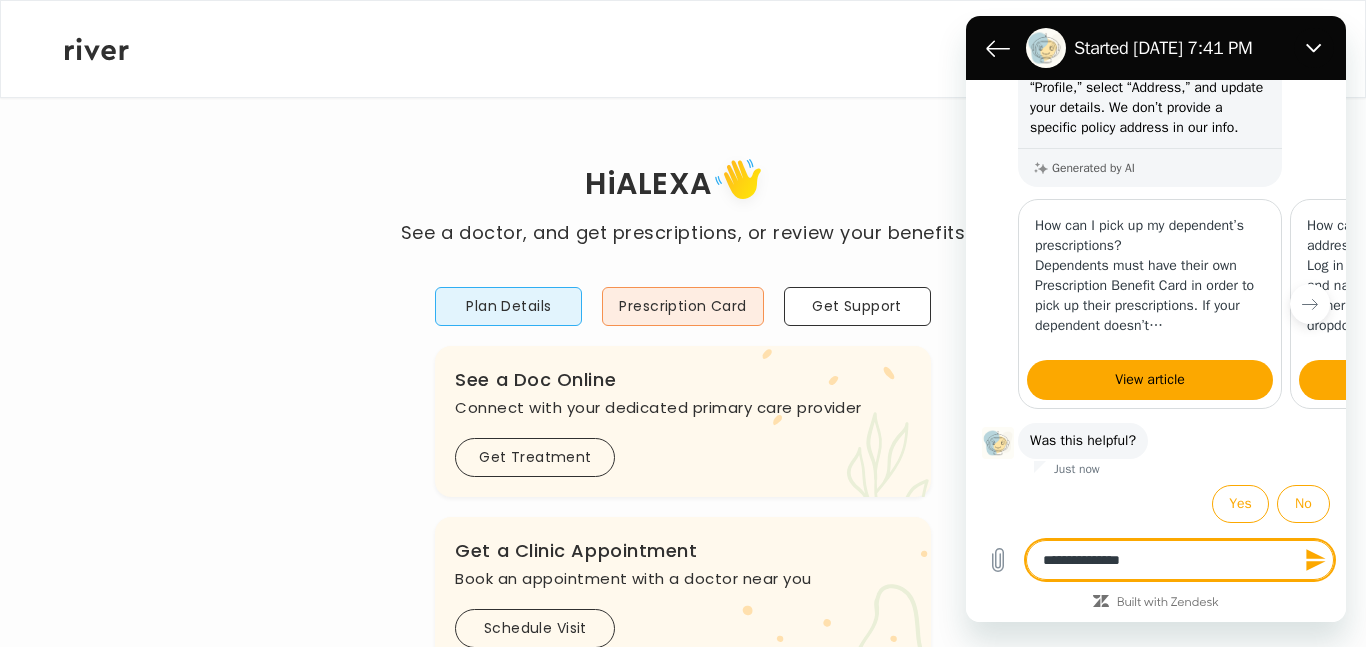 type on "**********" 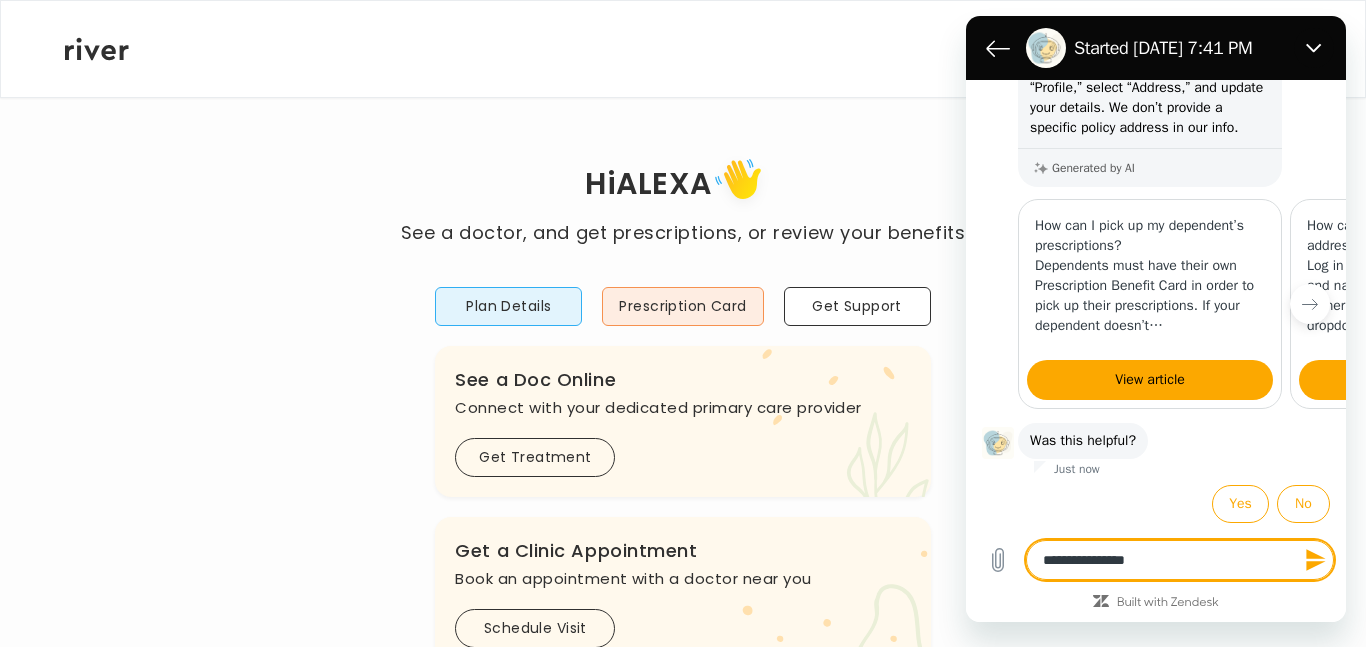 type on "**********" 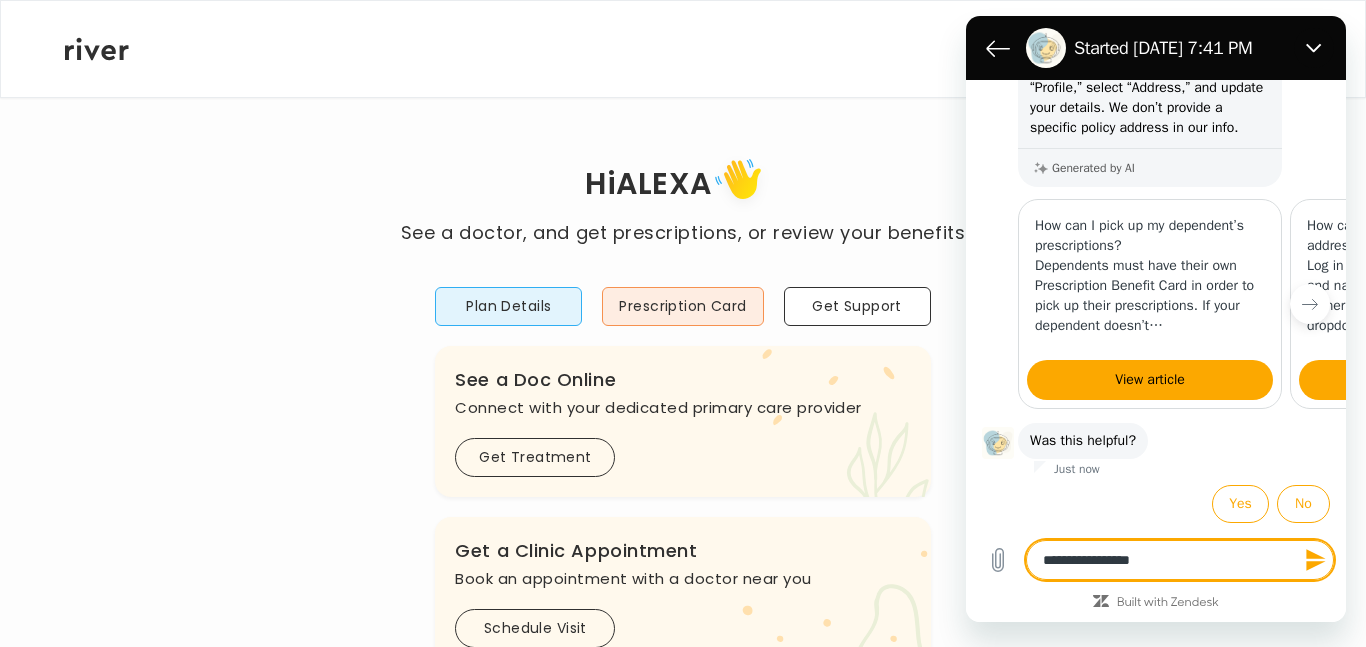 type on "**********" 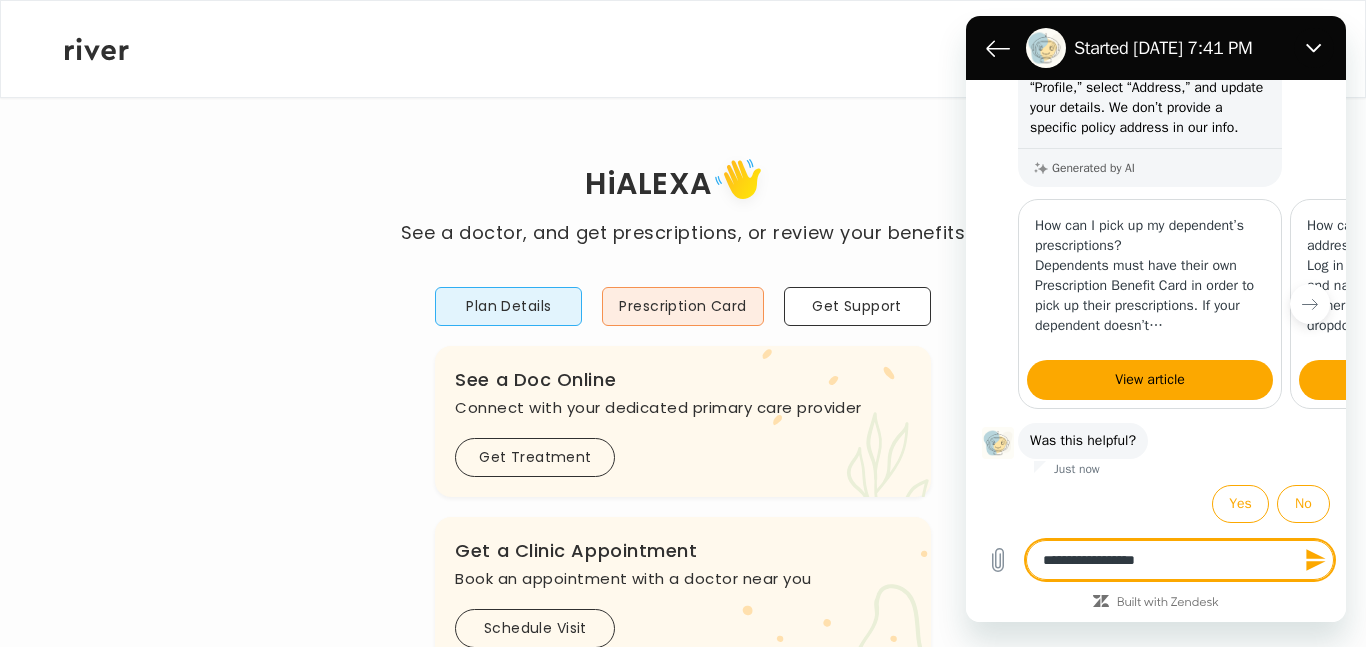 type on "**********" 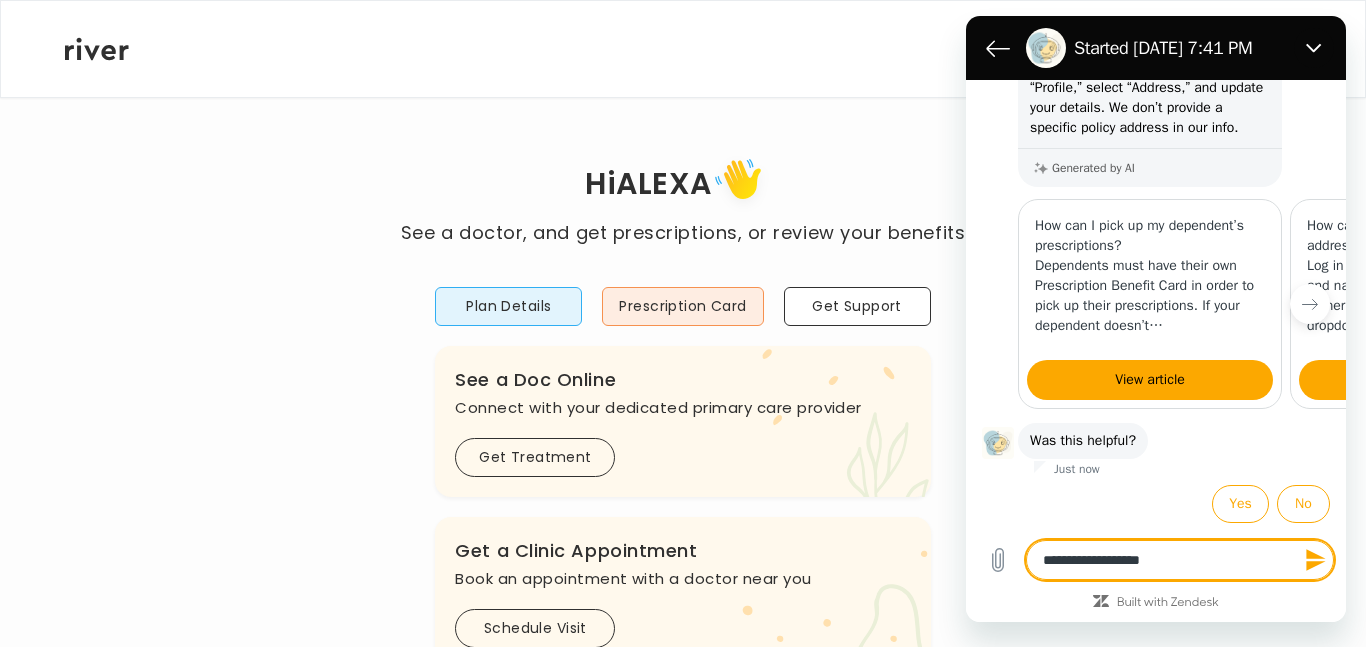 type on "*" 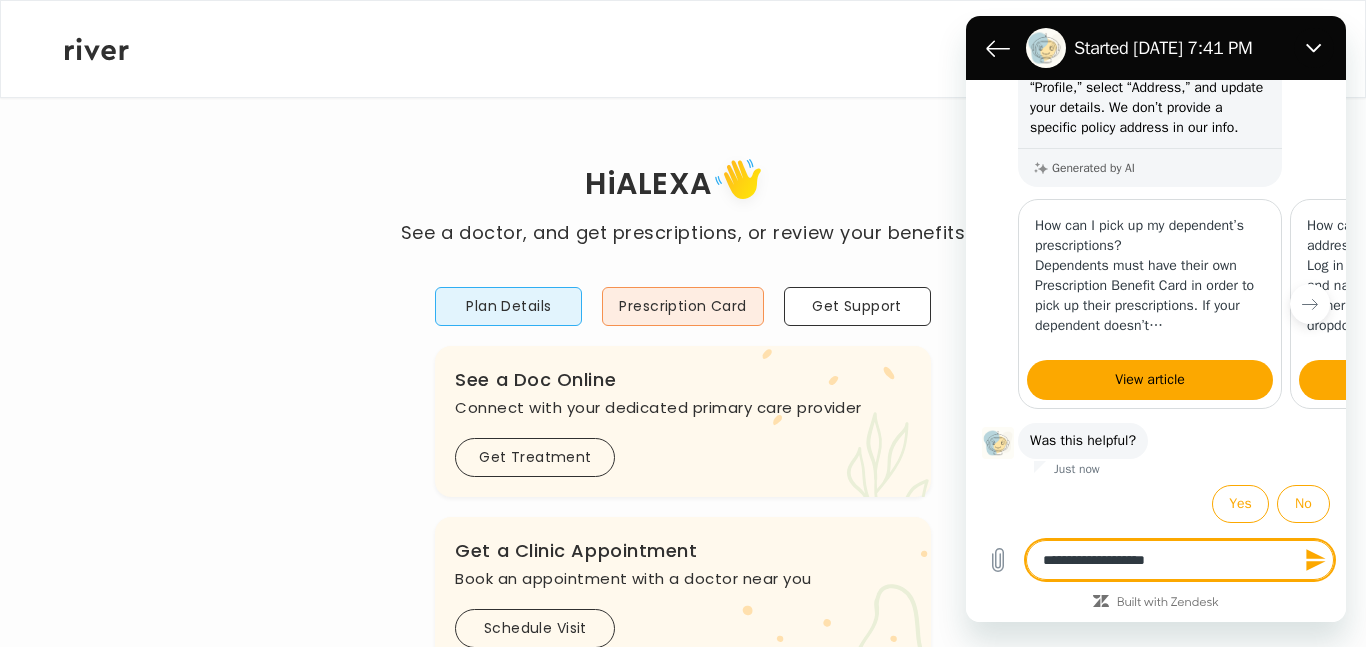 type on "**********" 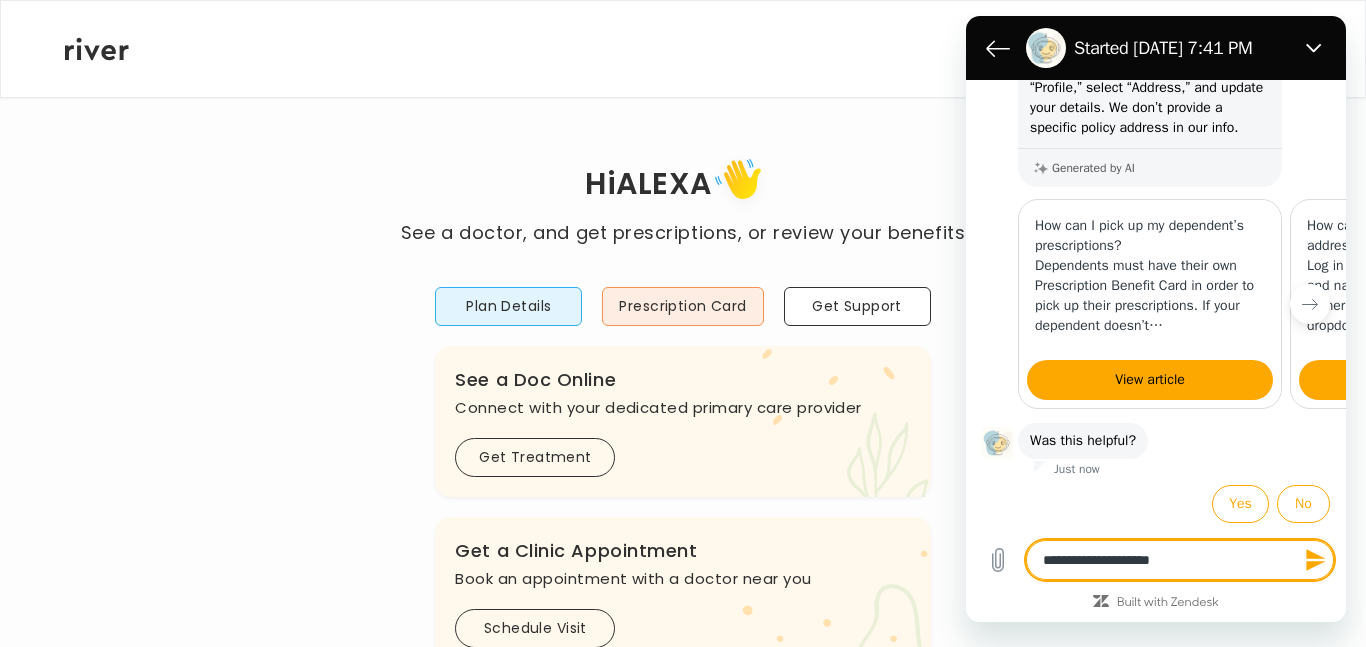type on "**********" 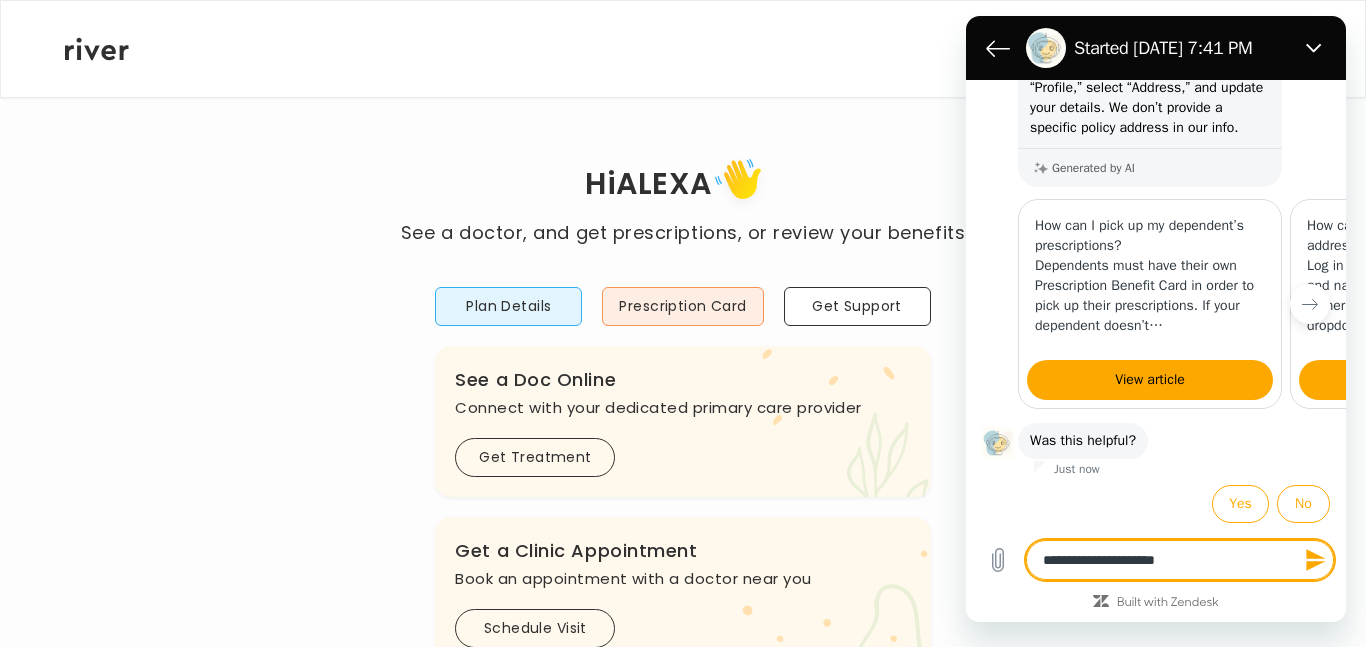 type on "**********" 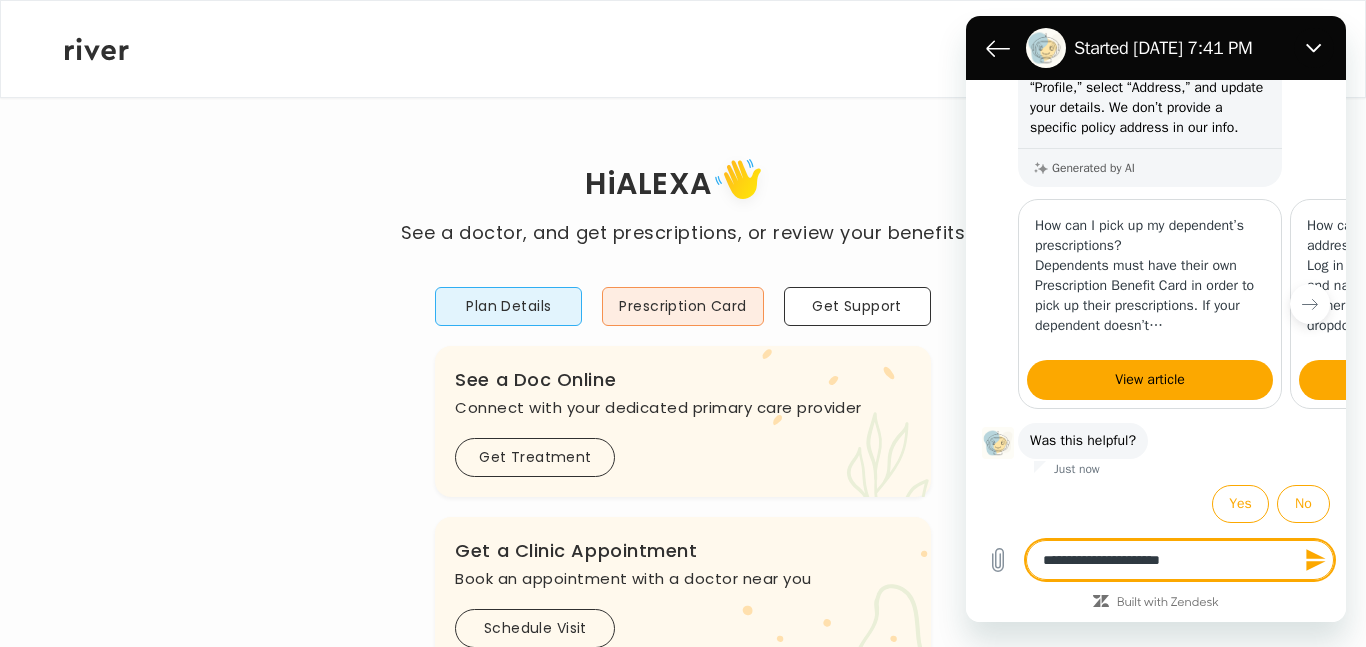 type on "*" 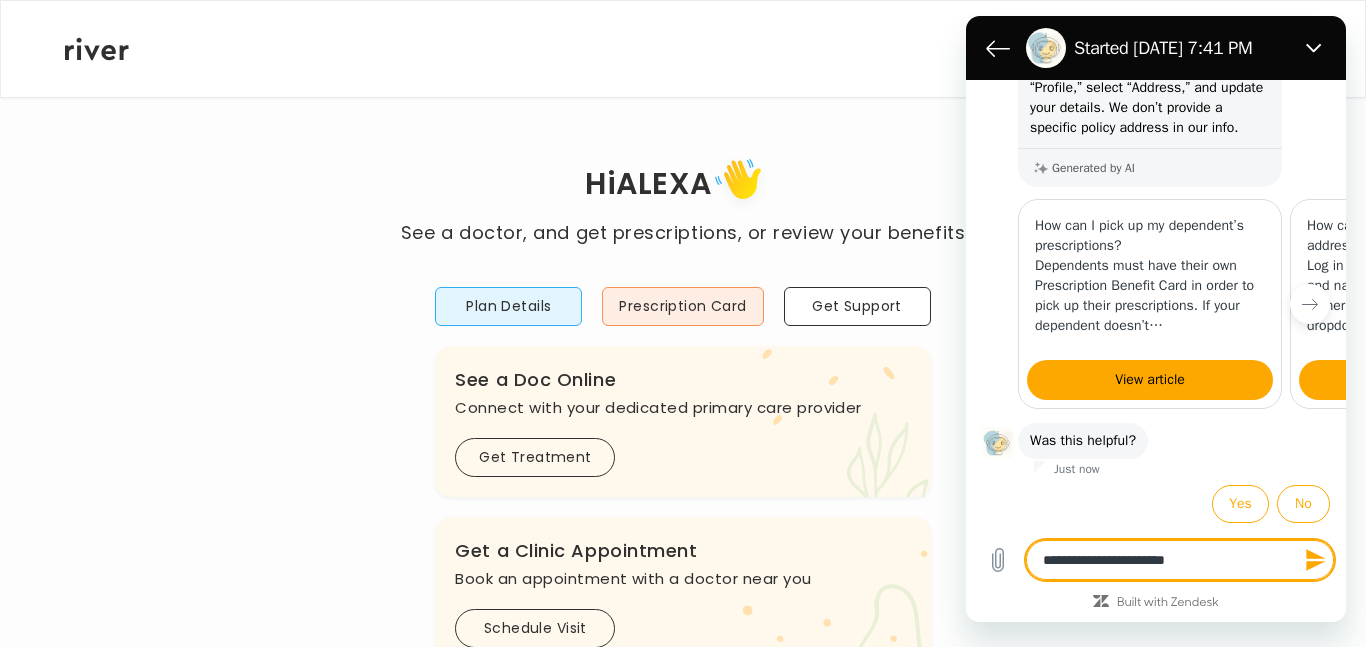 type on "**********" 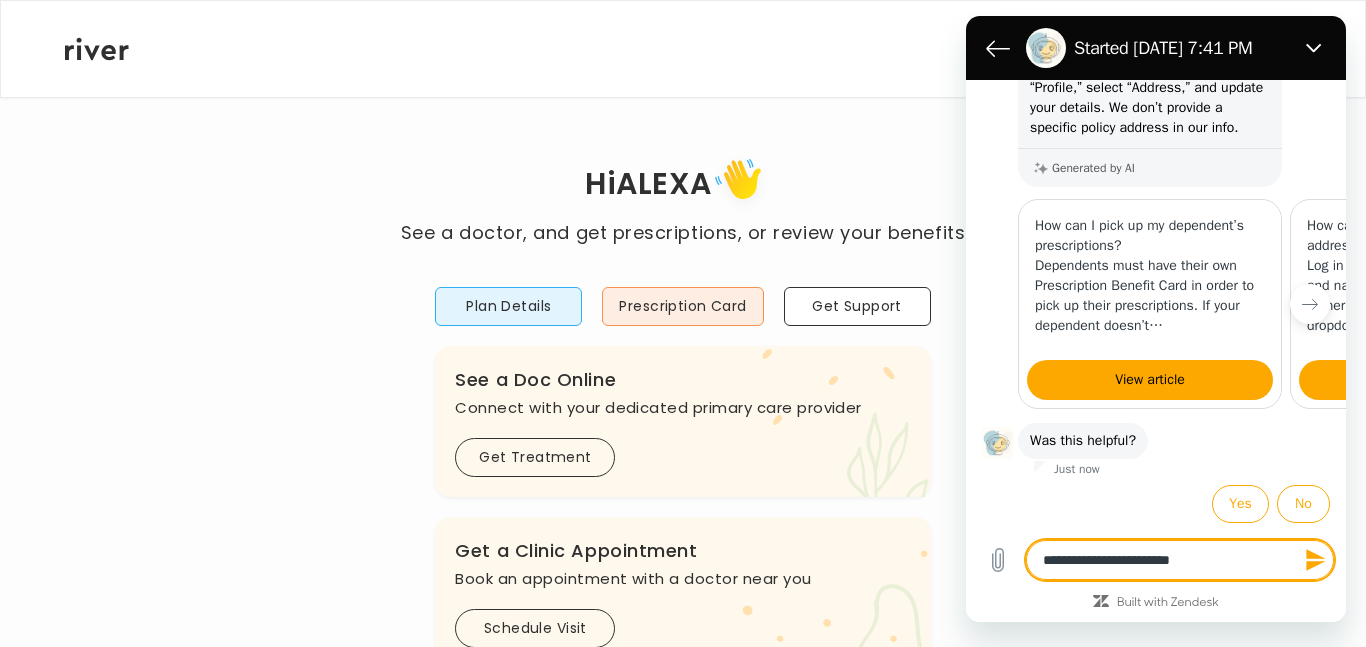 type on "**********" 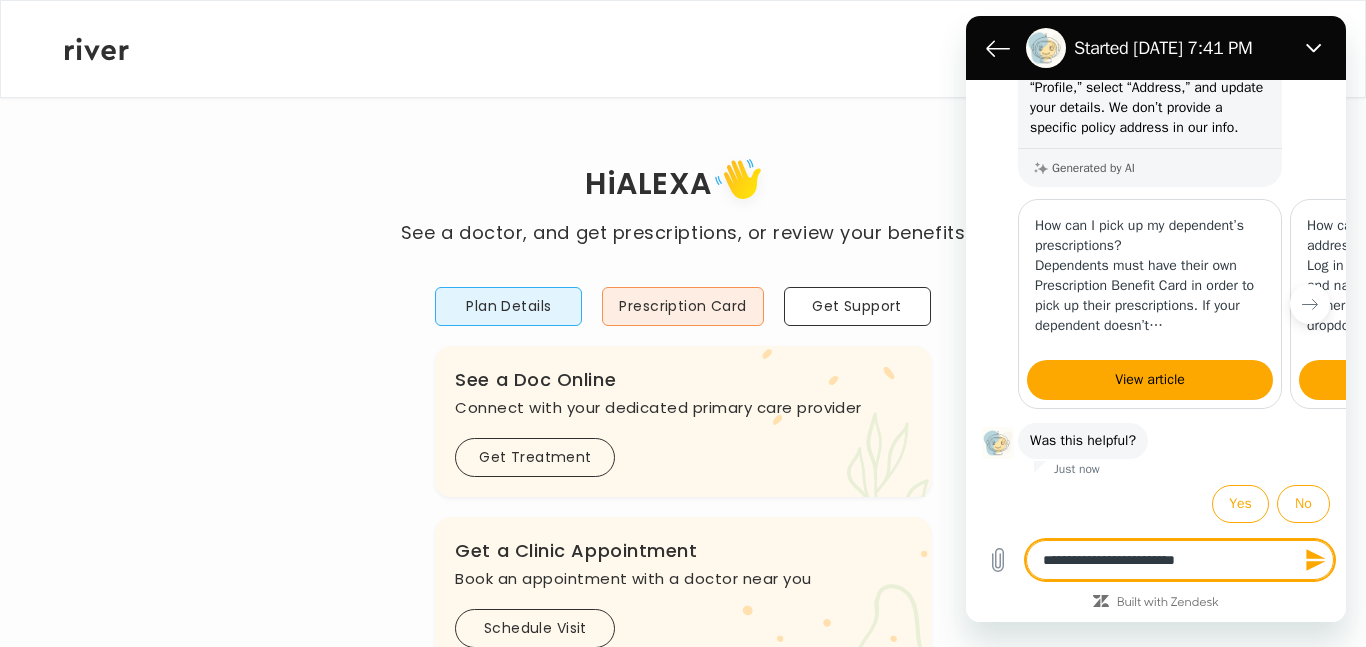 type on "*" 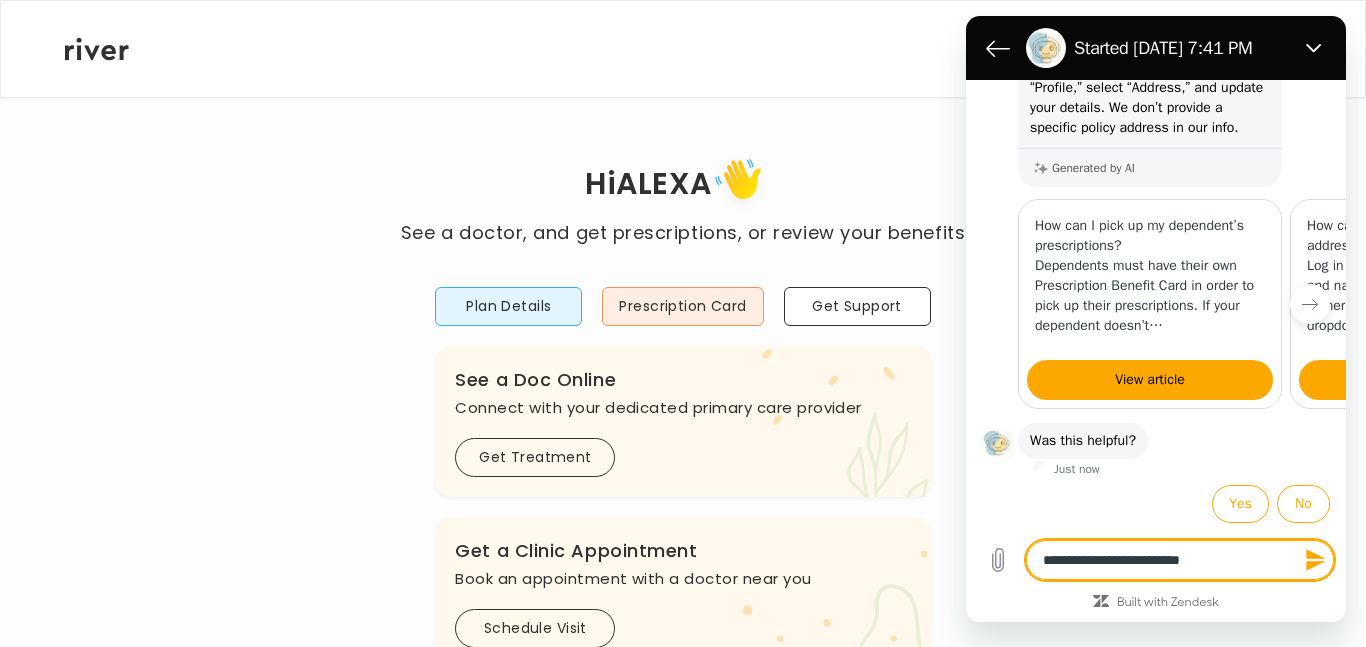 type on "**********" 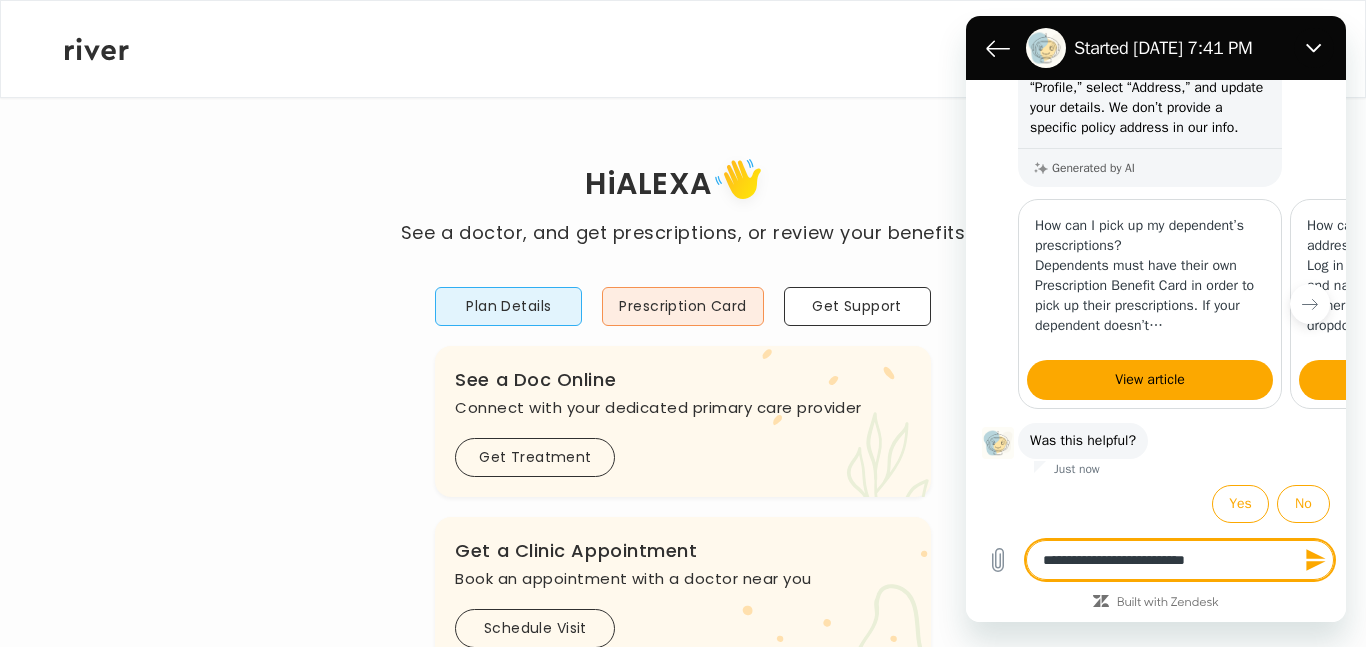 type on "**********" 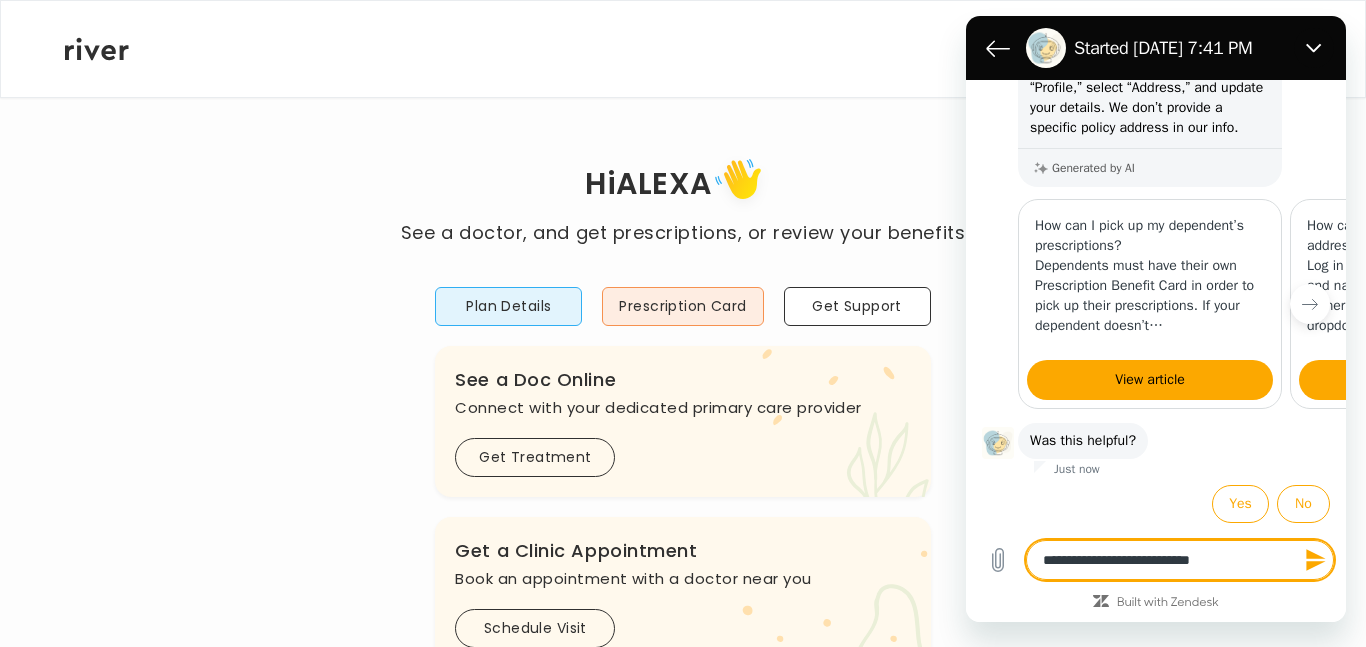 type on "*" 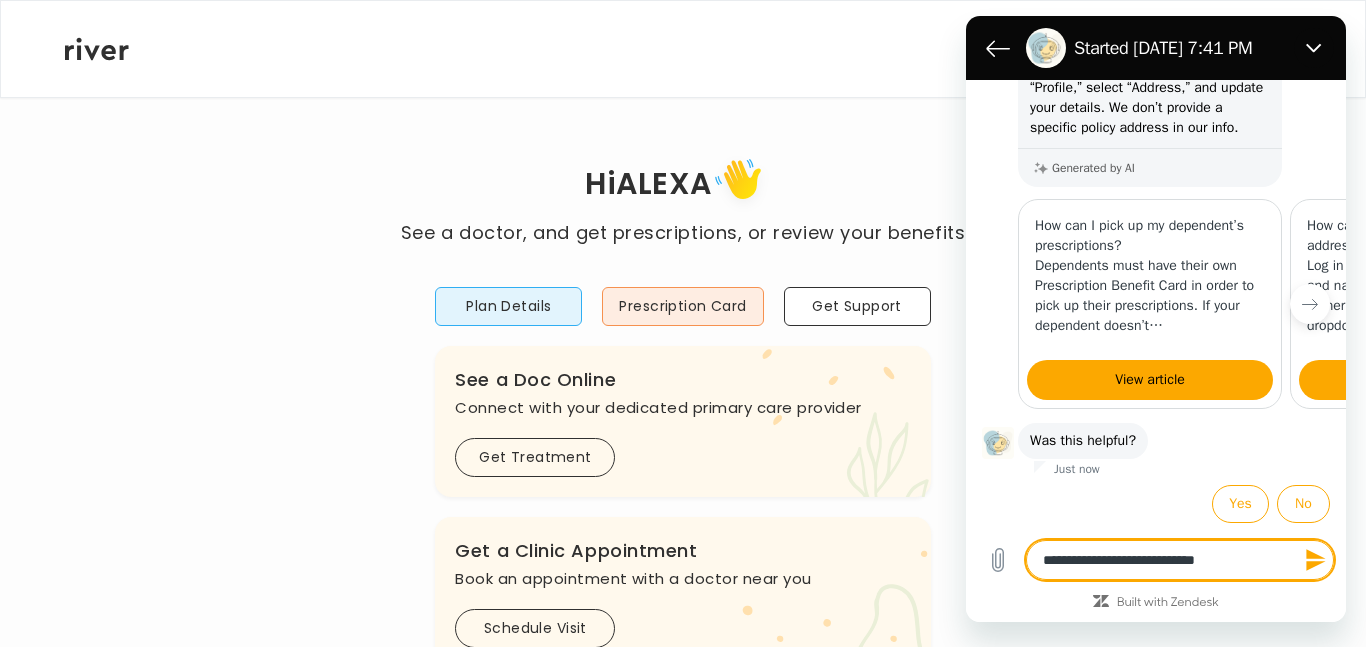 type on "**********" 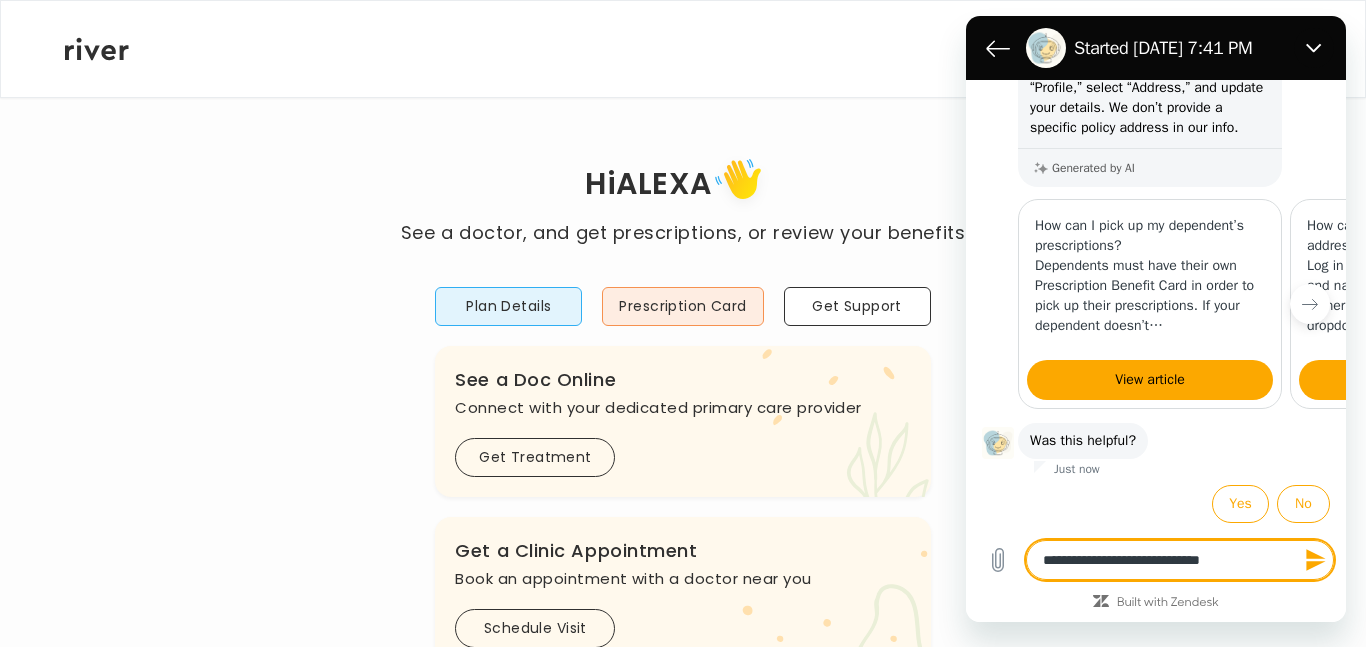 type on "**********" 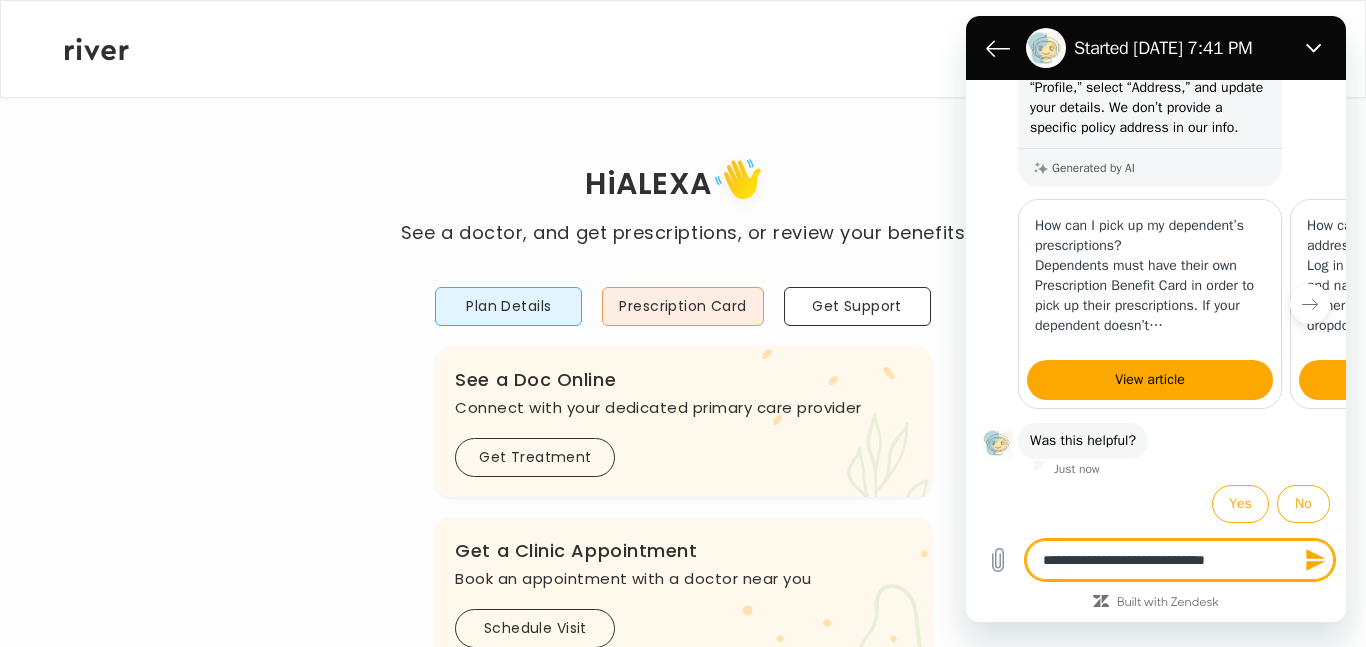type on "**********" 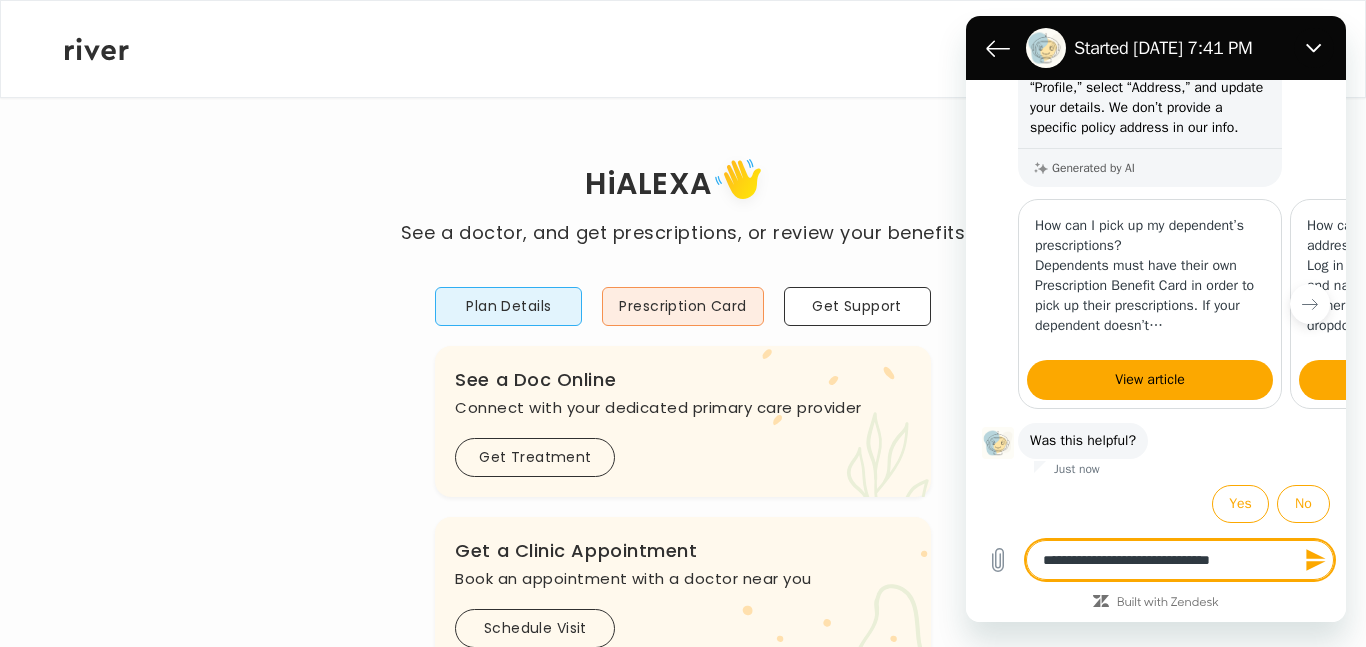 type on "*" 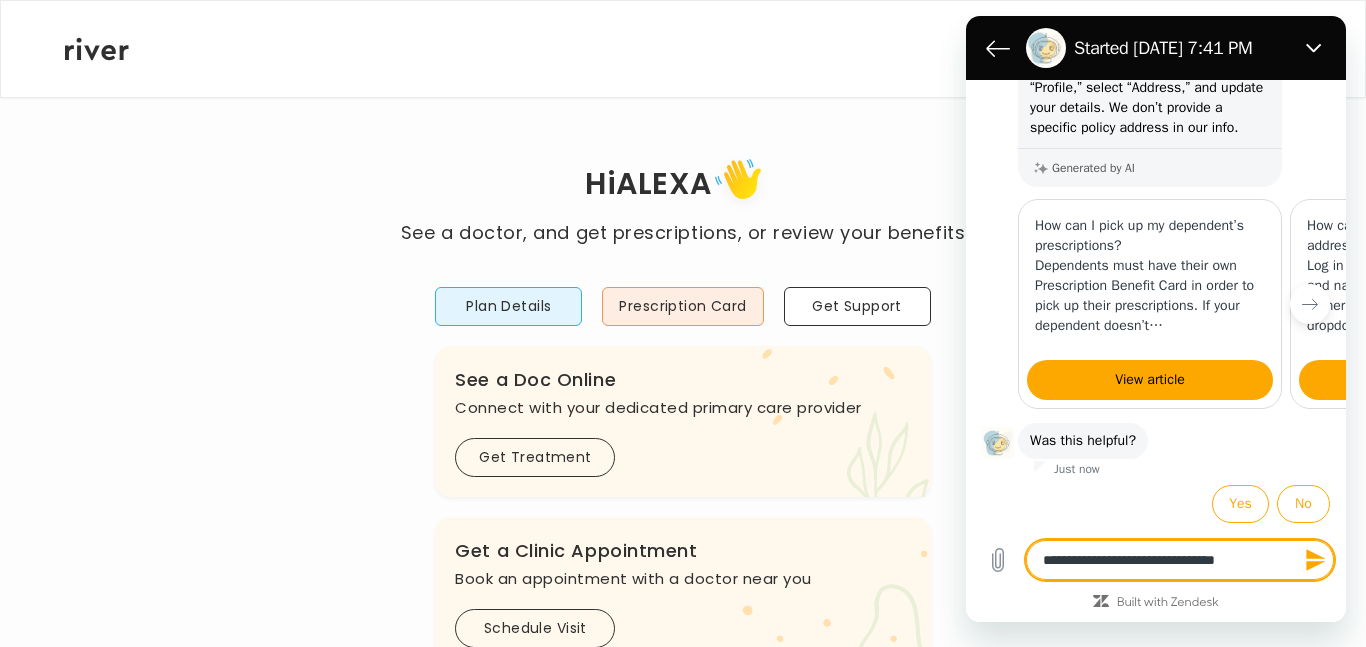type on "**********" 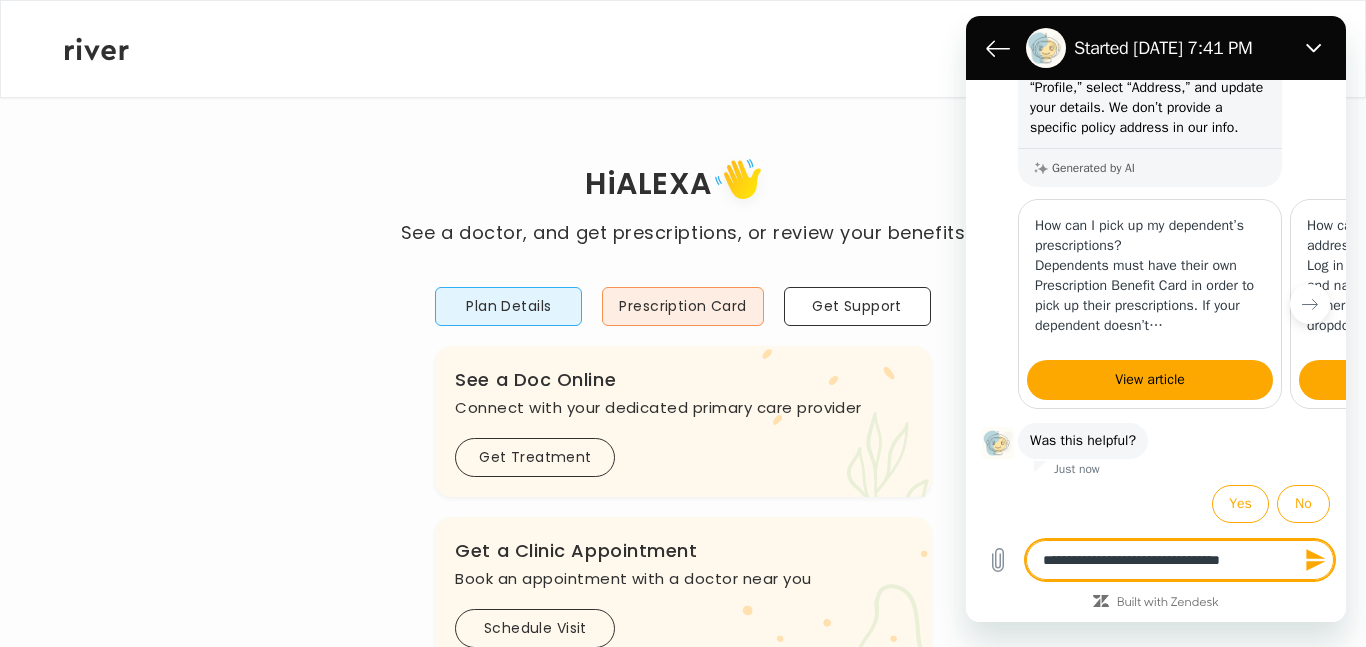 type on "*" 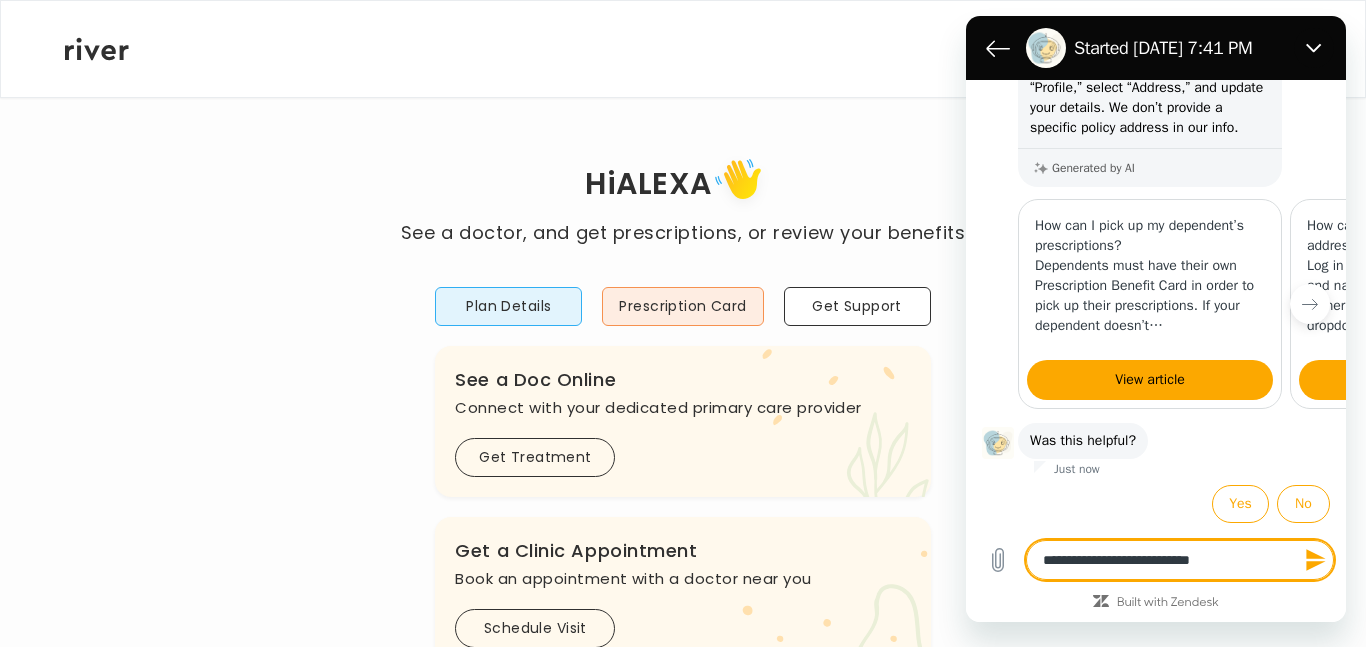 type on "**********" 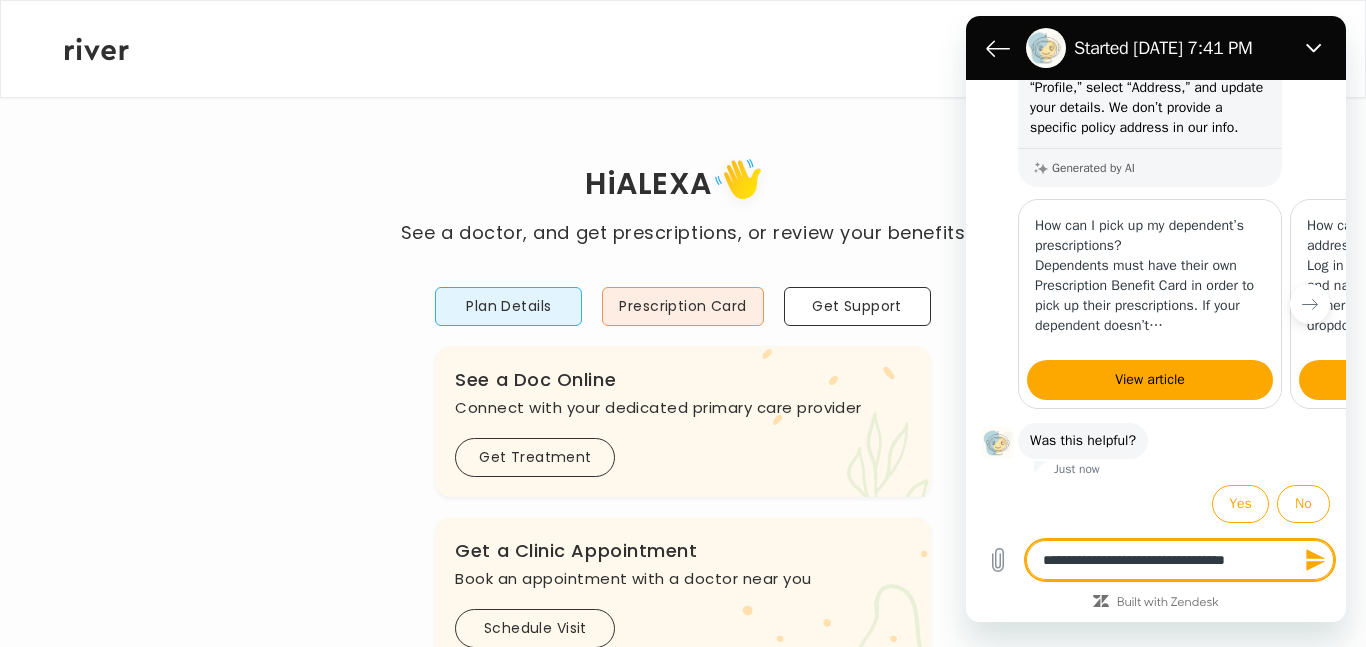 type on "**********" 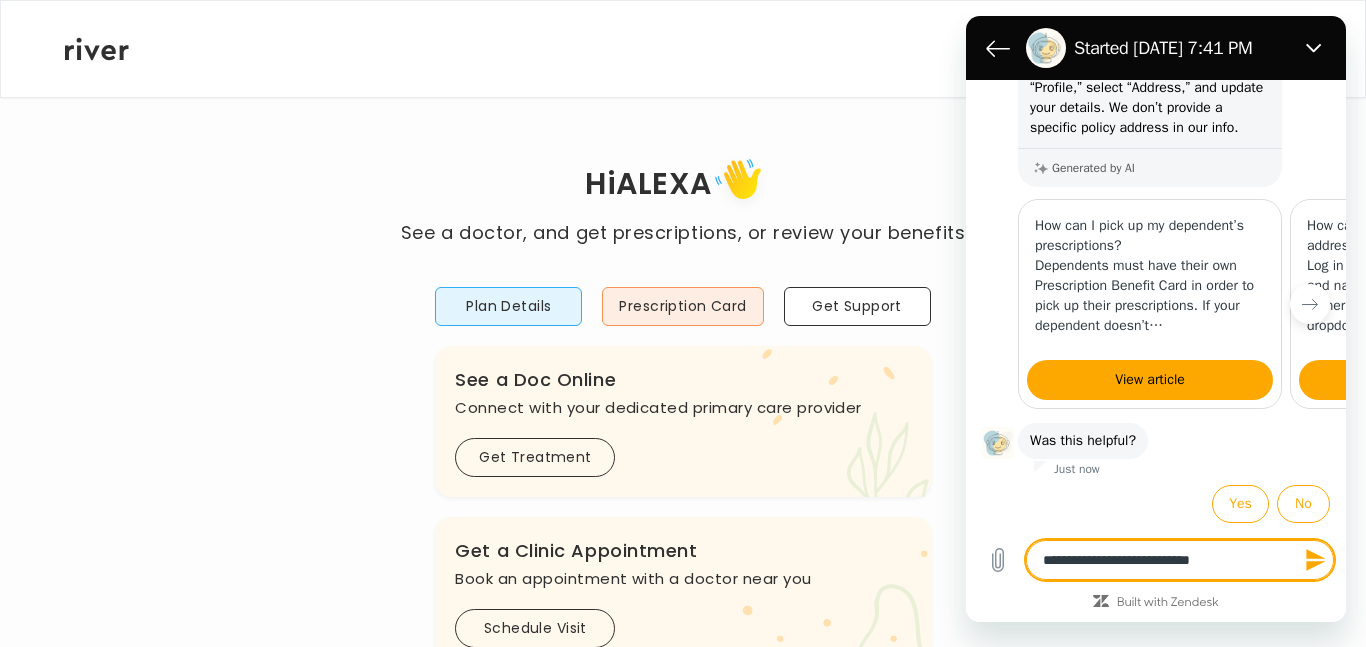 type on "**********" 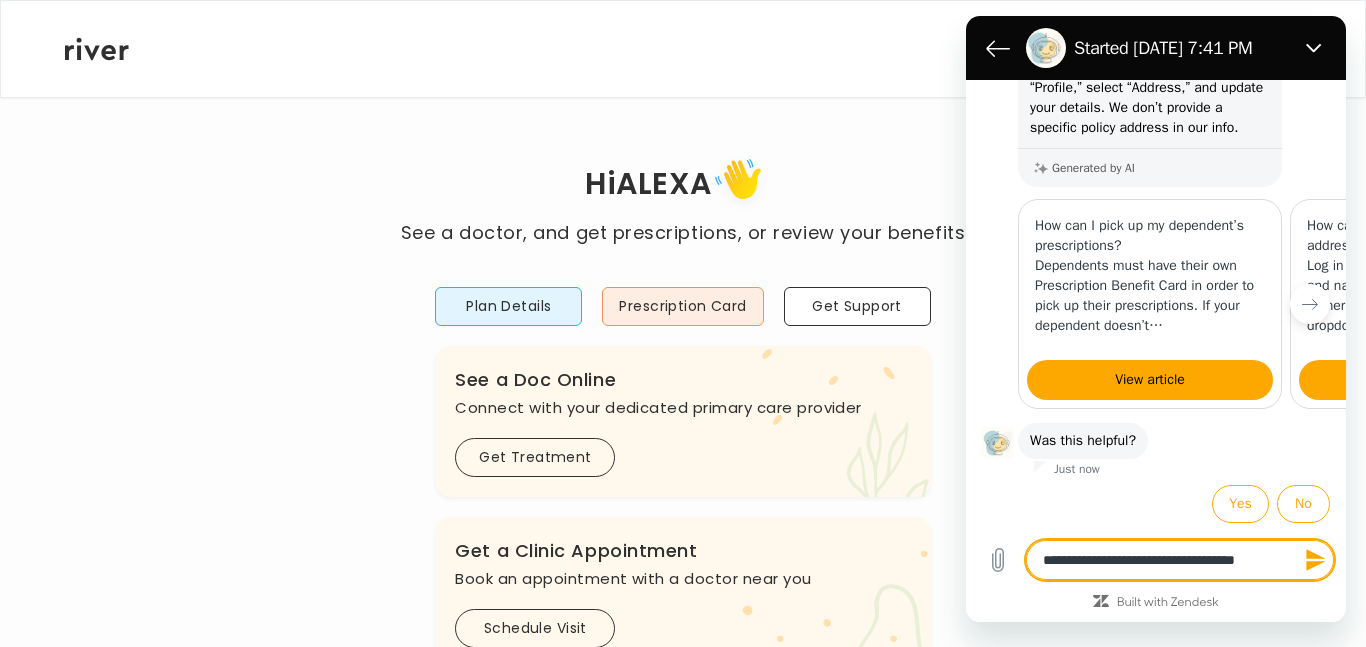 type on "**********" 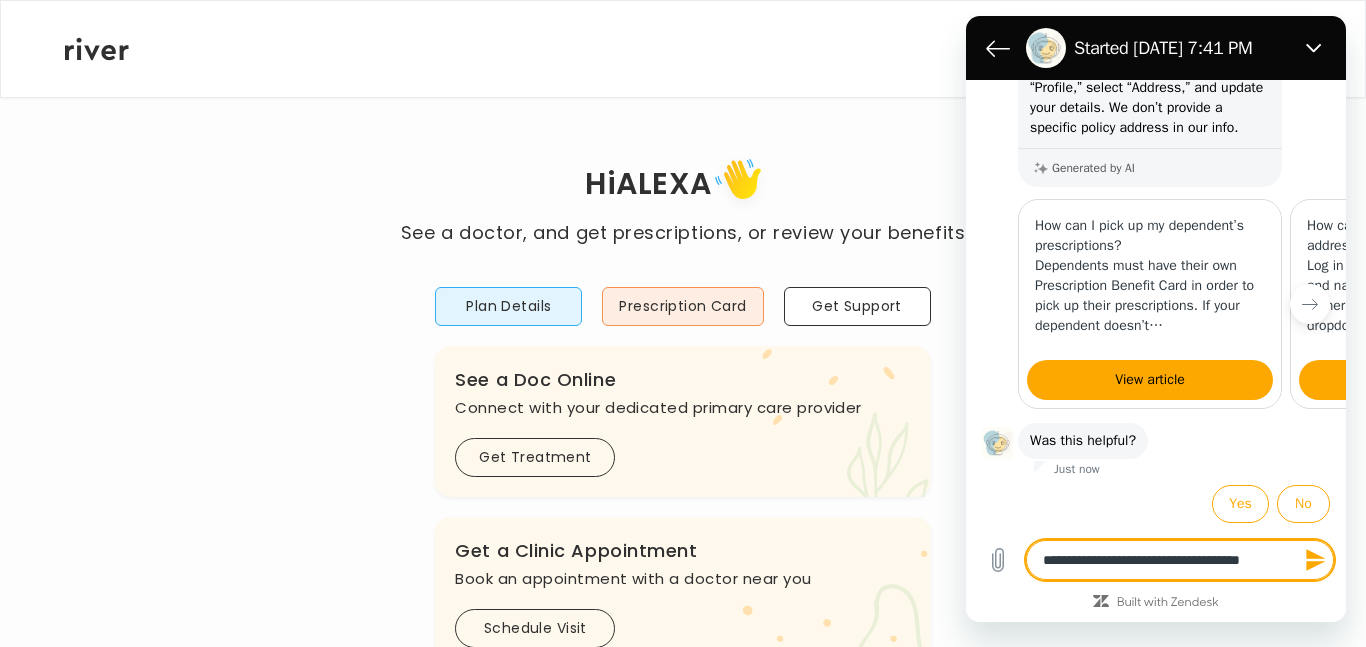 type on "**********" 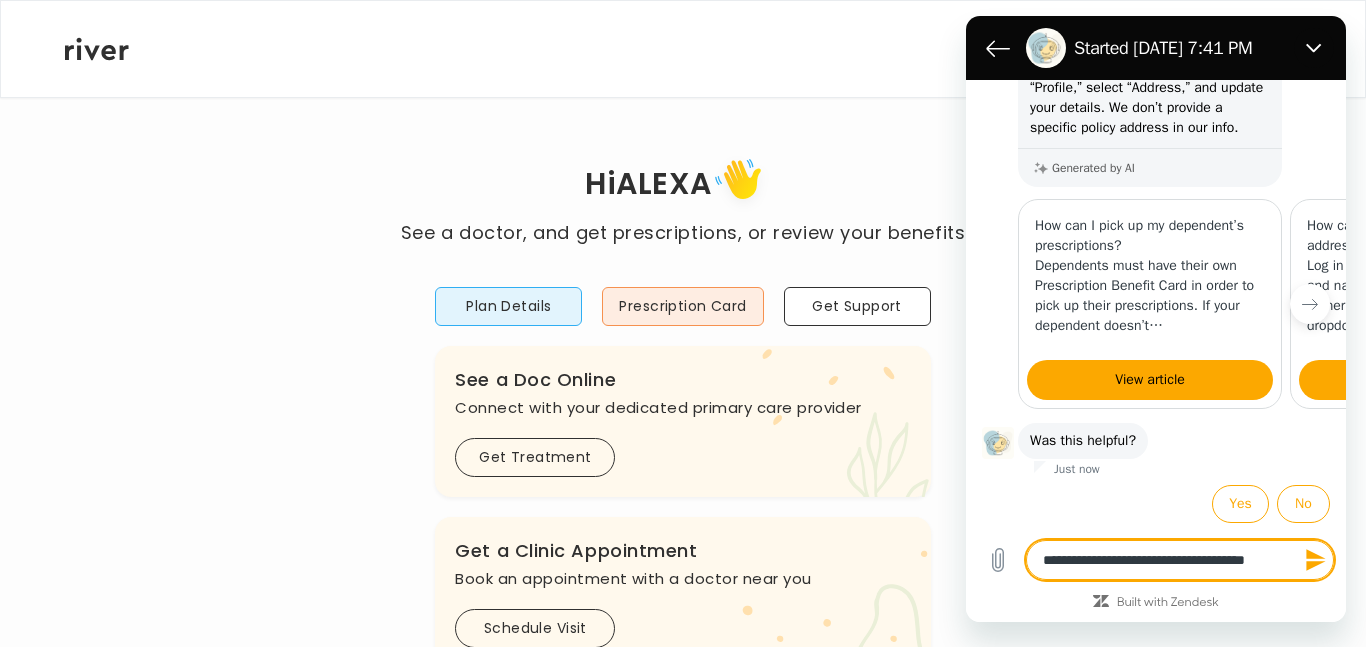 type on "**********" 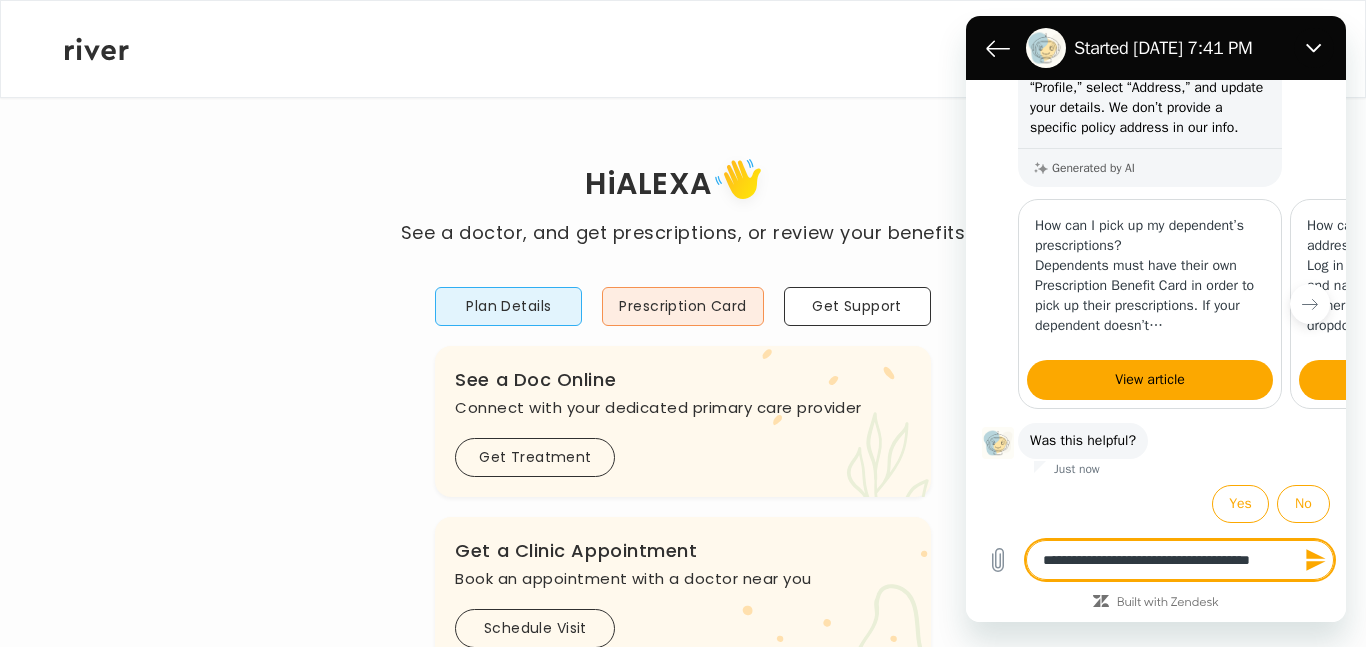type on "**********" 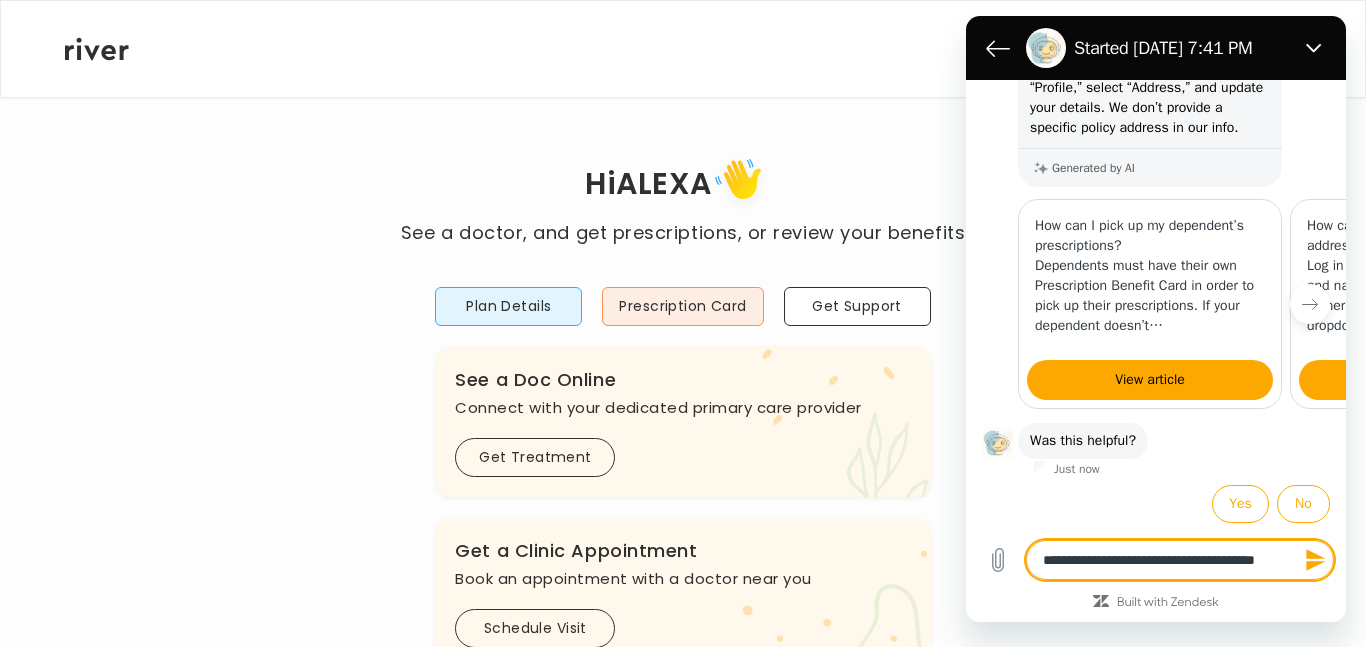 type on "*" 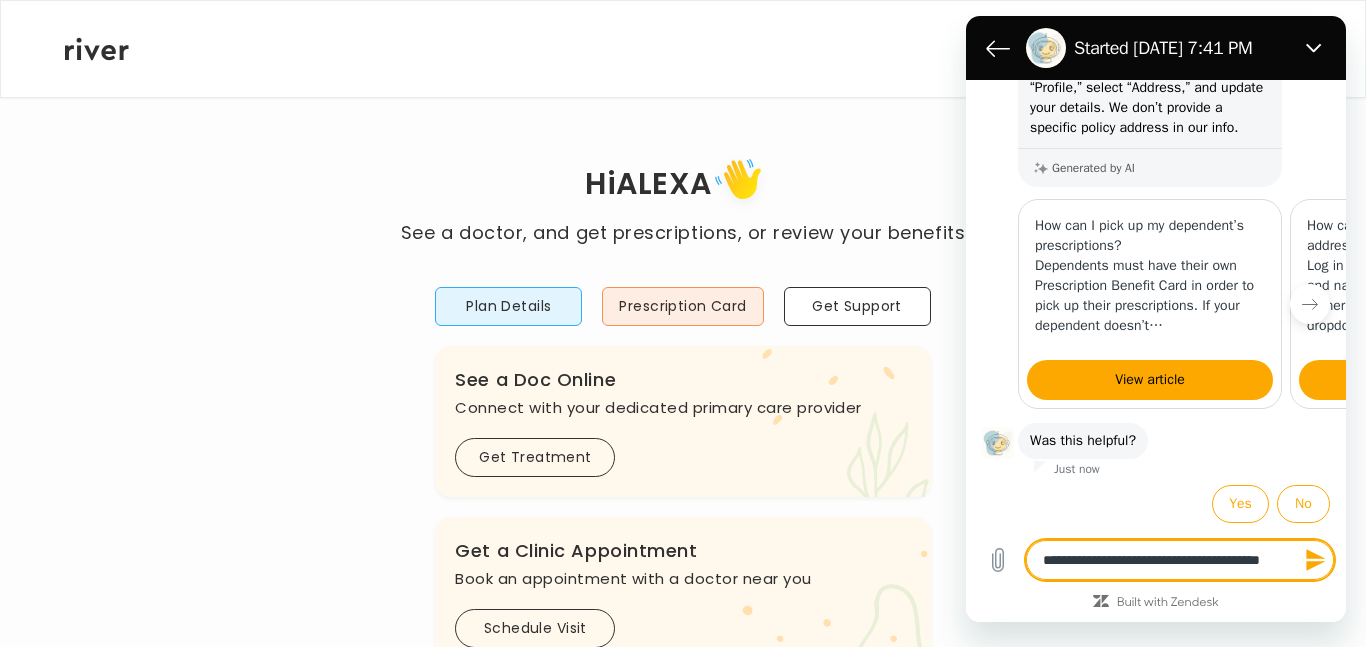 type on "*" 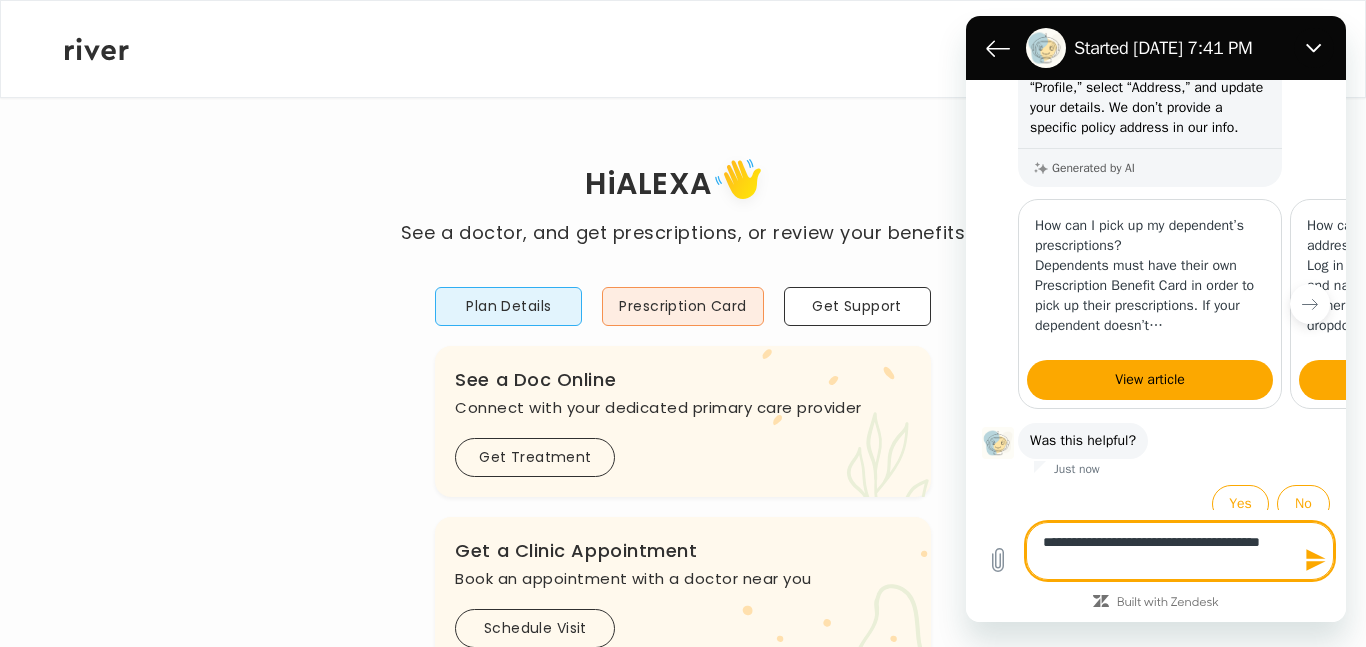 type 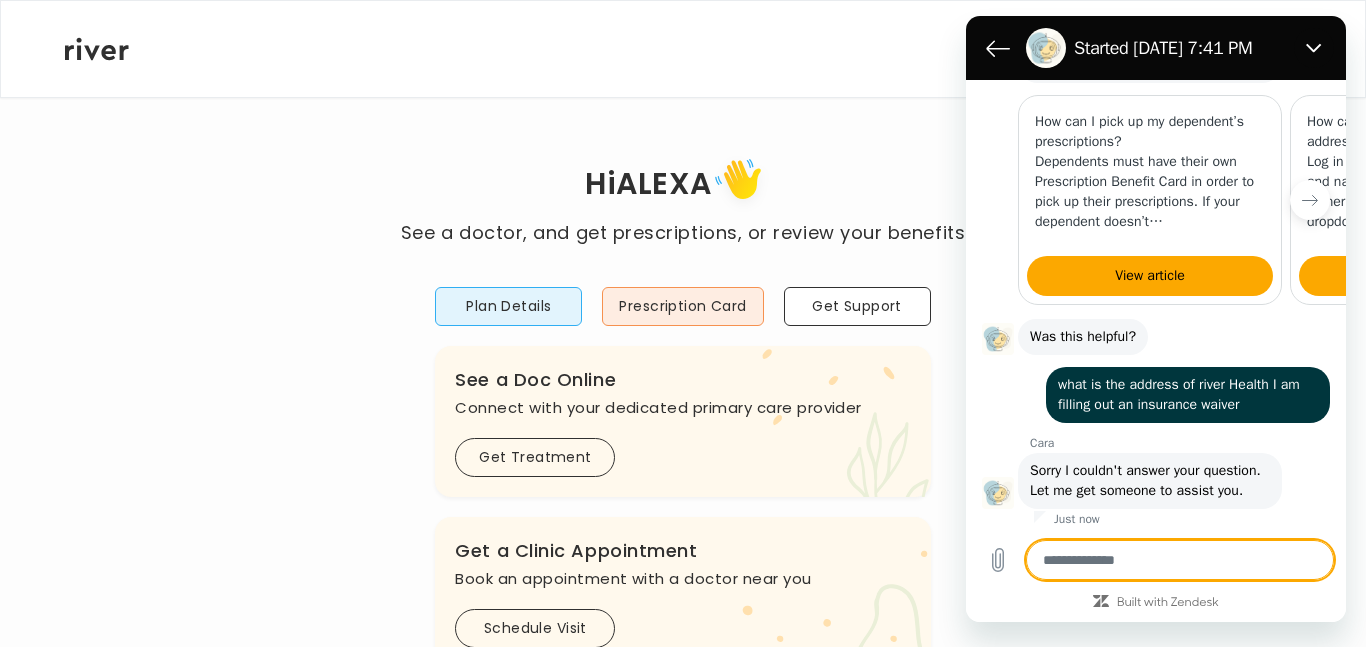 scroll, scrollTop: 476, scrollLeft: 0, axis: vertical 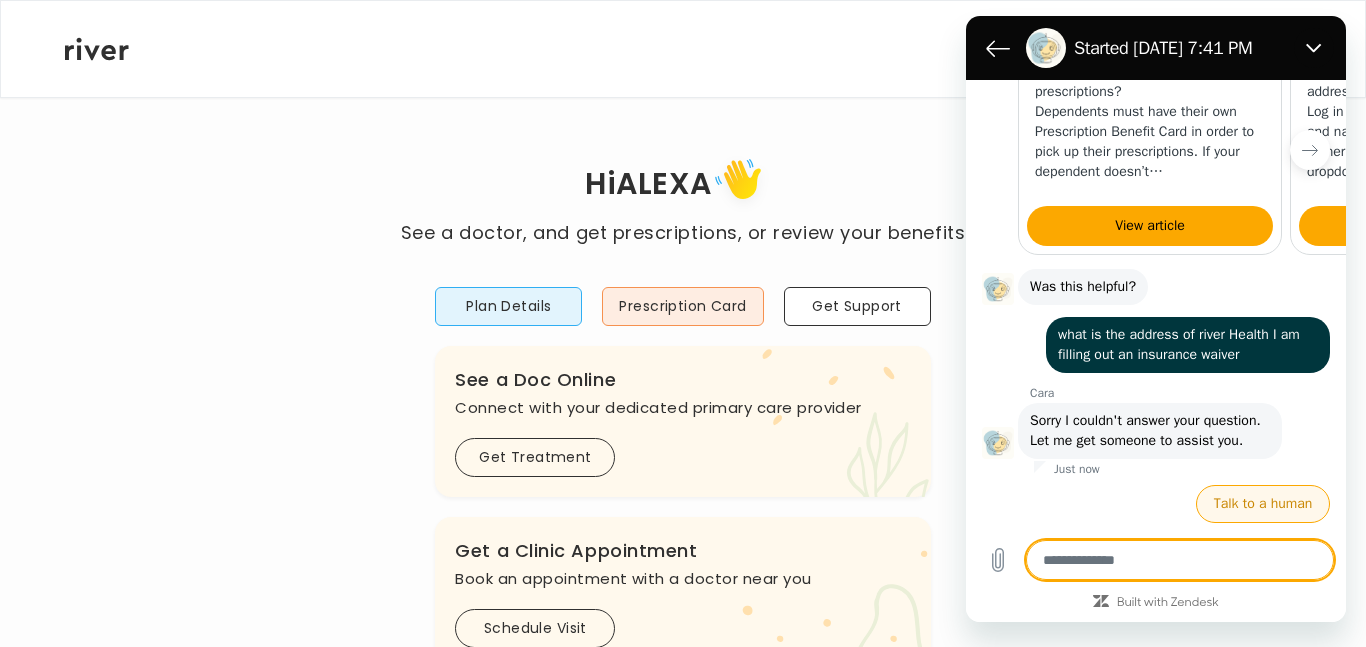 click on "Talk to a human" at bounding box center (1263, 504) 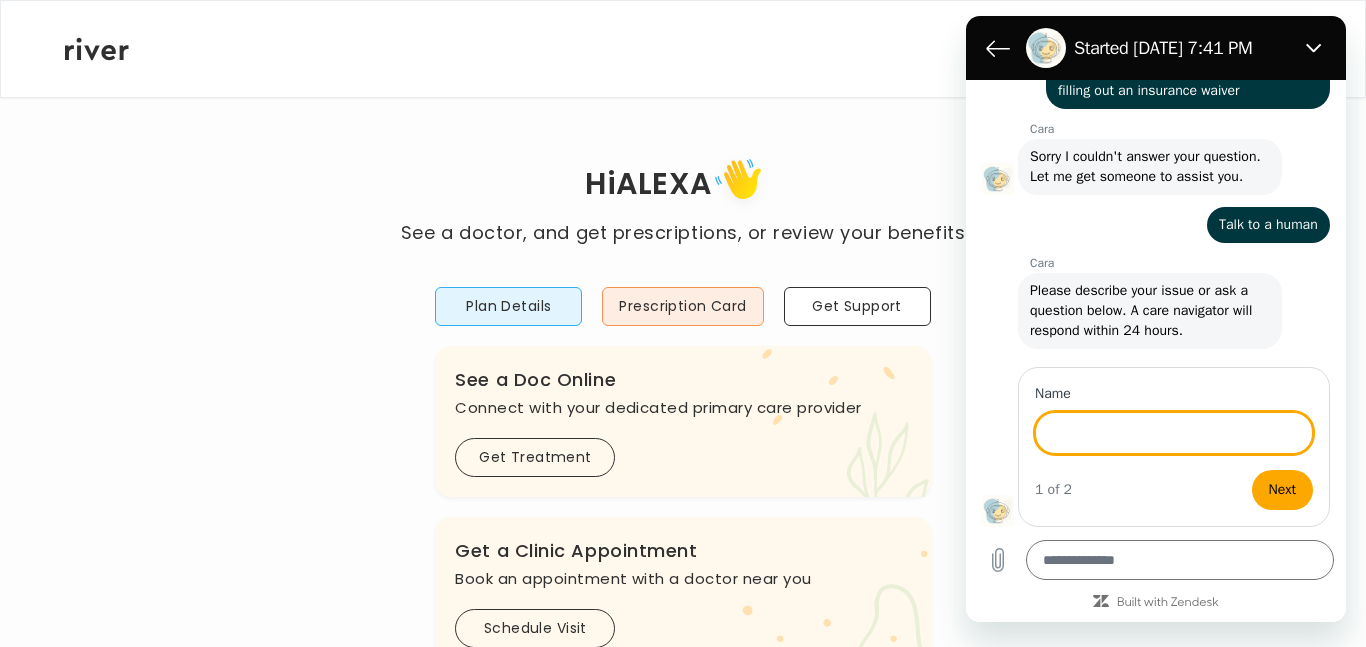 scroll, scrollTop: 738, scrollLeft: 0, axis: vertical 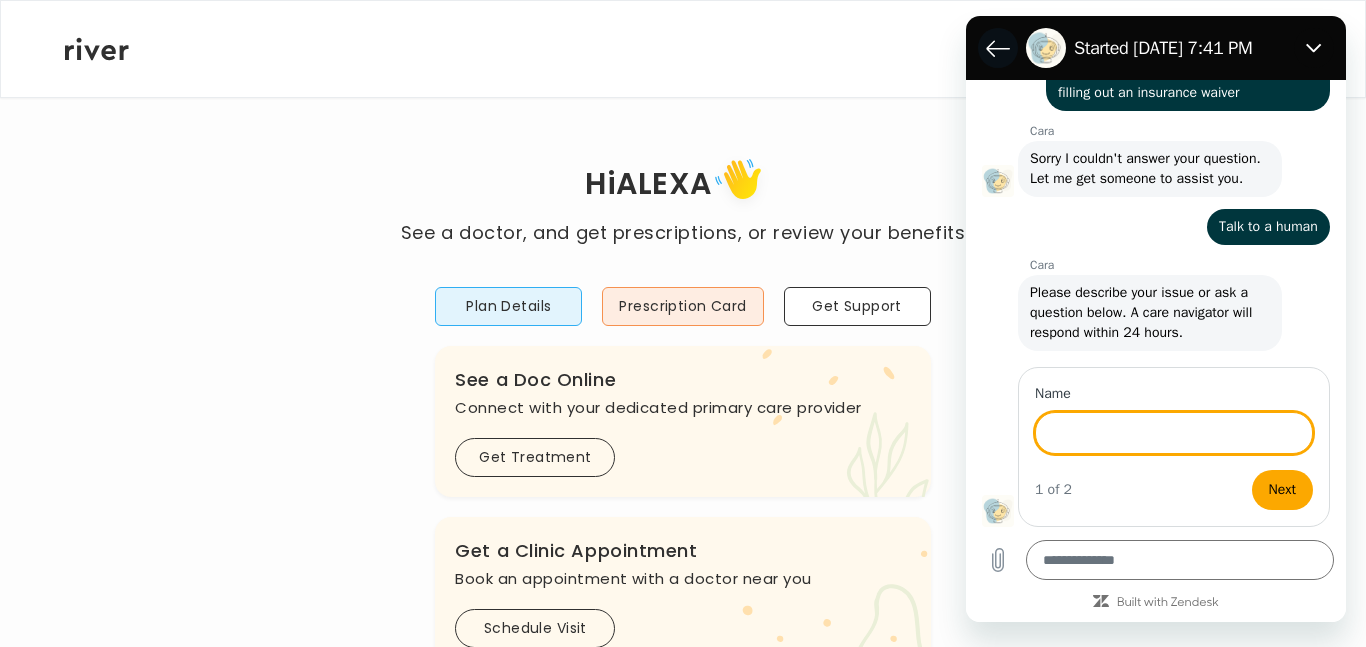 click 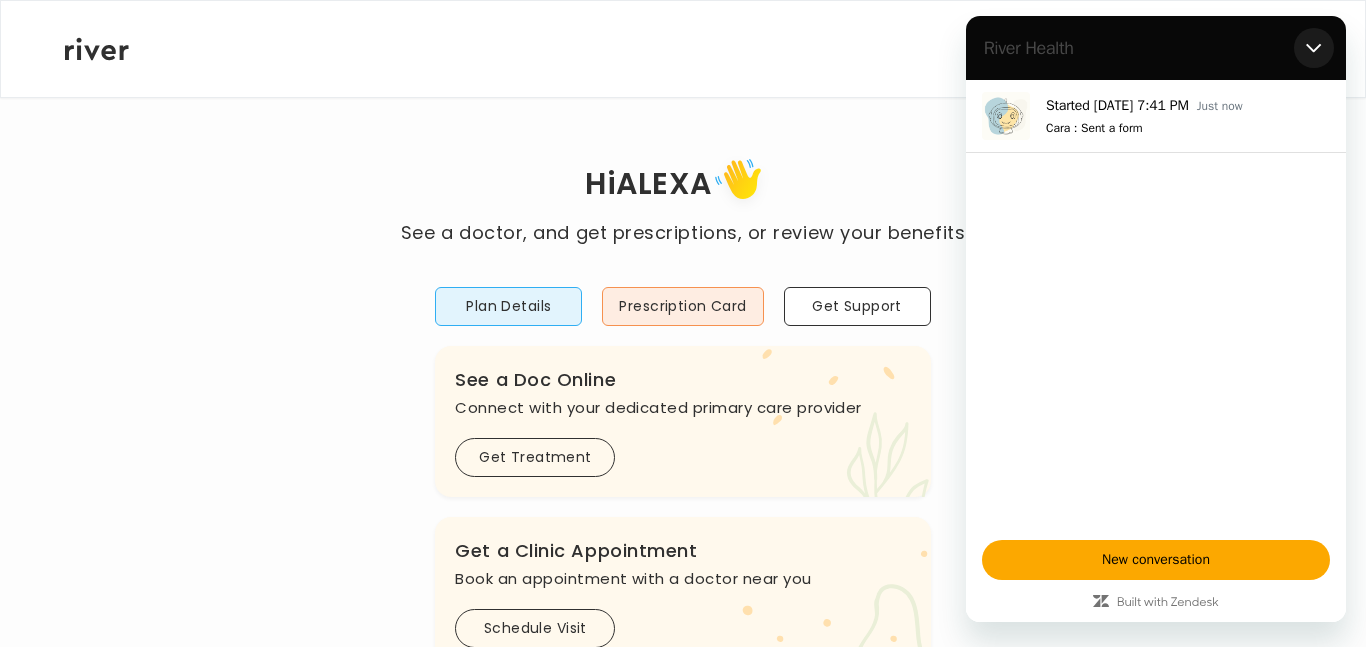click 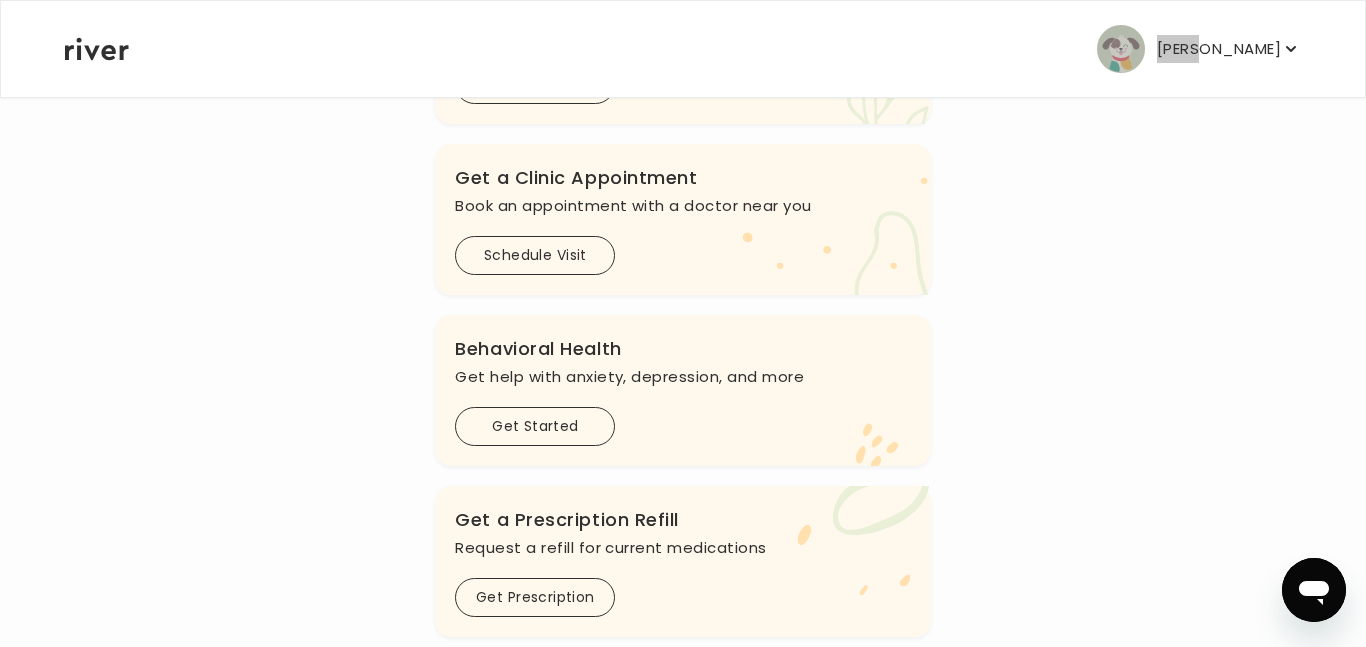 scroll, scrollTop: 590, scrollLeft: 0, axis: vertical 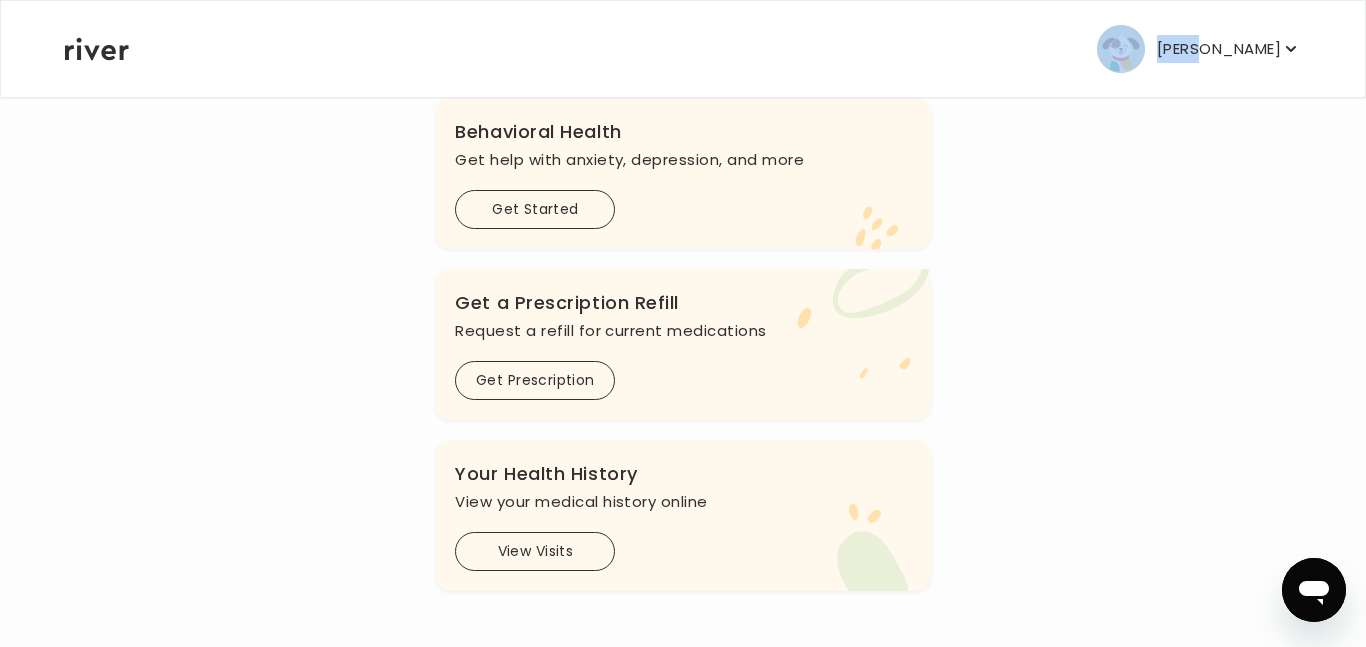 click on "[PERSON_NAME]" at bounding box center (1219, 49) 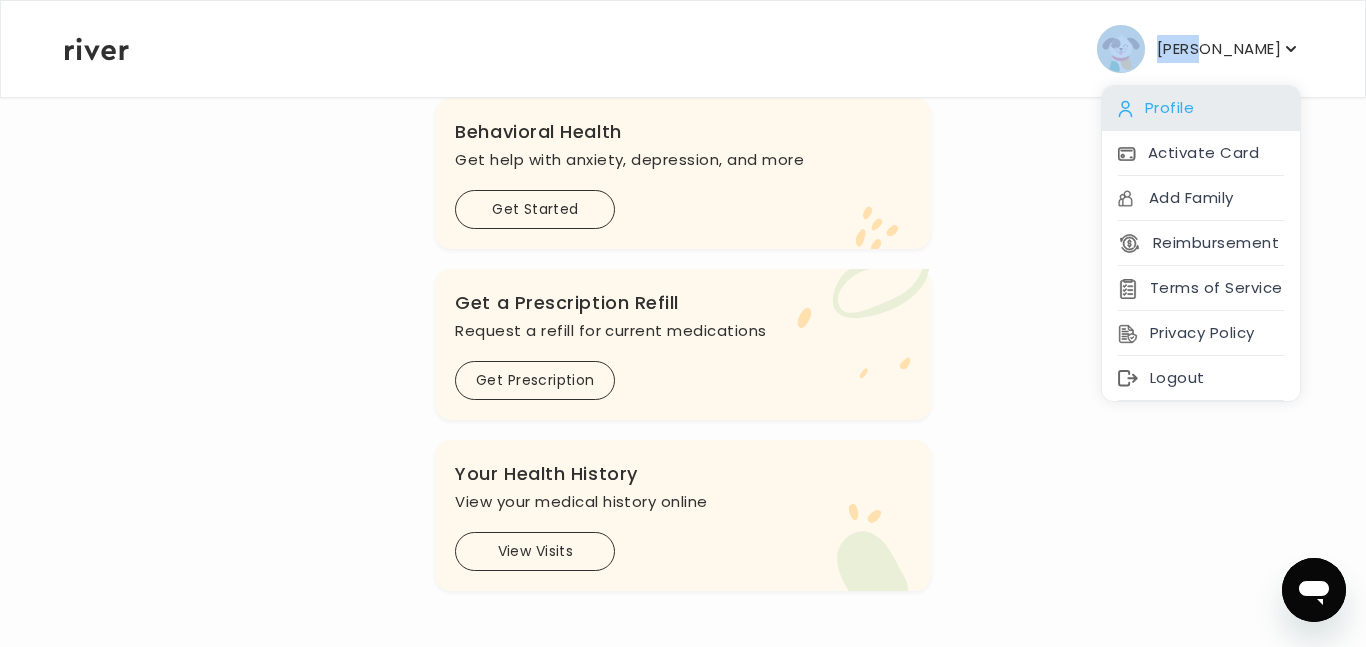 click on "Profile" at bounding box center [1201, 108] 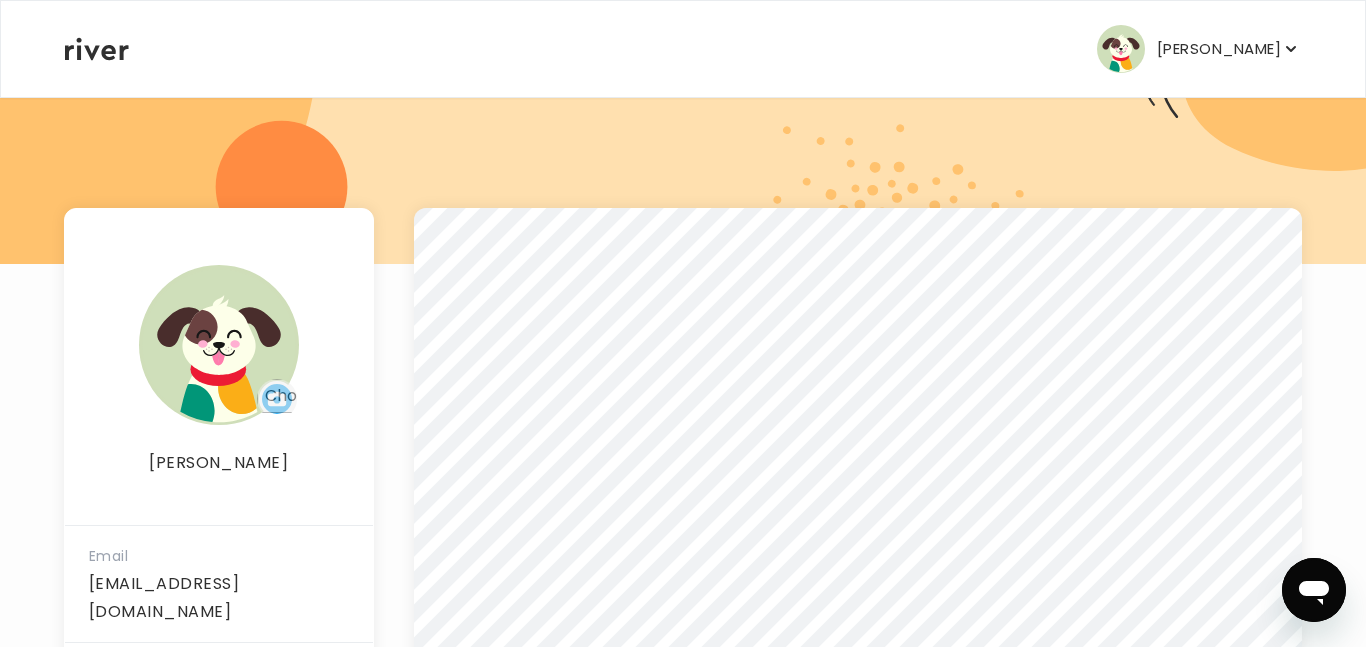 scroll, scrollTop: 180, scrollLeft: 0, axis: vertical 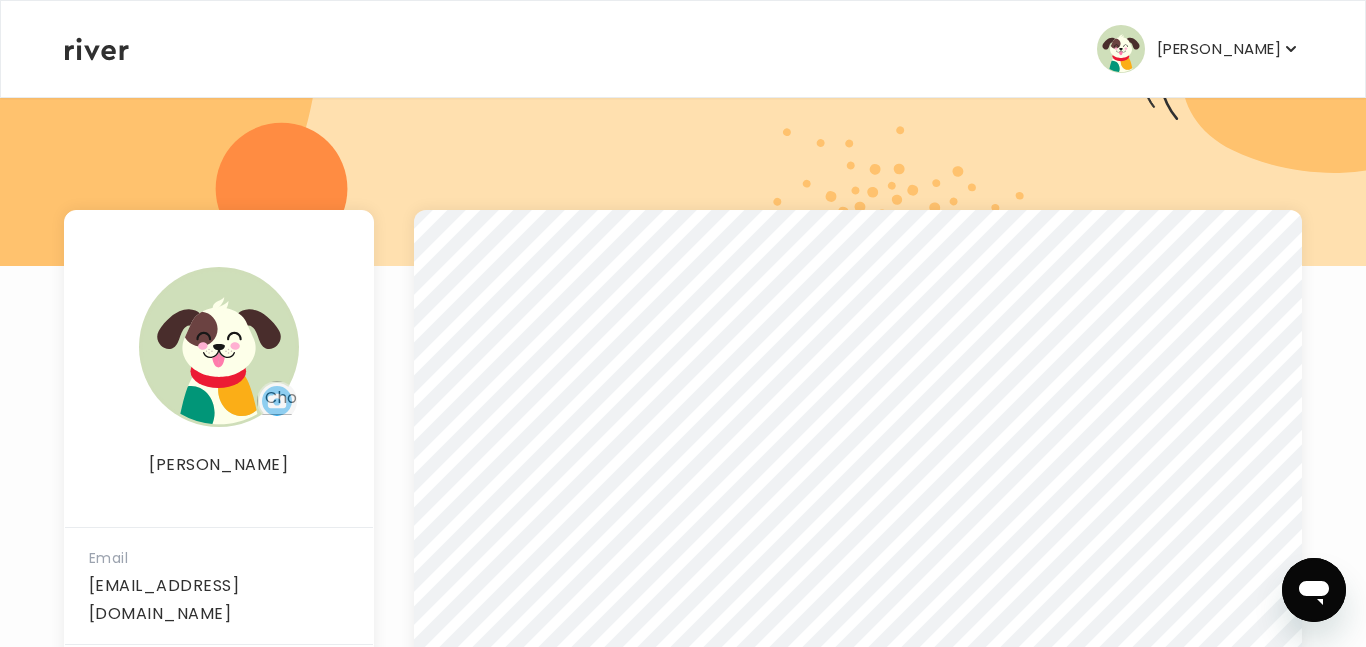 click on "[PERSON_NAME]" at bounding box center (1199, 49) 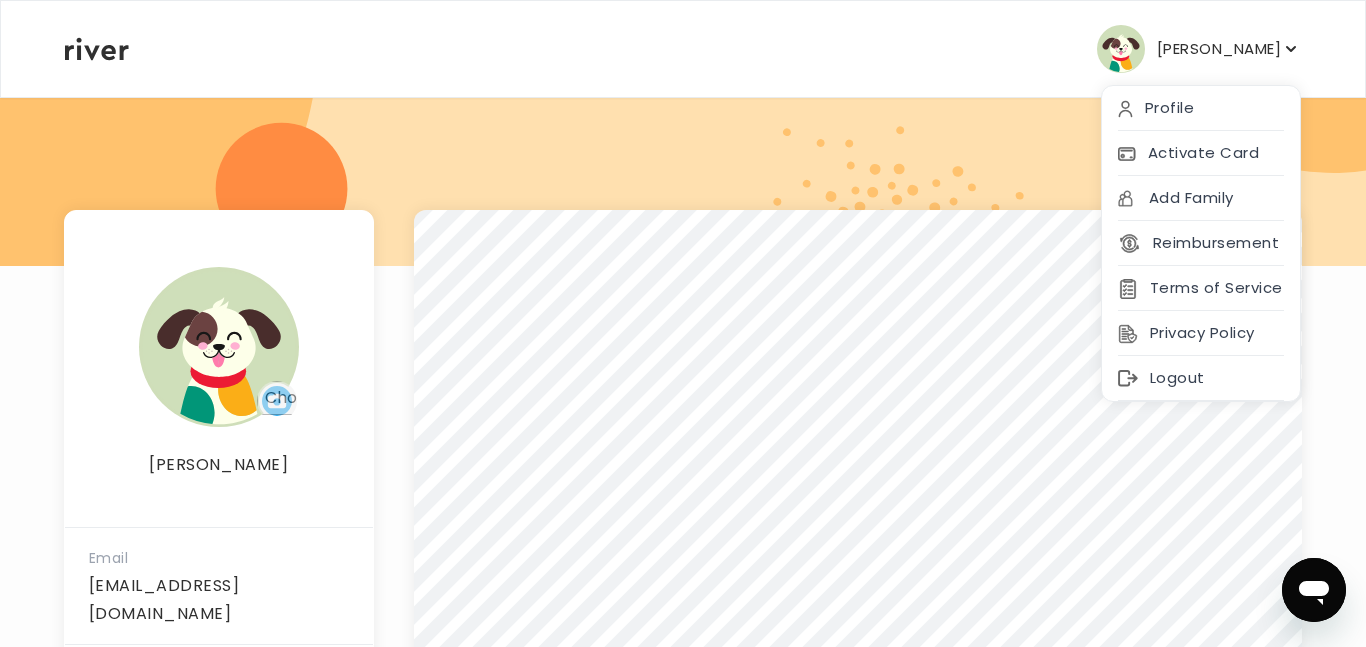 click on "ALEXA CROSS Profile Activate Card Add Family Reimbursement Terms of Service Privacy Policy Logout" at bounding box center [683, 49] 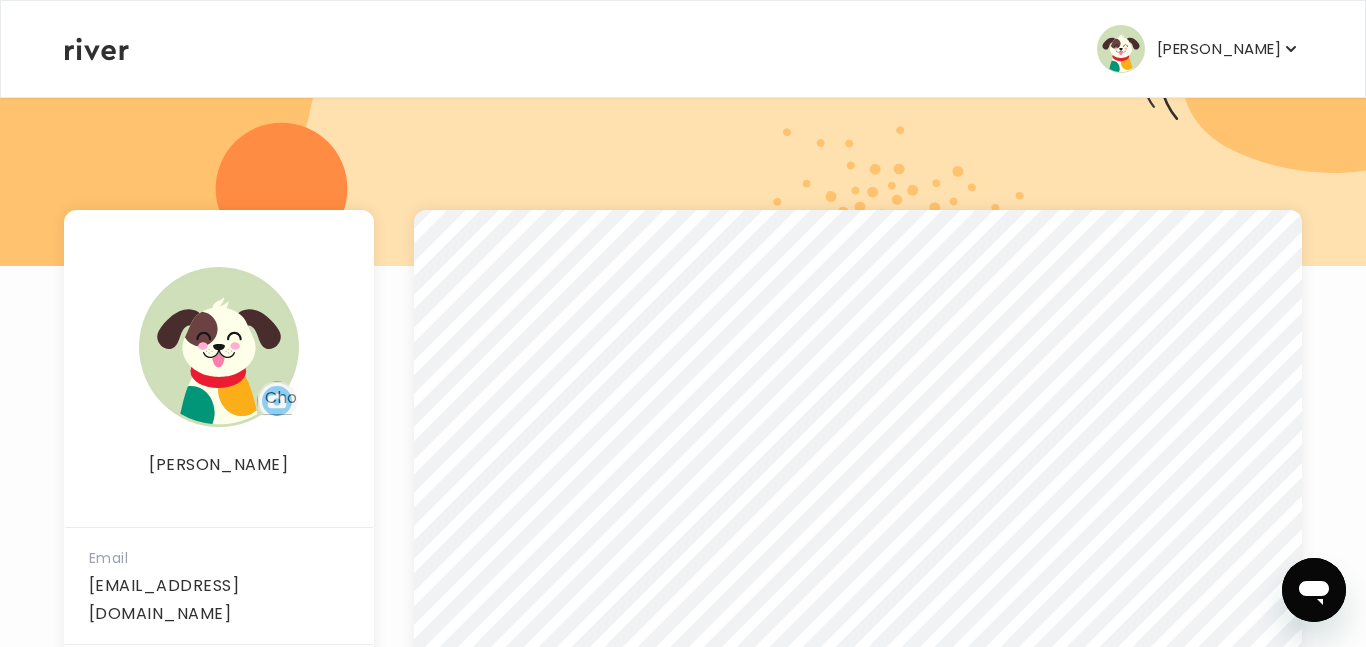 click on "[PERSON_NAME]" at bounding box center [1219, 49] 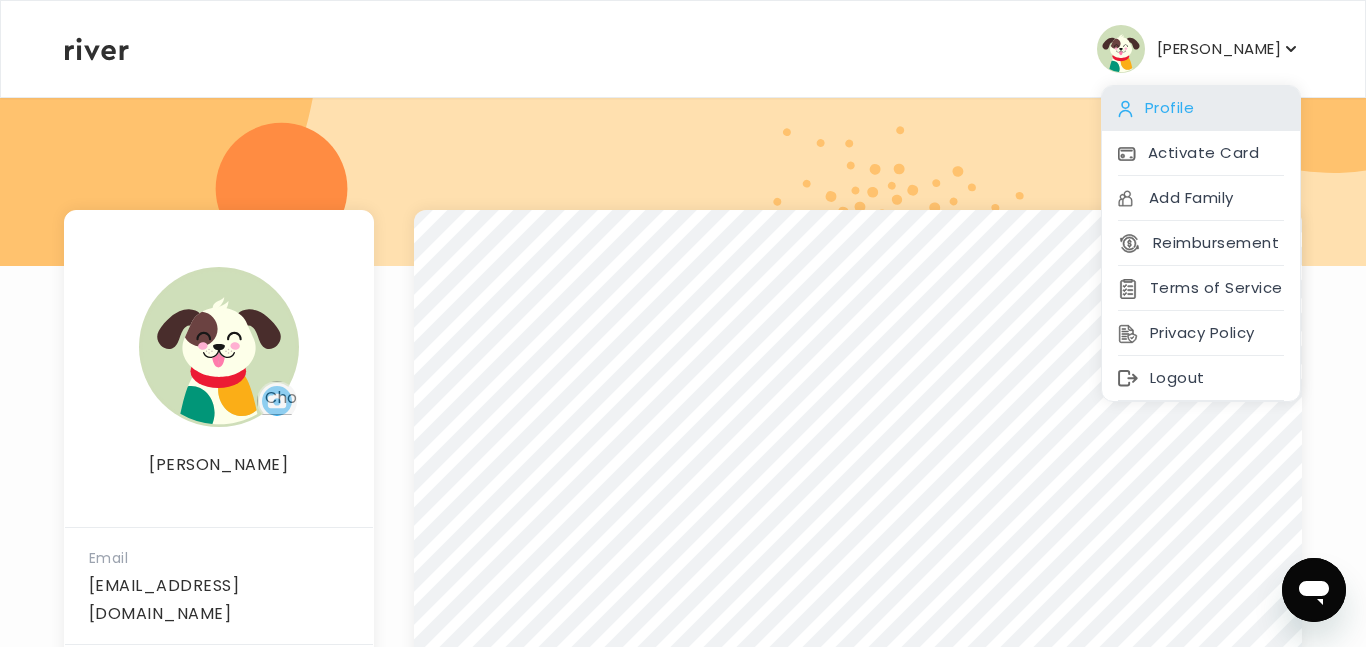 click on "Profile" at bounding box center (1201, 108) 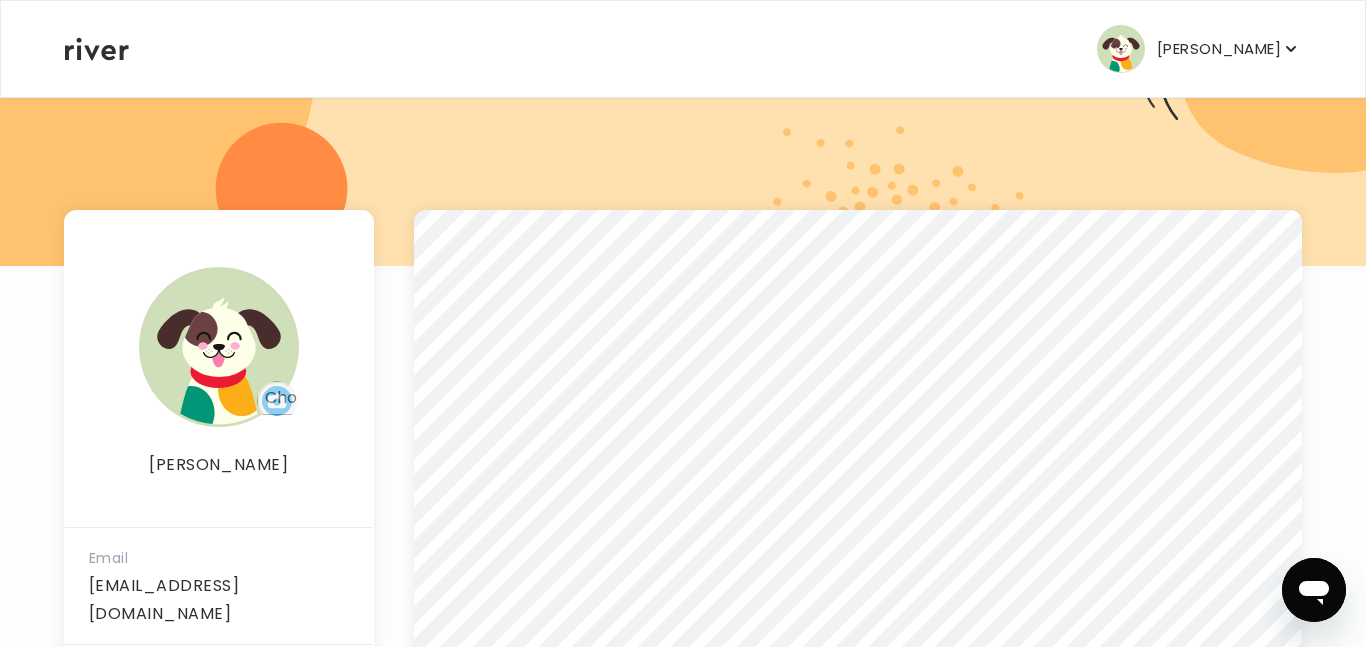 click on "[PERSON_NAME]" at bounding box center [1219, 49] 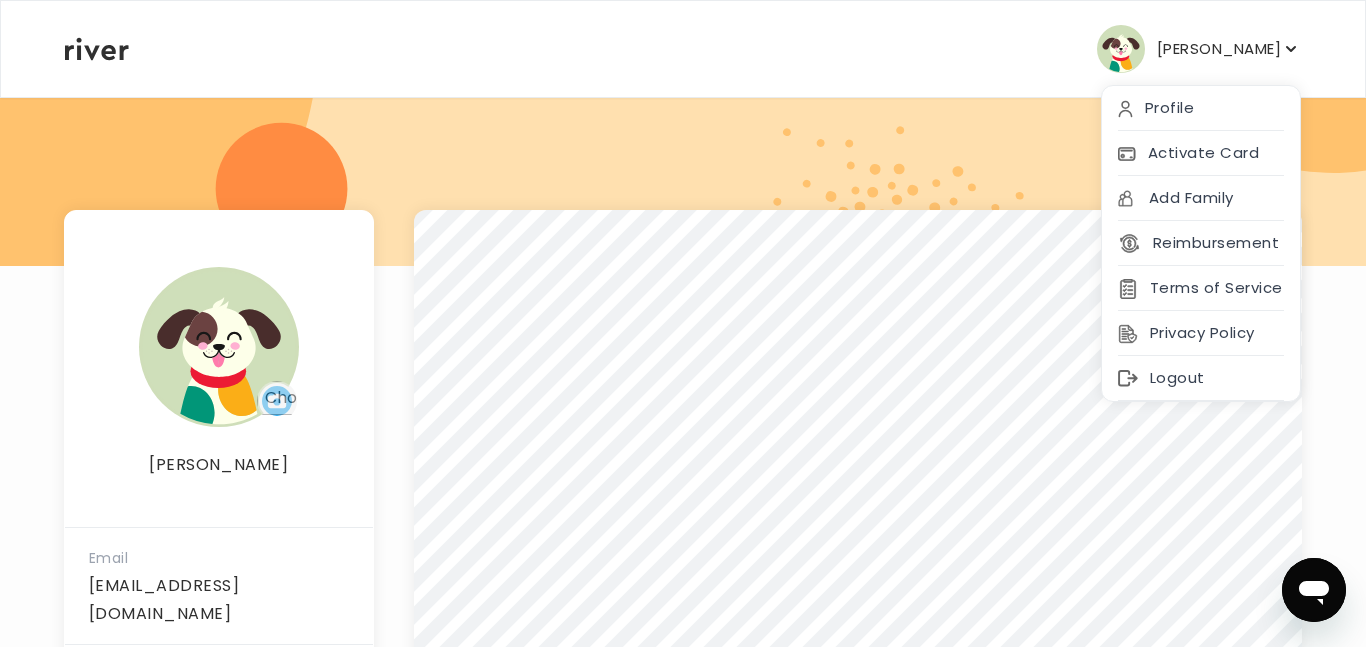 click 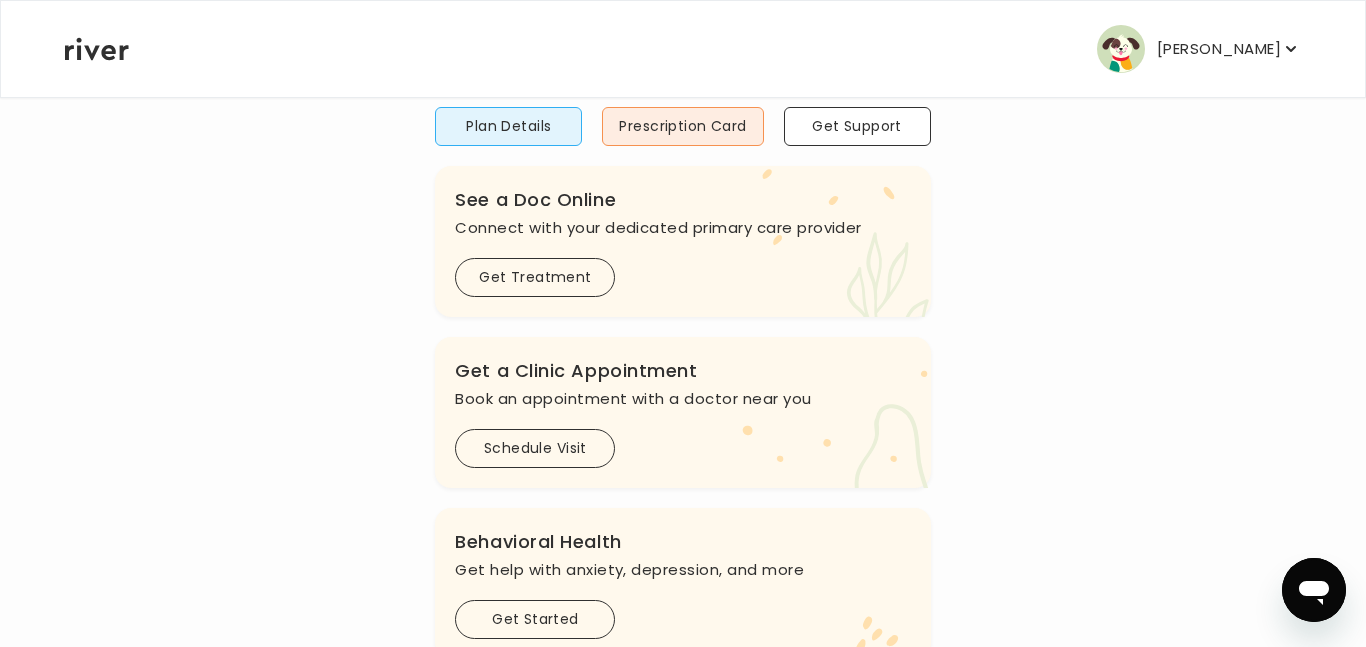 scroll, scrollTop: 0, scrollLeft: 0, axis: both 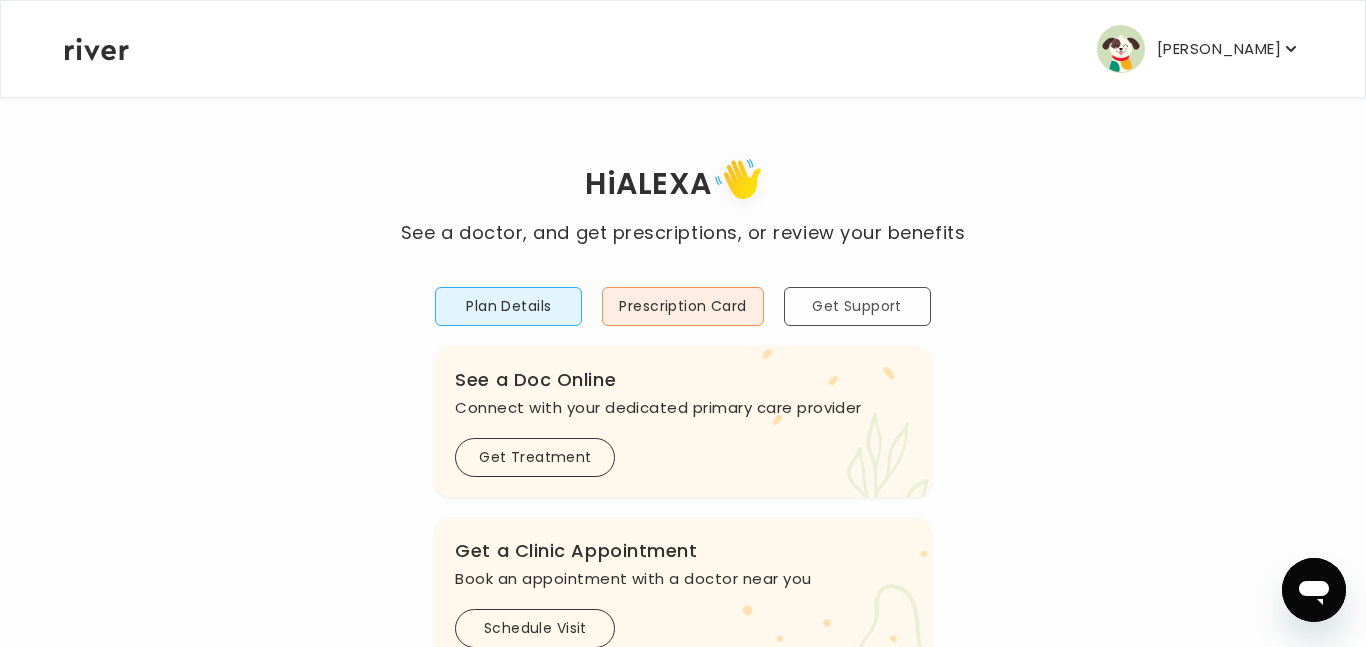 click on "Get Support" at bounding box center [857, 306] 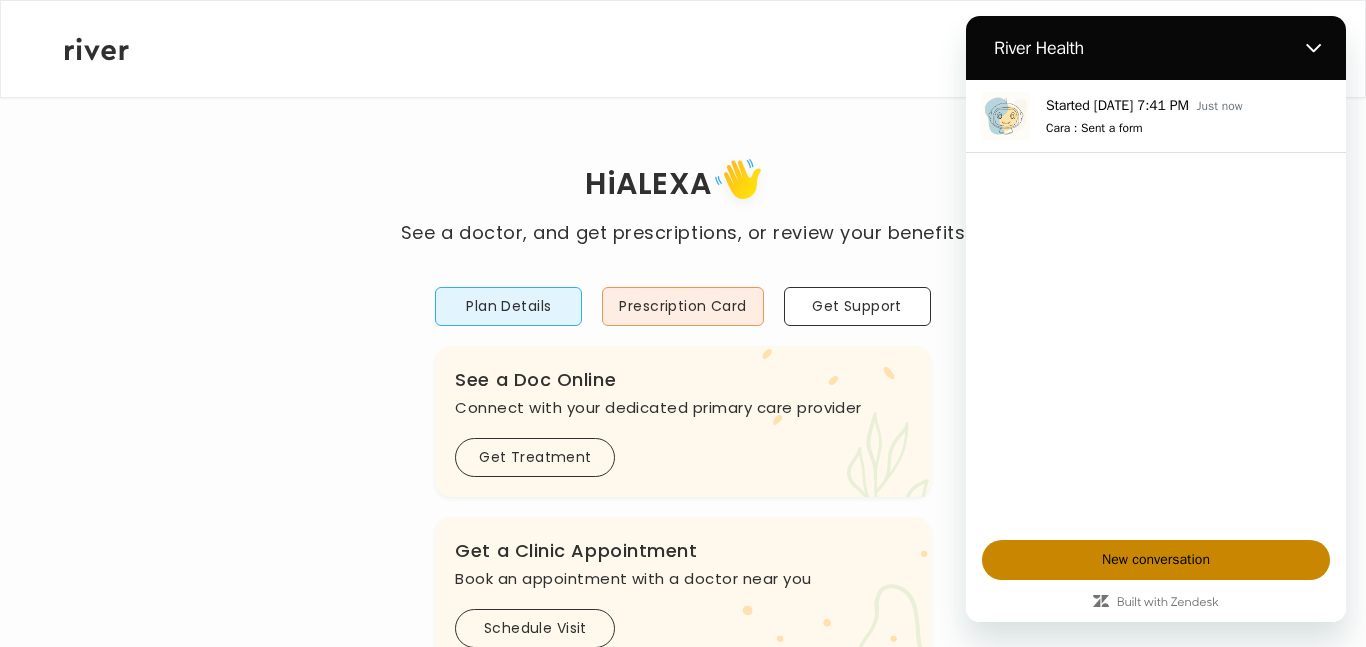 click on "New conversation" at bounding box center (1156, 560) 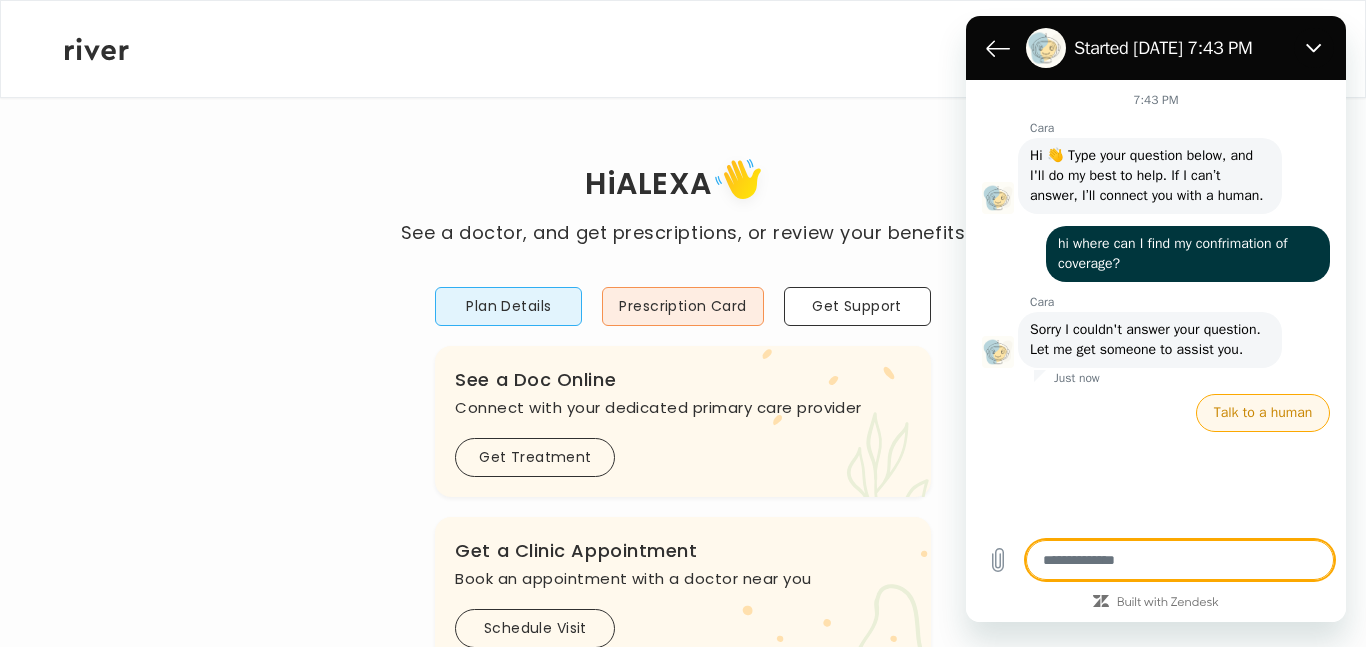 click on "Talk to a human" at bounding box center [1263, 413] 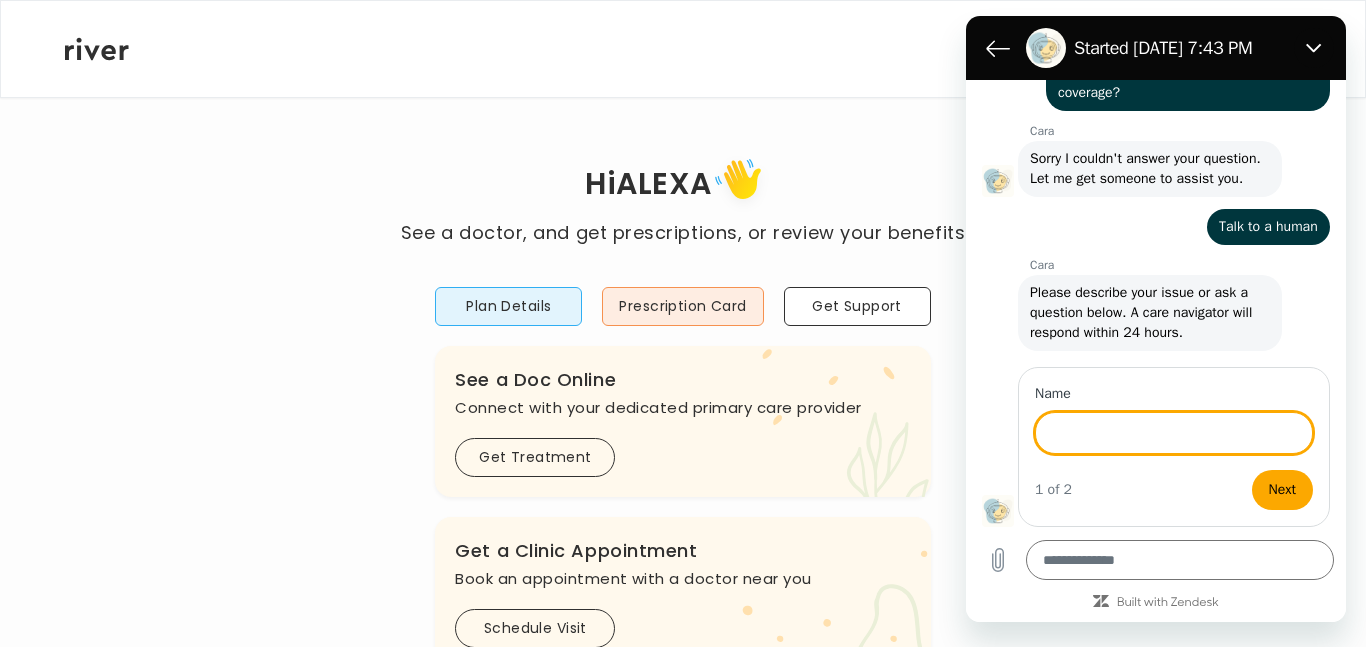 scroll, scrollTop: 171, scrollLeft: 0, axis: vertical 